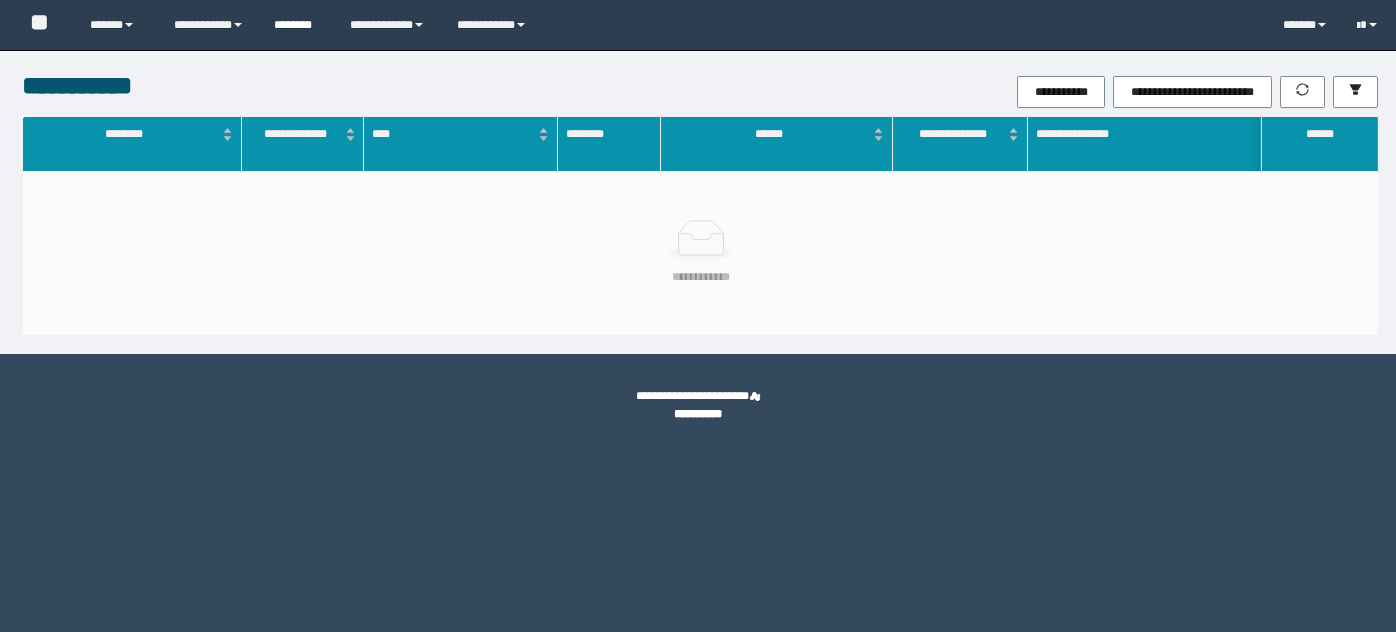 scroll, scrollTop: 0, scrollLeft: 0, axis: both 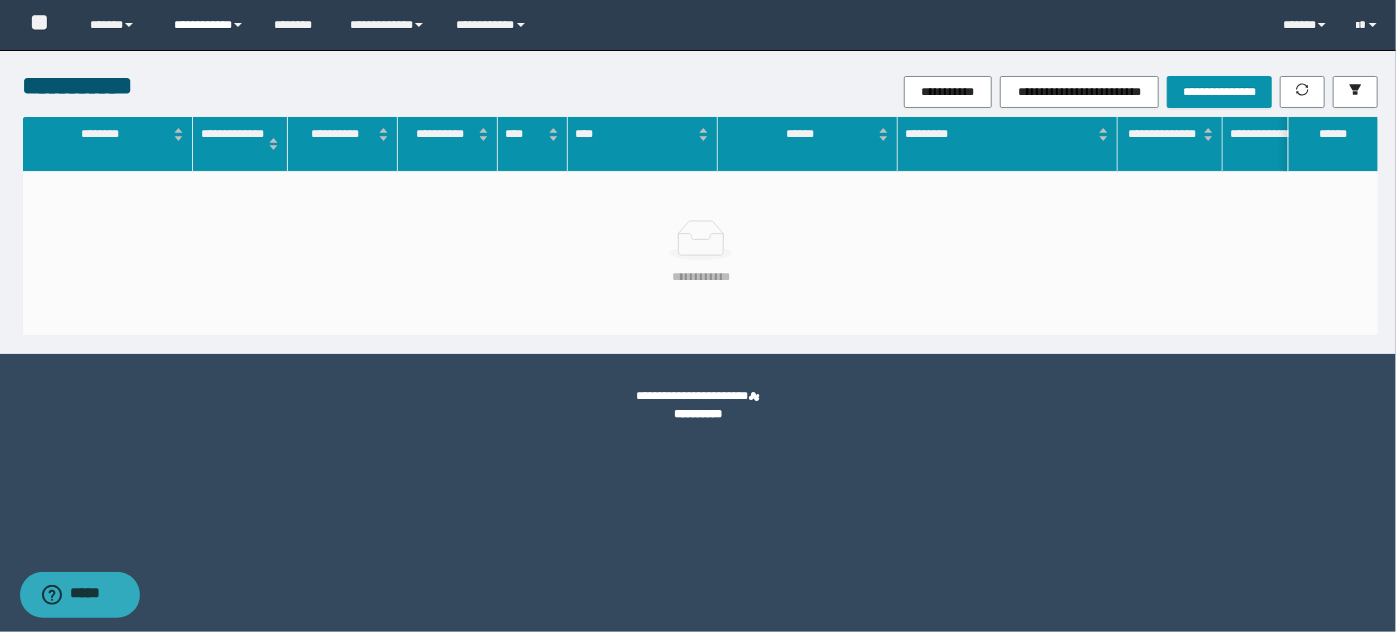 click on "**********" at bounding box center [209, 25] 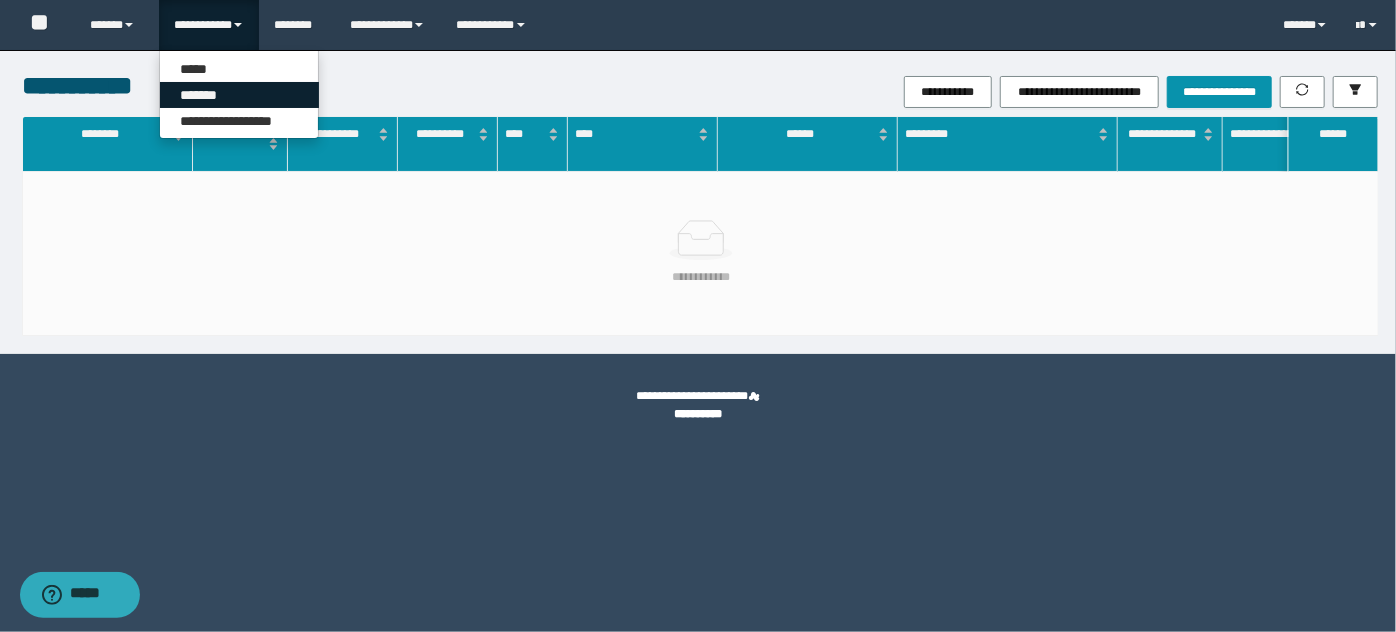 click on "*******" at bounding box center (239, 95) 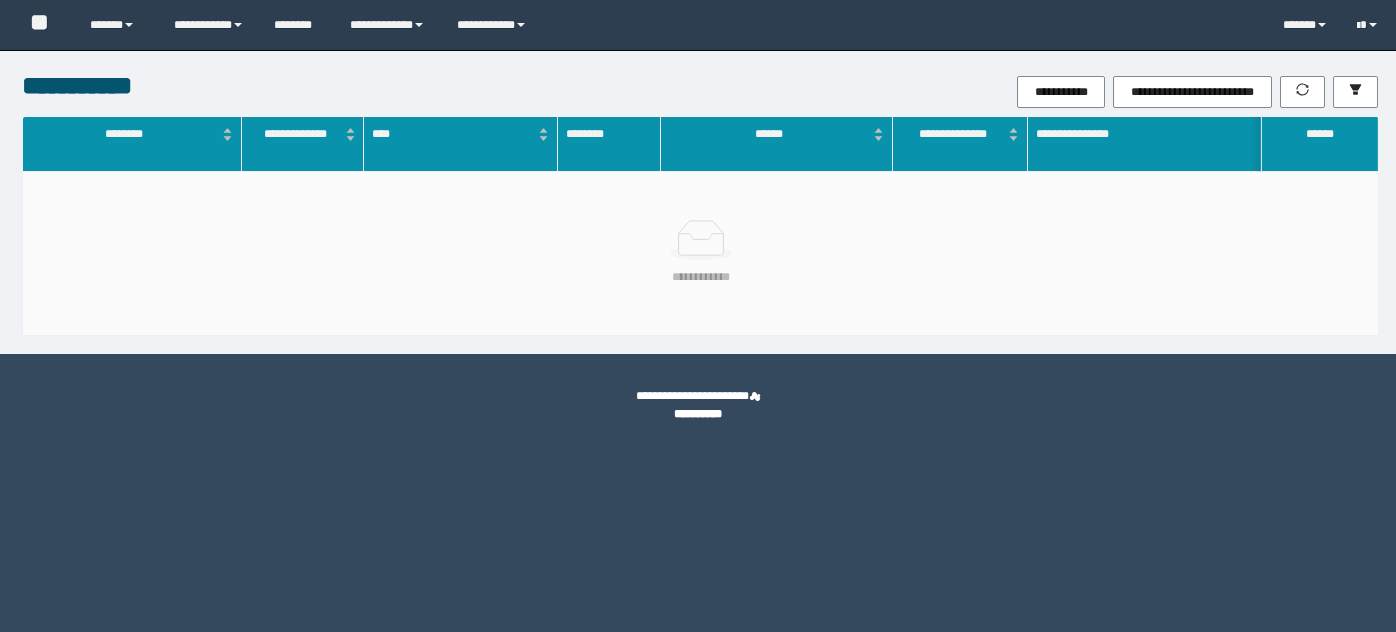 scroll, scrollTop: 0, scrollLeft: 0, axis: both 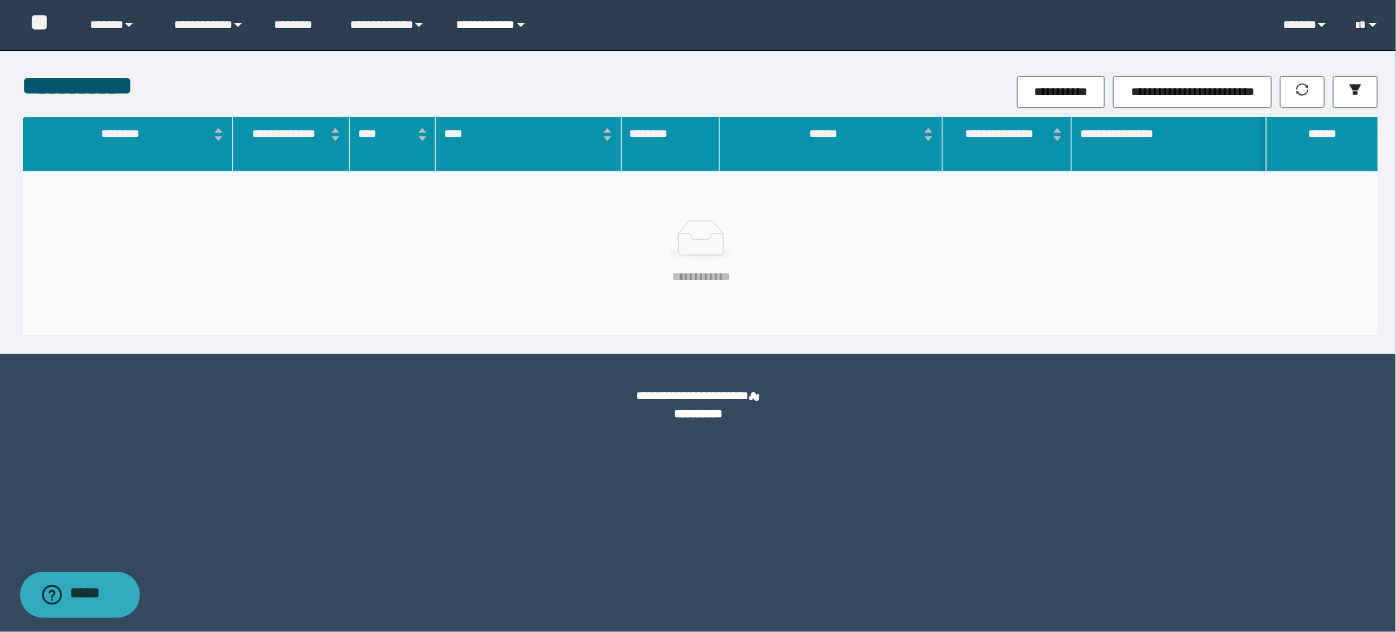 click on "**********" at bounding box center [494, 25] 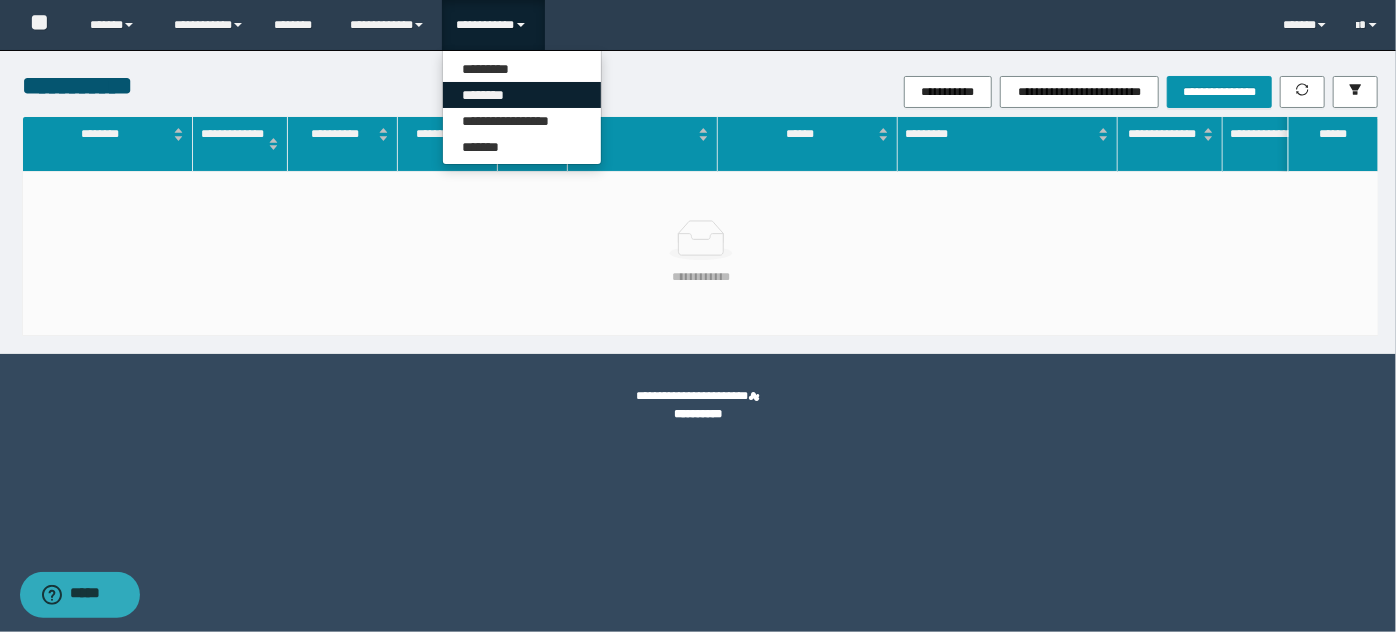 click on "********" at bounding box center (522, 95) 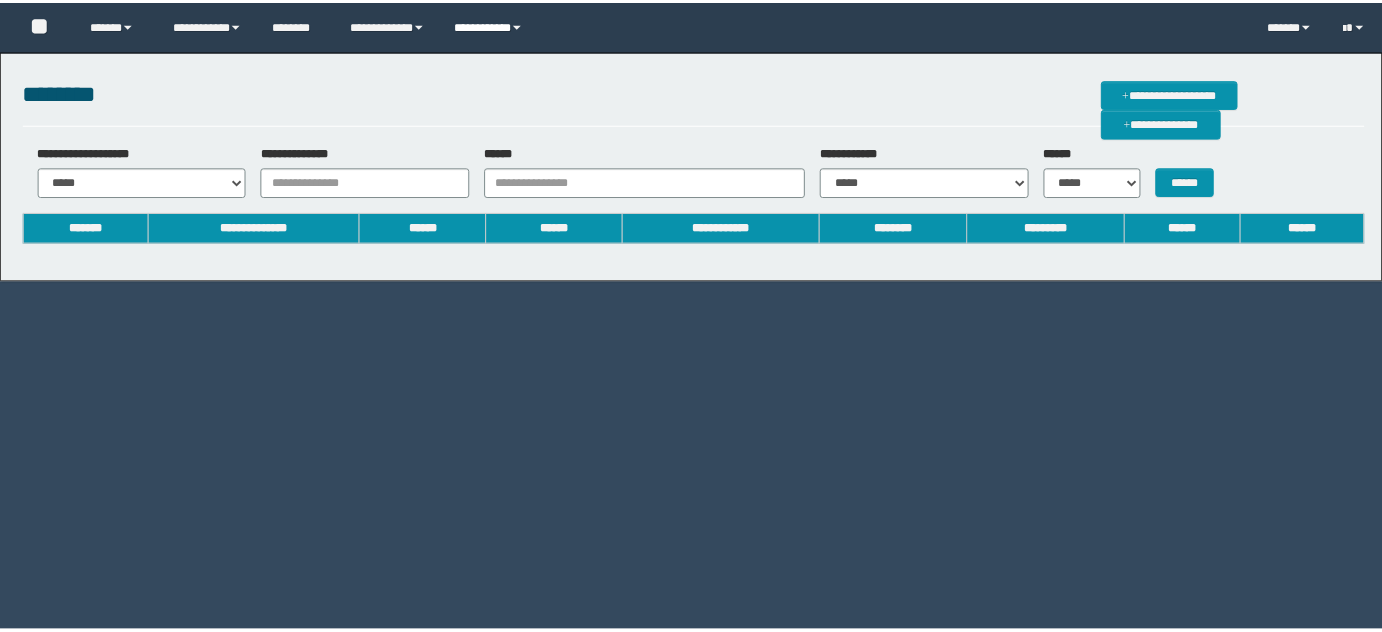 scroll, scrollTop: 0, scrollLeft: 0, axis: both 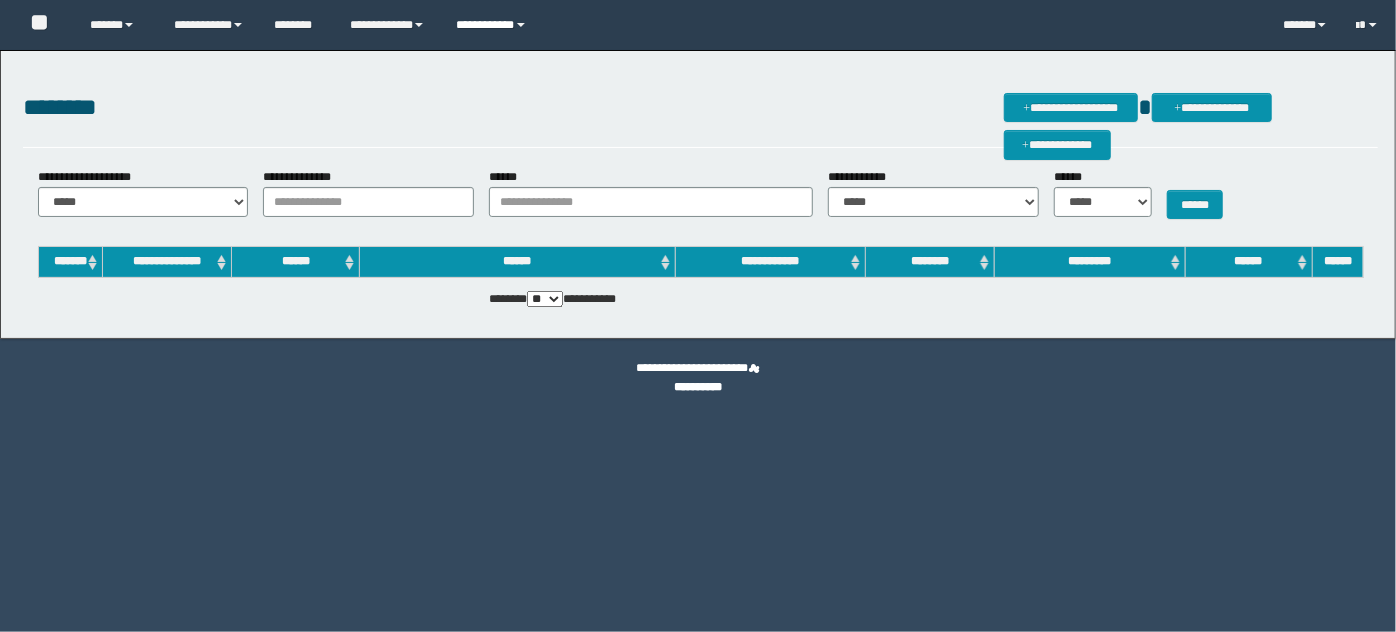 click on "**********" at bounding box center (494, 25) 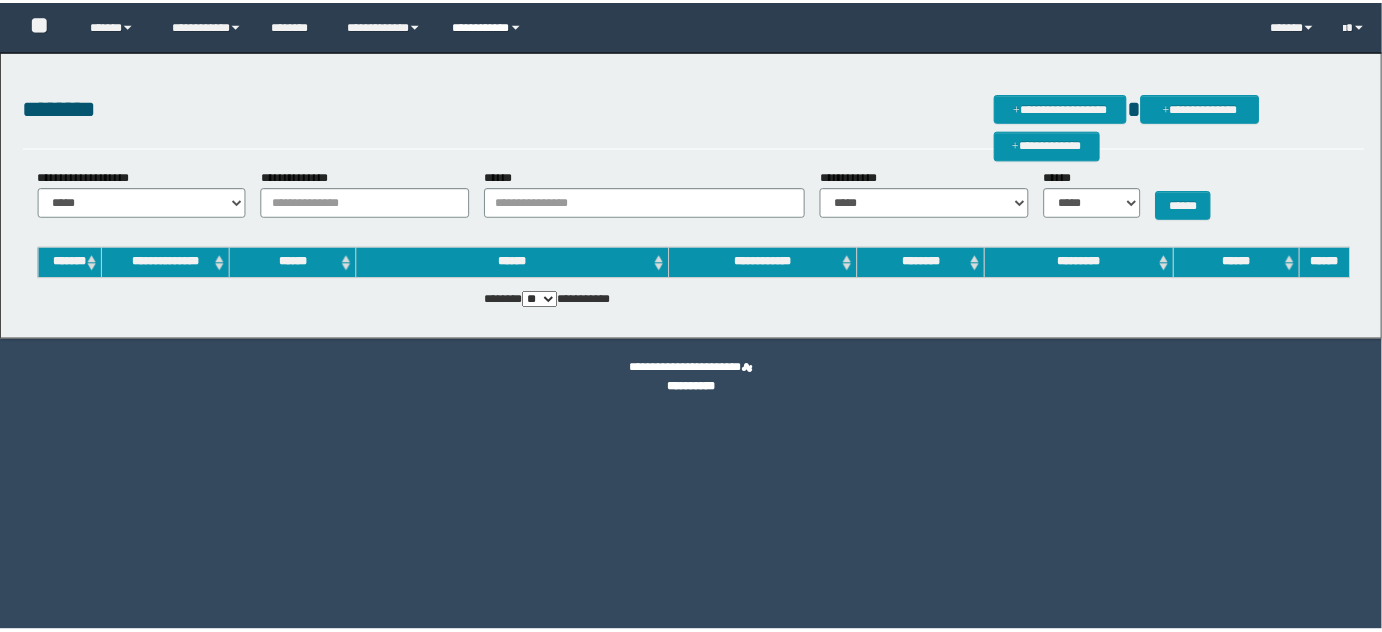 scroll, scrollTop: 0, scrollLeft: 0, axis: both 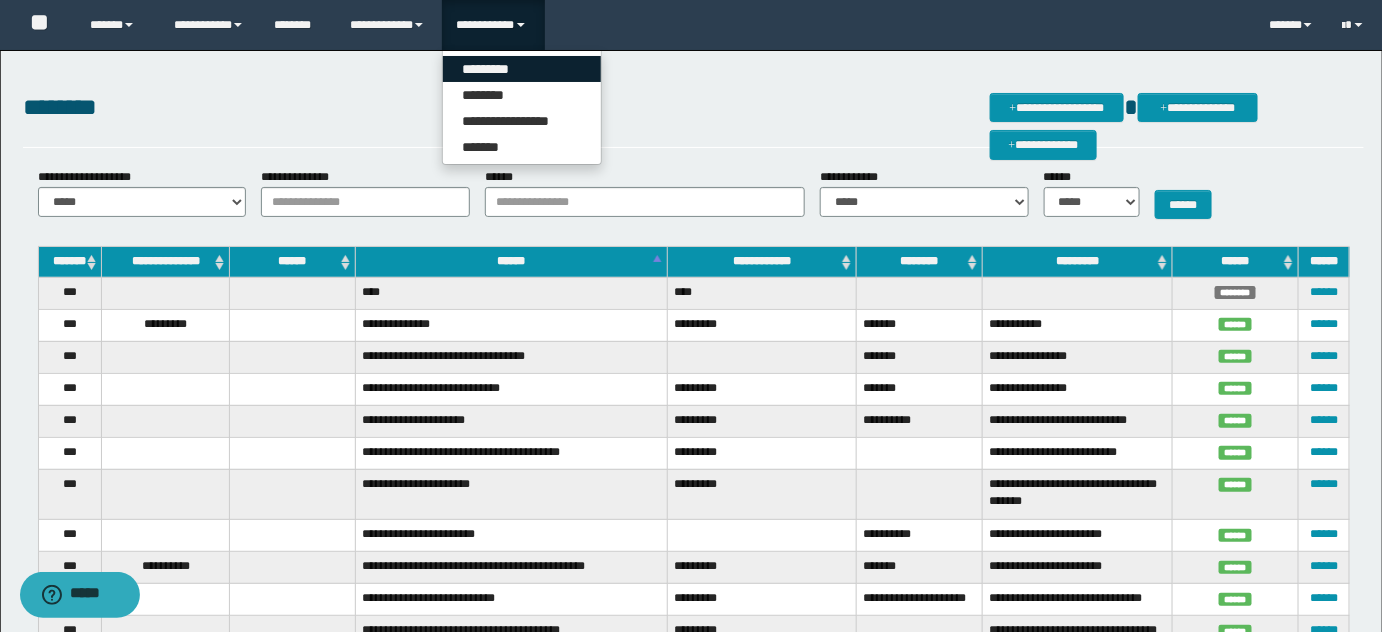 click on "*********" at bounding box center [522, 69] 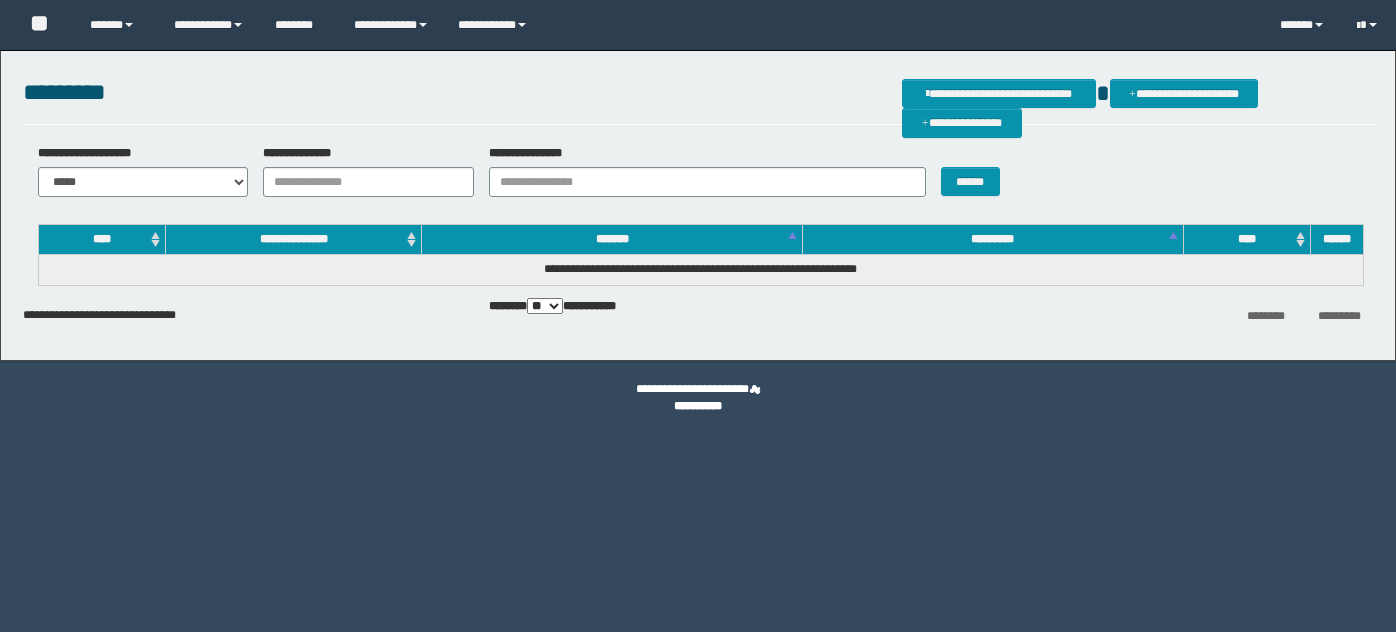 scroll, scrollTop: 0, scrollLeft: 0, axis: both 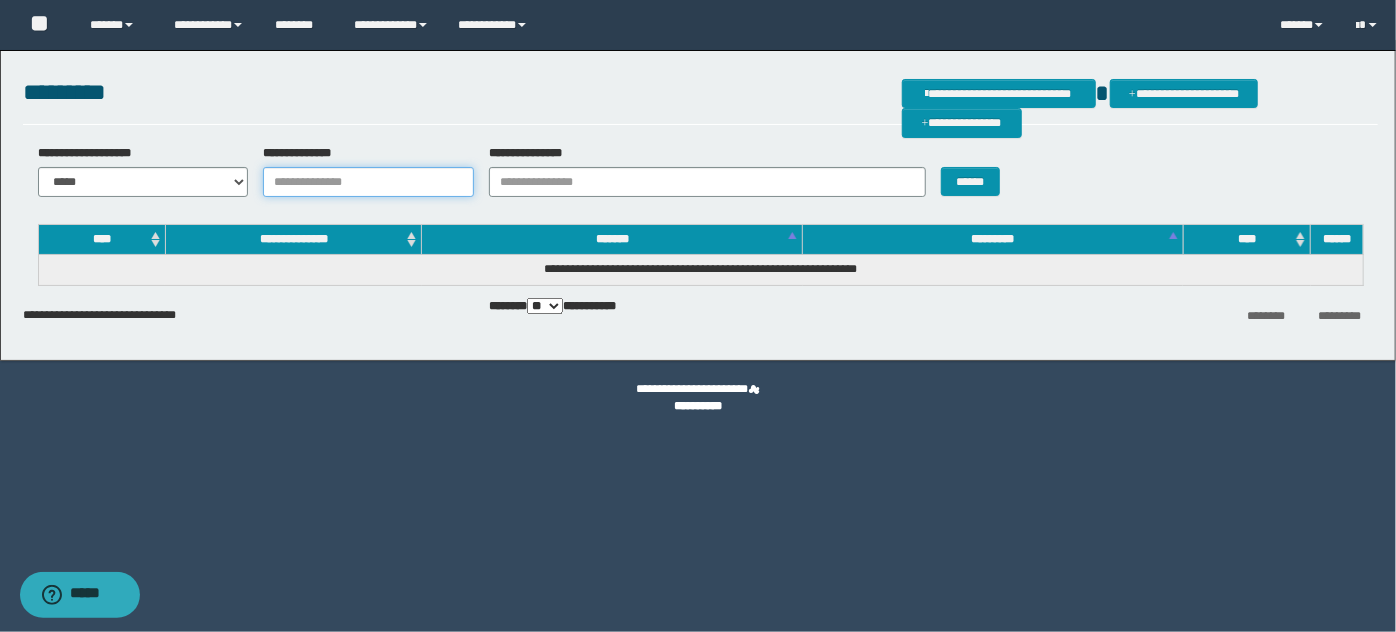 click on "**********" at bounding box center [368, 182] 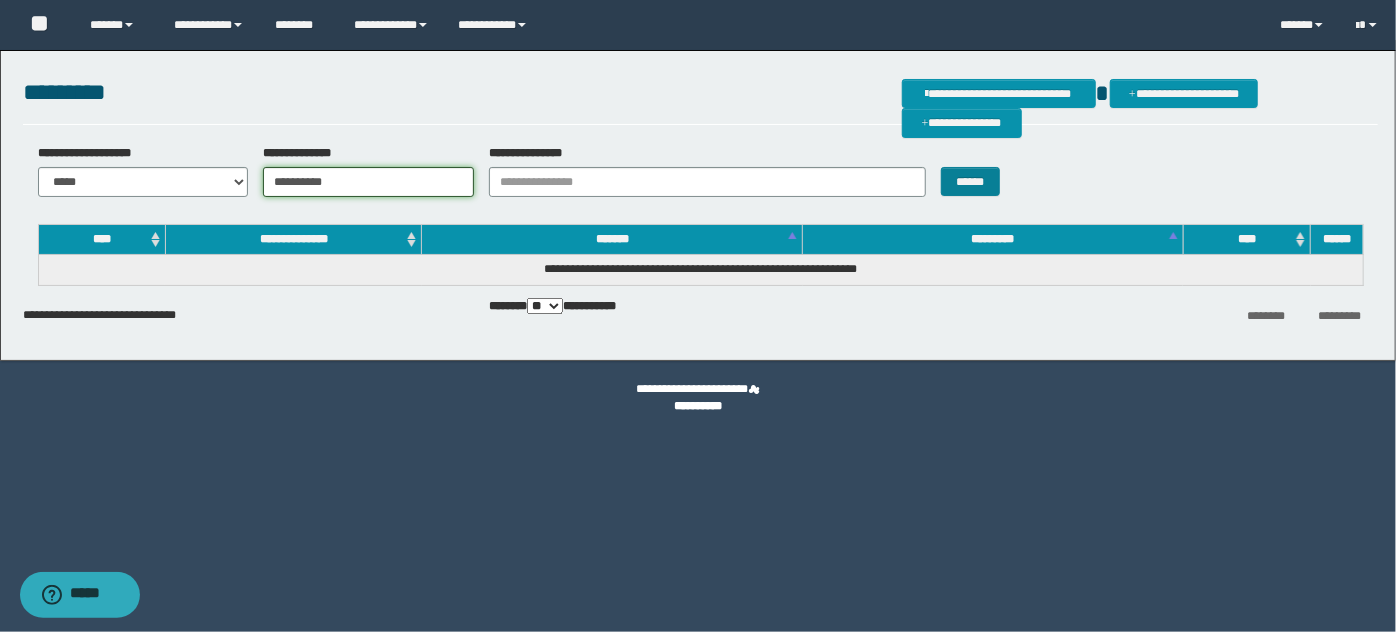 type on "**********" 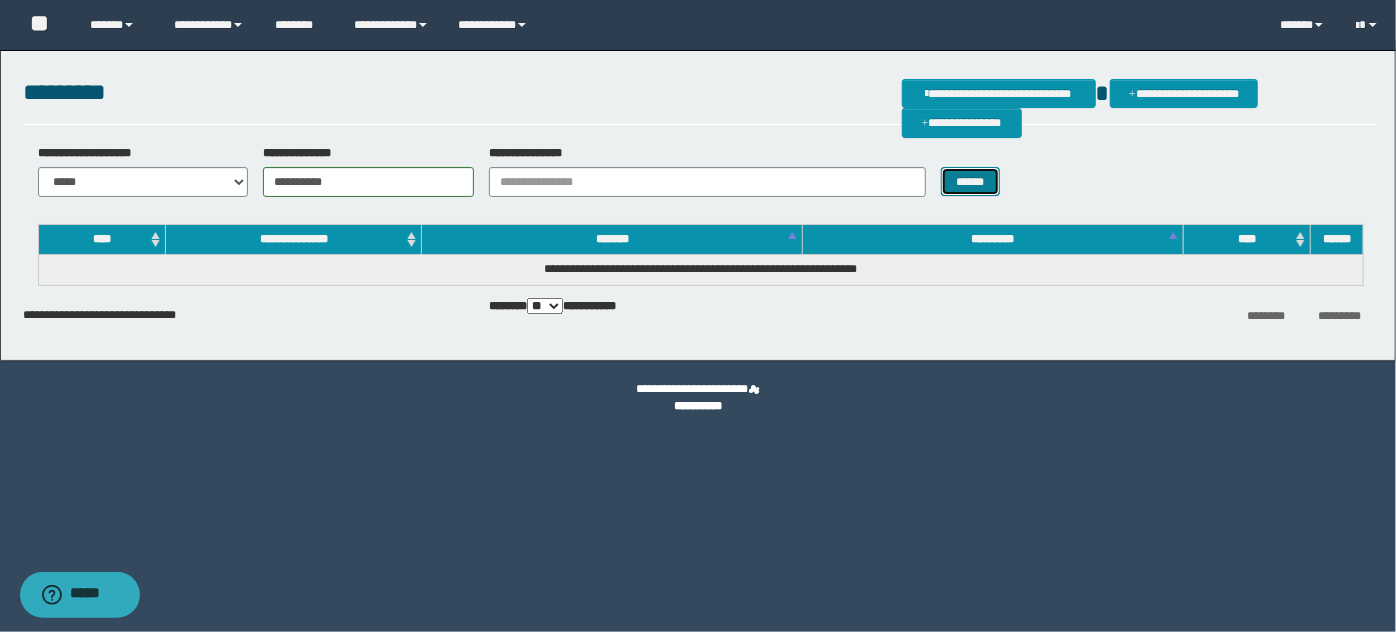 click on "******" at bounding box center [970, 181] 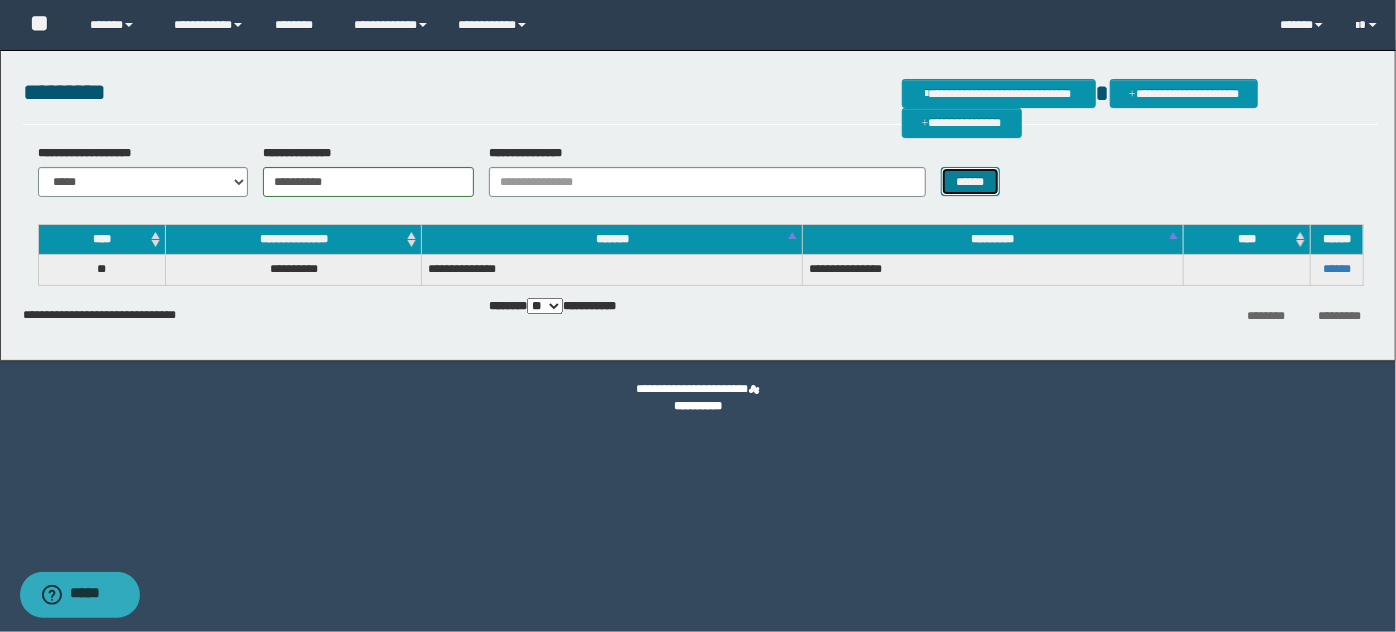type 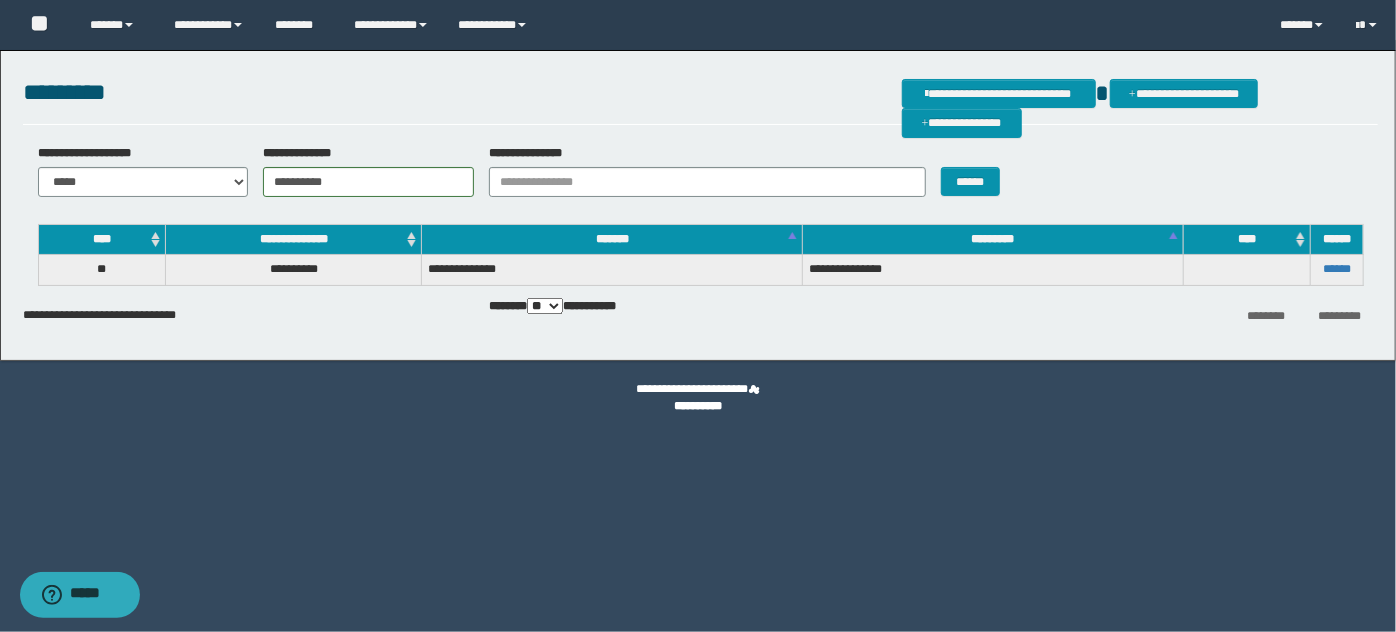 click on "******" at bounding box center (1337, 270) 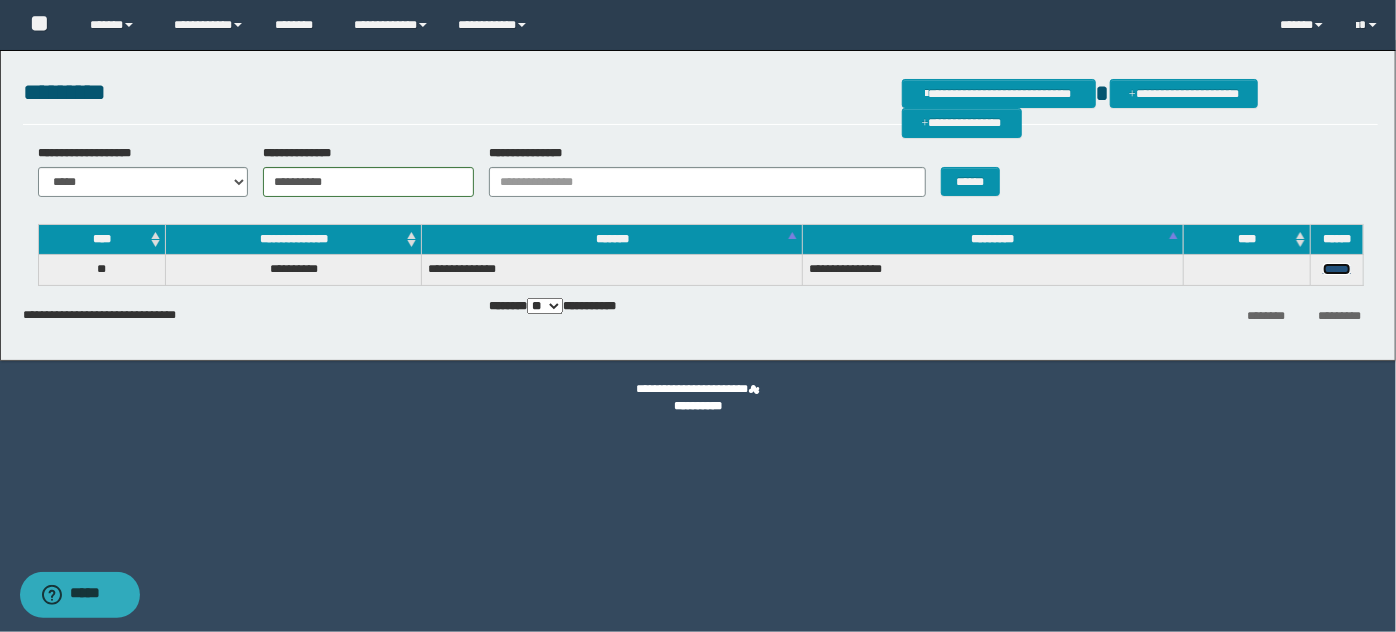 click on "******" at bounding box center [1337, 269] 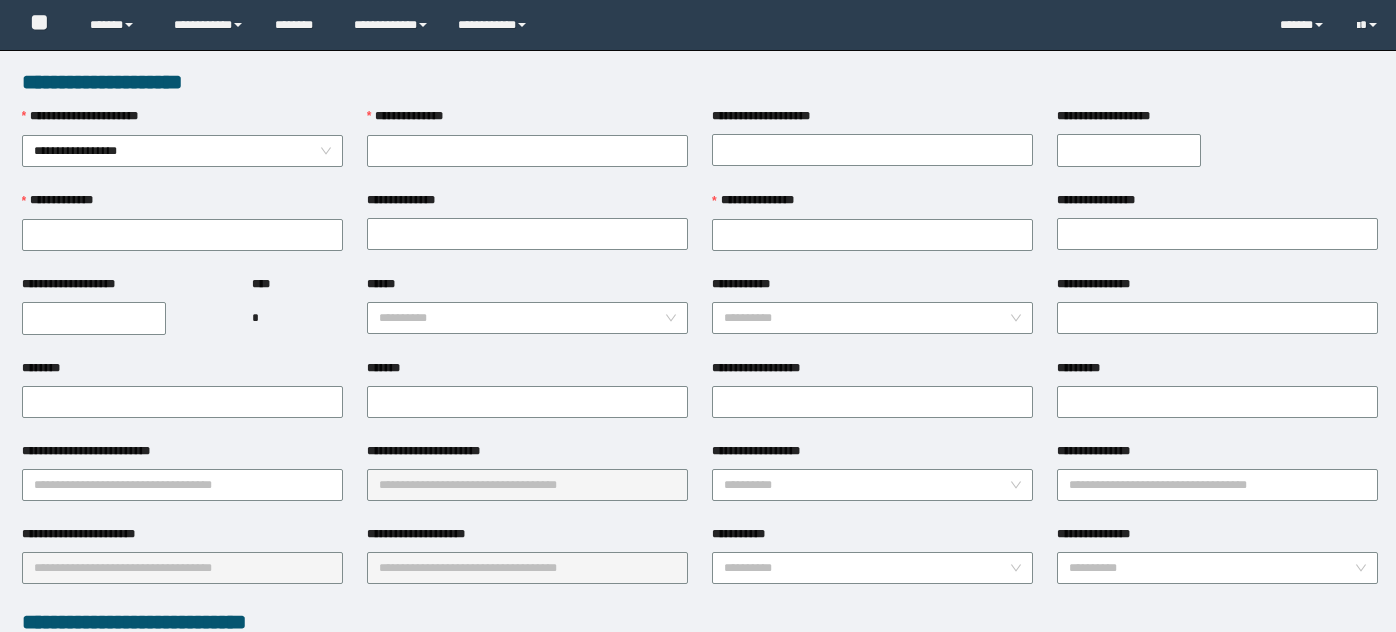 type on "**********" 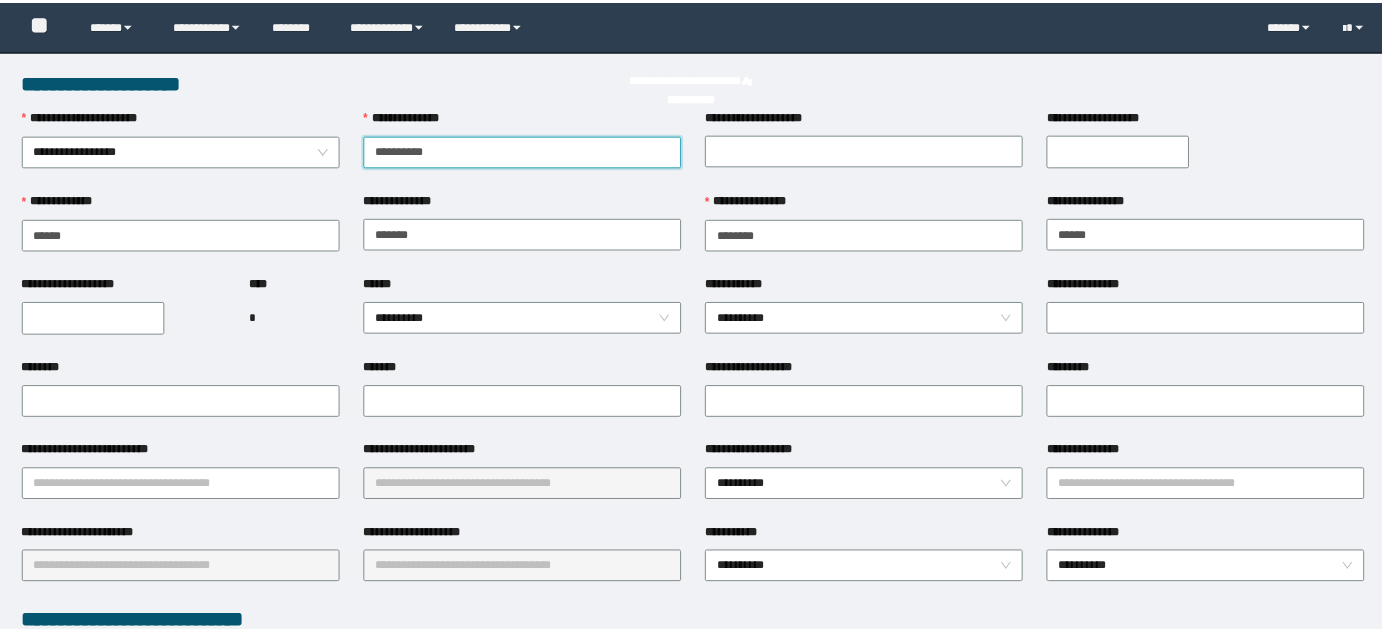 scroll, scrollTop: 0, scrollLeft: 0, axis: both 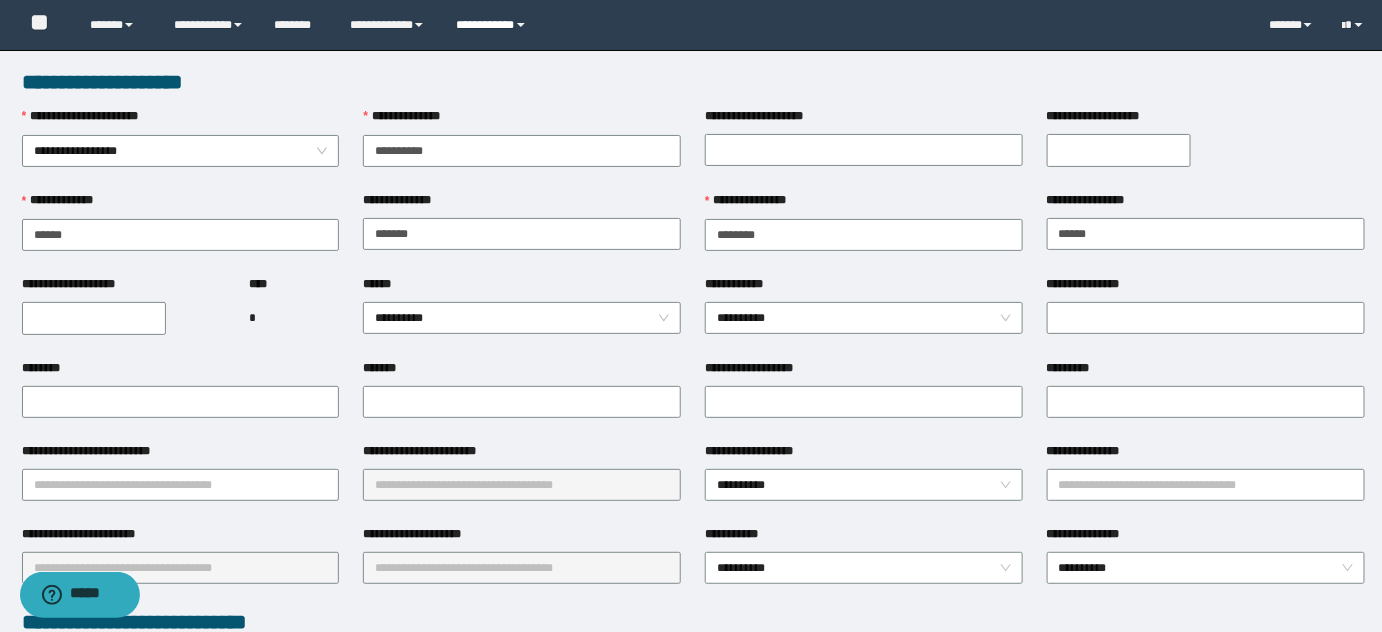 click on "**********" at bounding box center [494, 25] 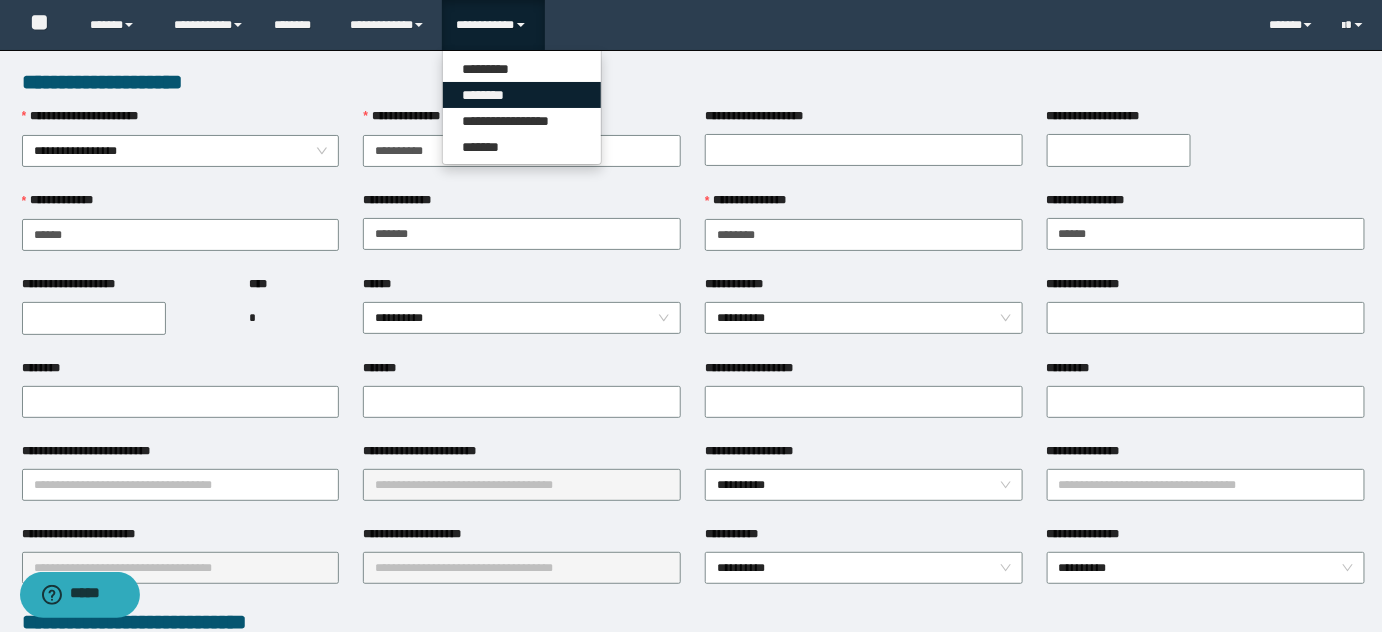 click on "********" at bounding box center (522, 95) 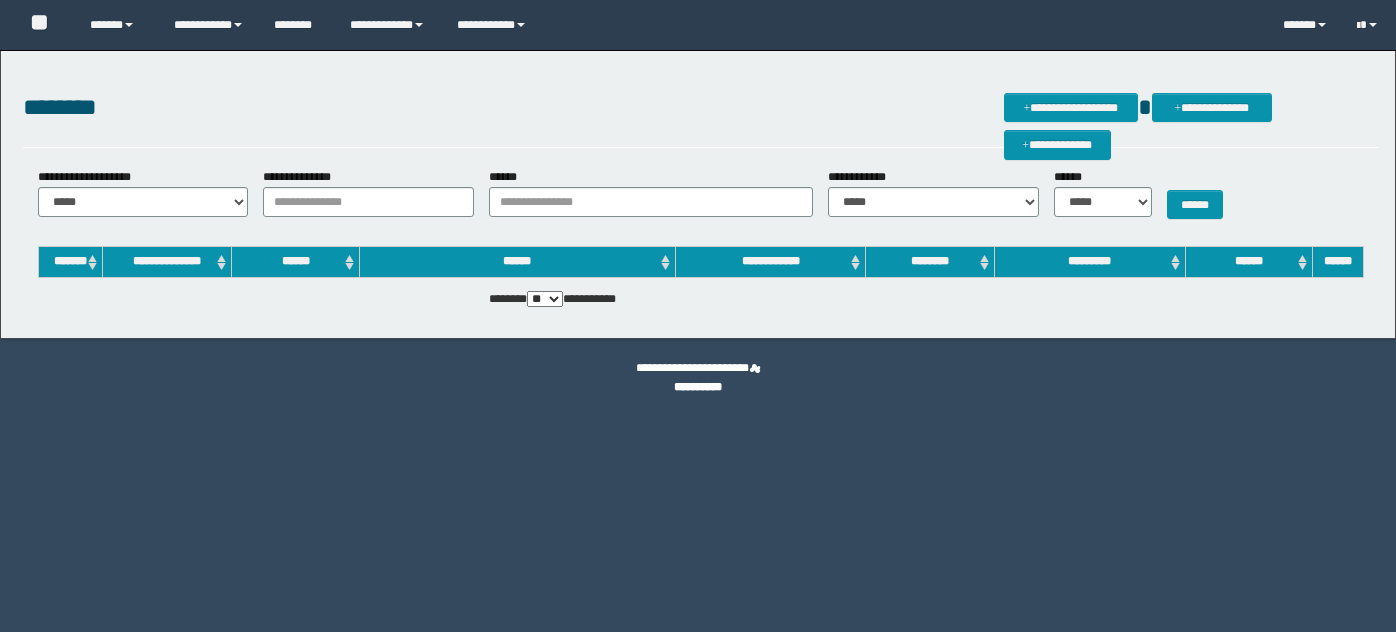 scroll, scrollTop: 0, scrollLeft: 0, axis: both 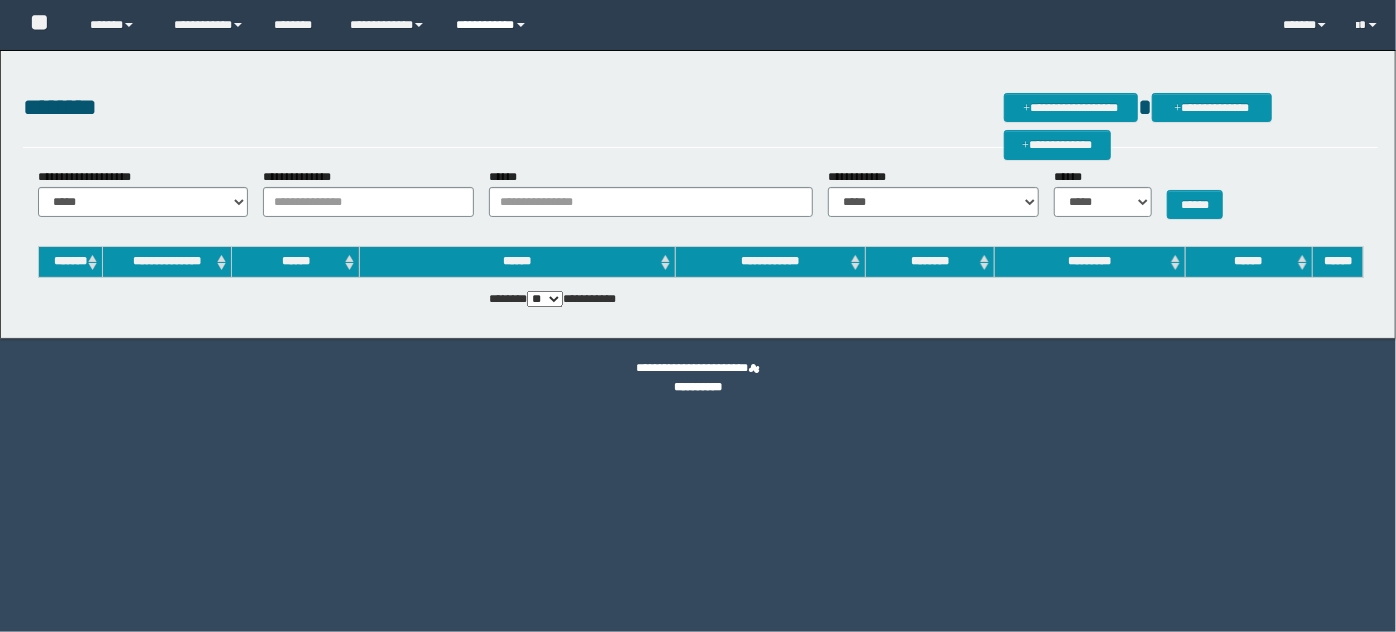 click on "**********" at bounding box center [494, 25] 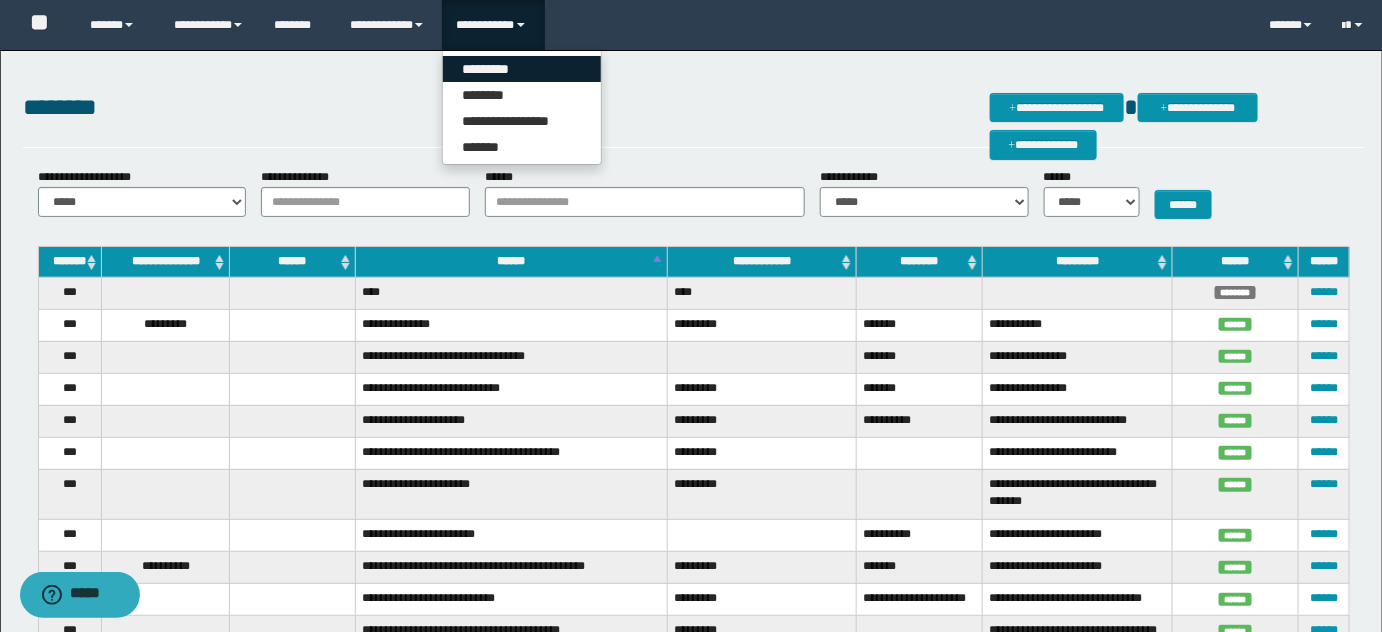 click on "*********" at bounding box center [522, 69] 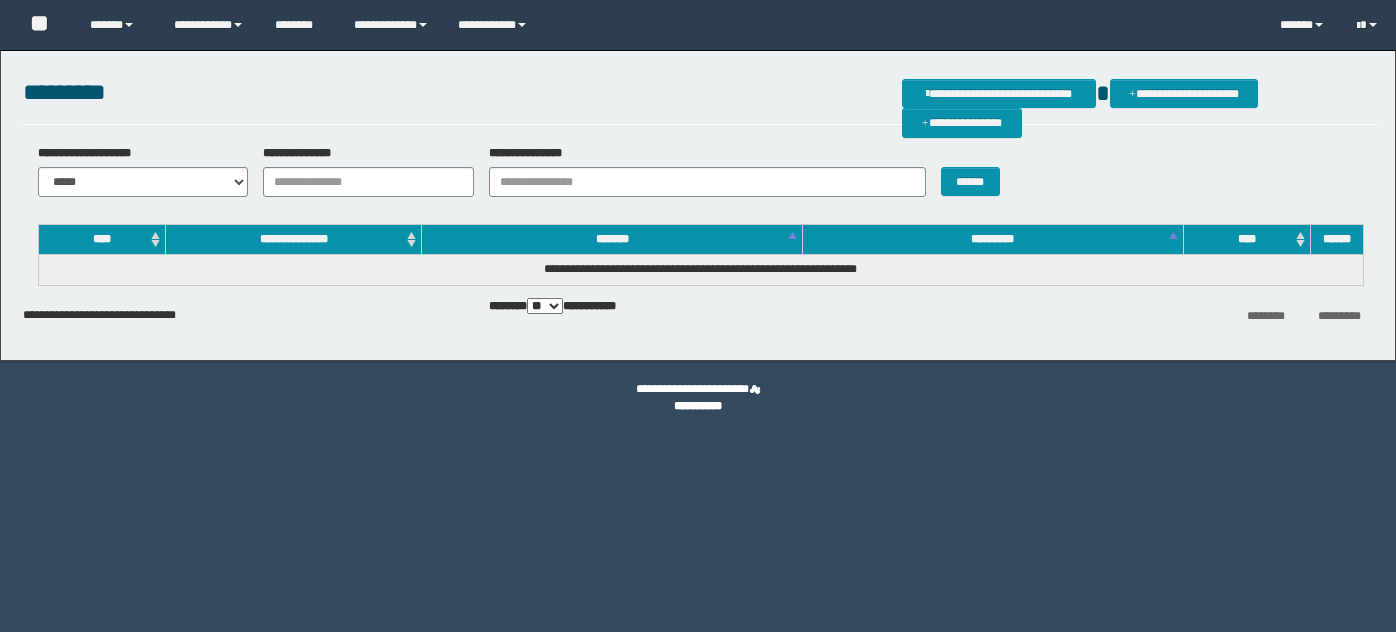 scroll, scrollTop: 0, scrollLeft: 0, axis: both 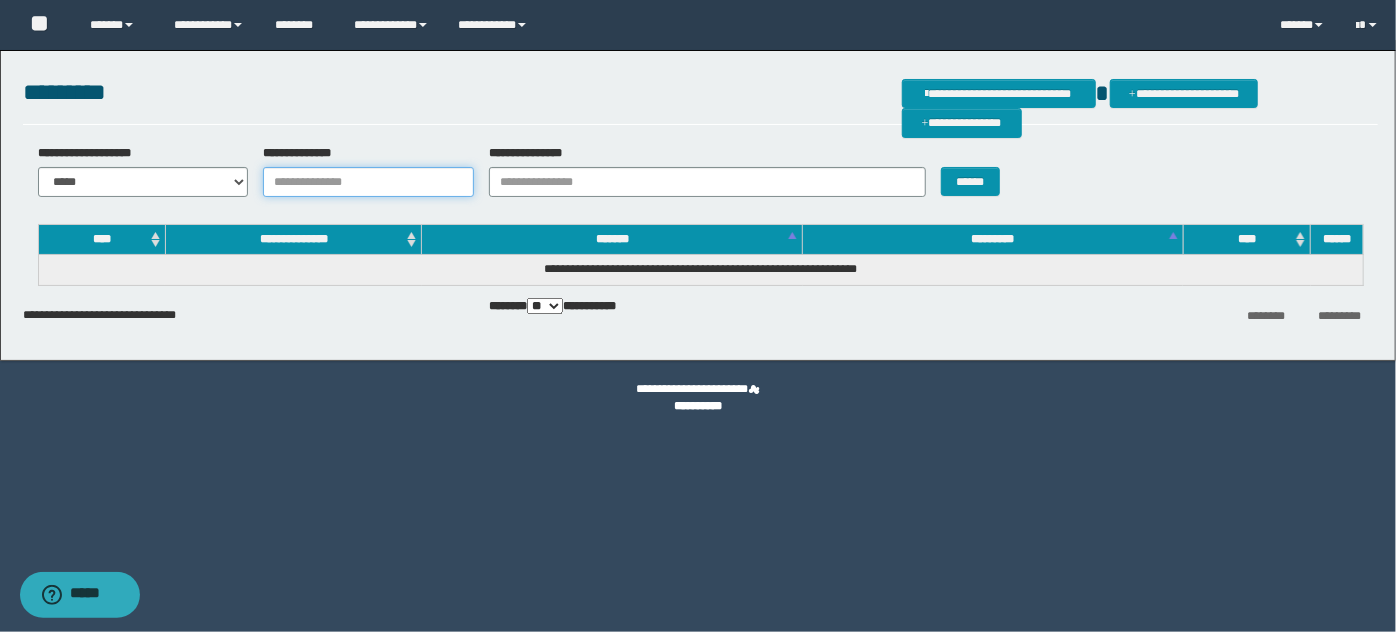 click on "**********" at bounding box center (368, 182) 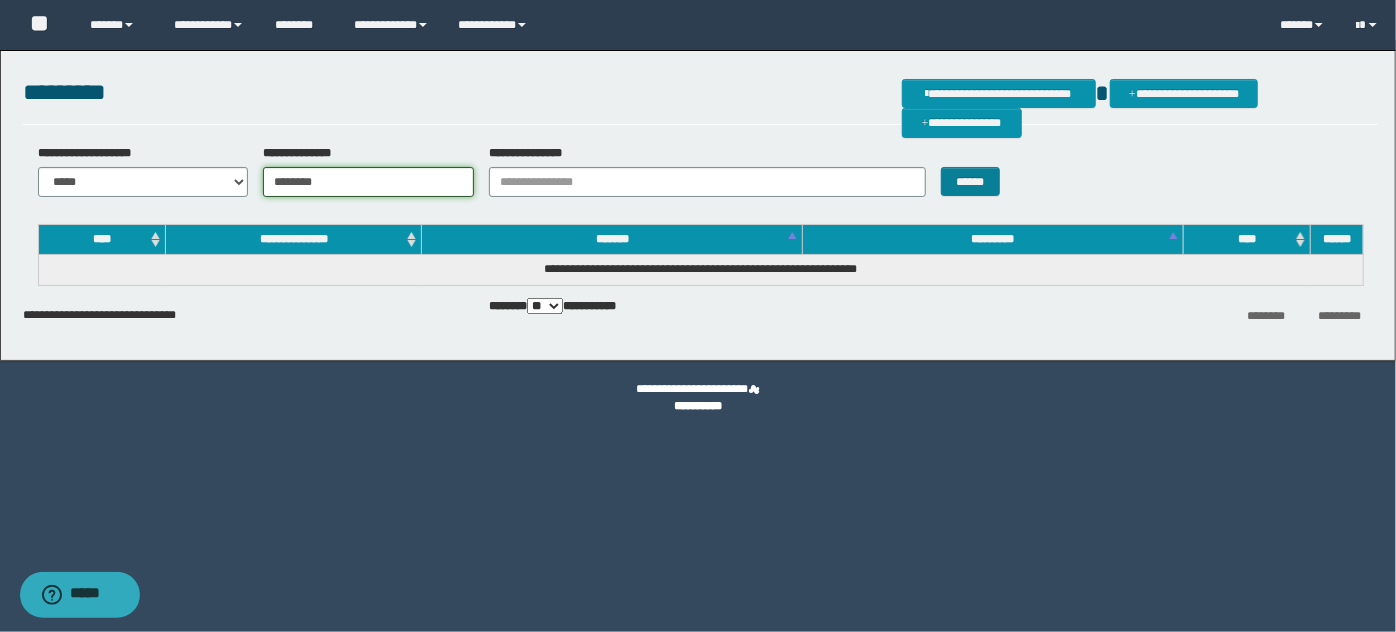type on "********" 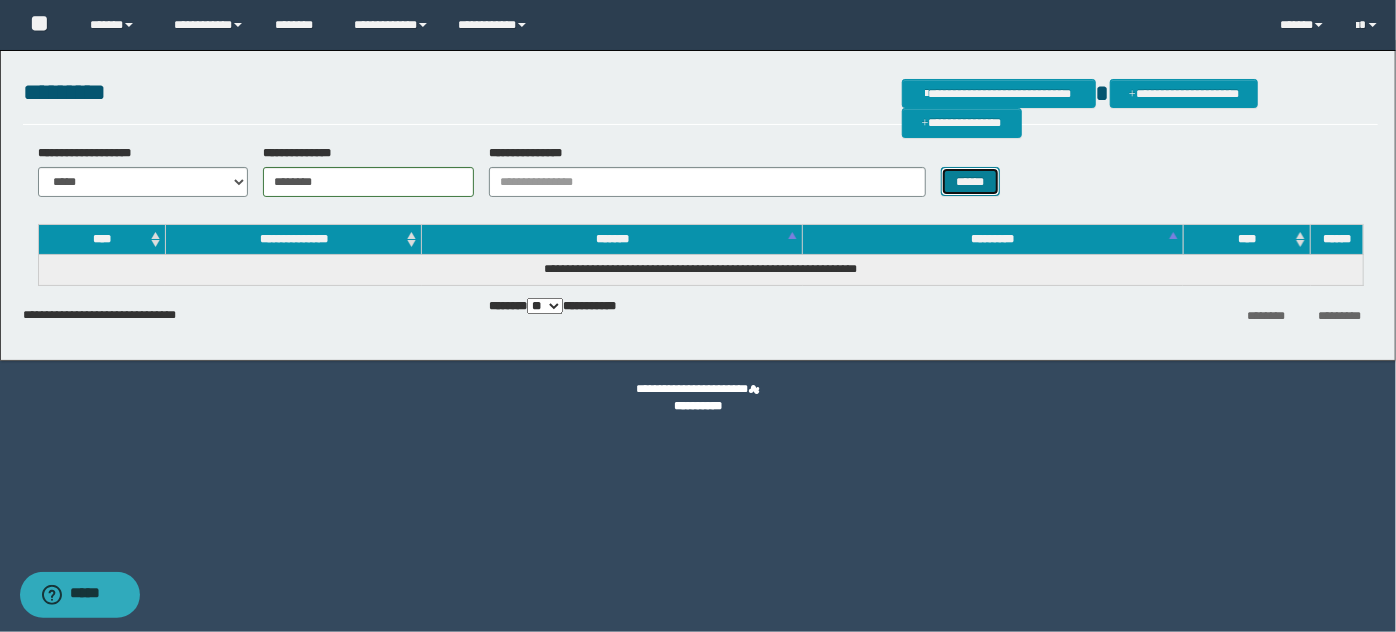 click on "******" at bounding box center (970, 181) 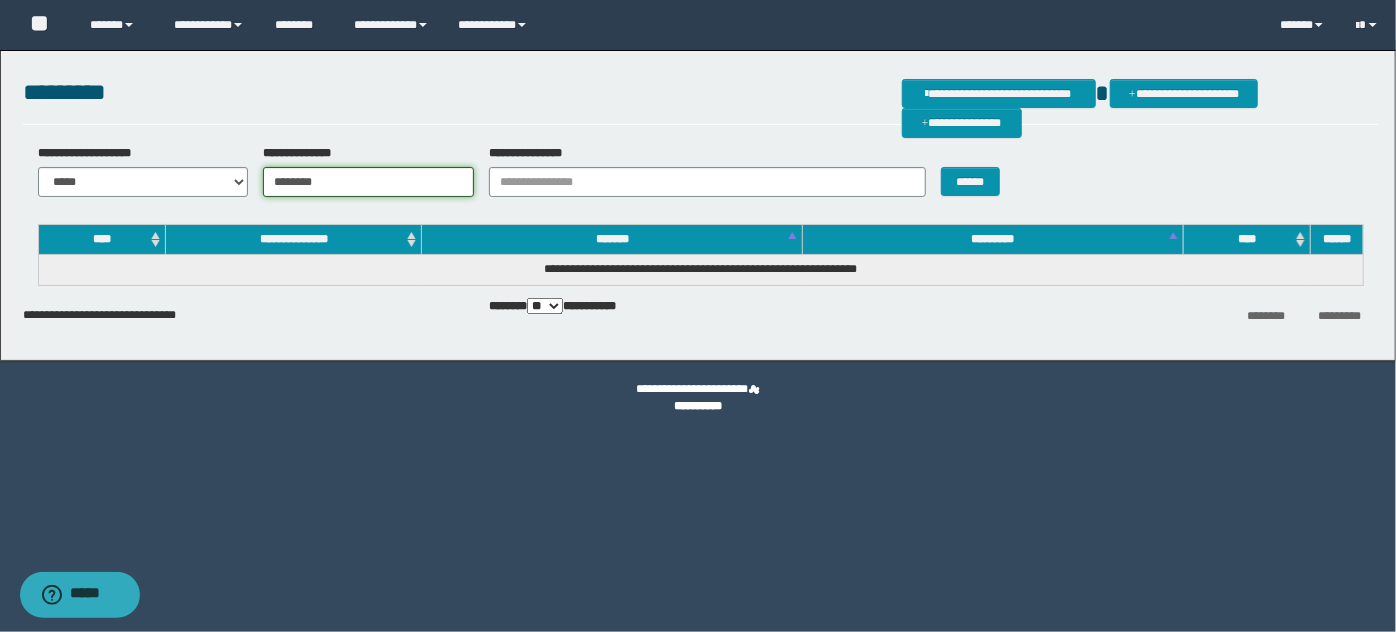 drag, startPoint x: 139, startPoint y: 130, endPoint x: 0, endPoint y: 87, distance: 145.49915 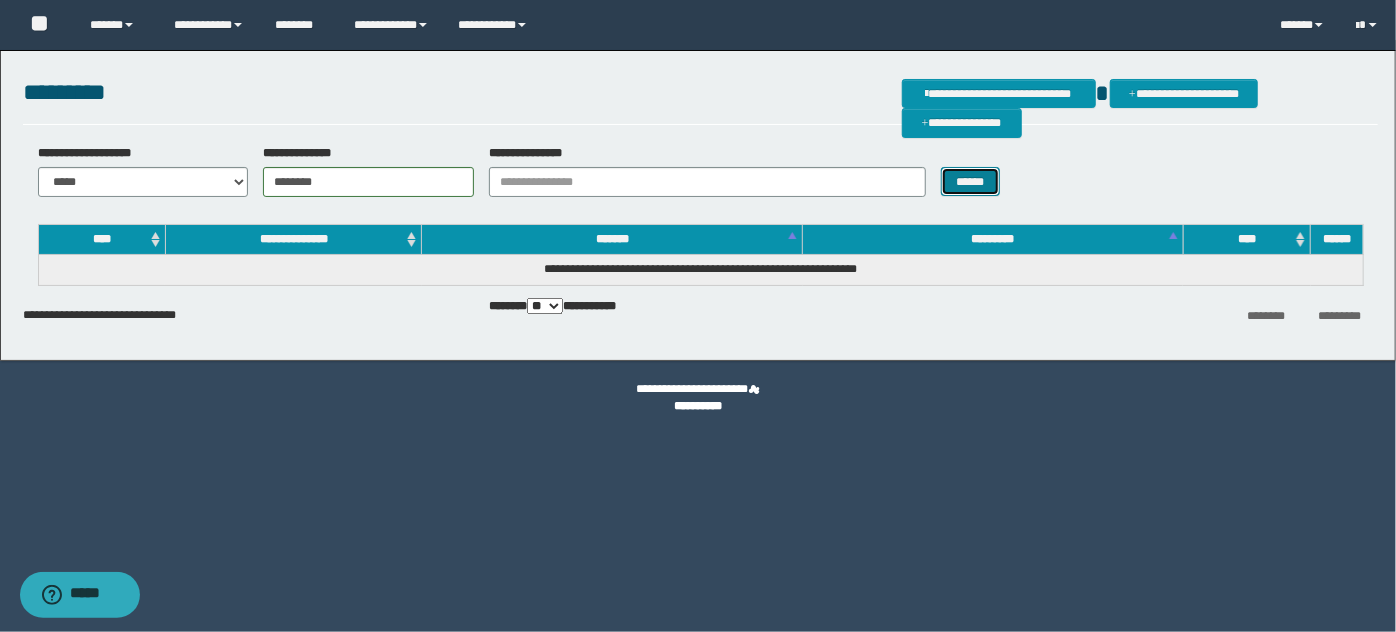 click on "******" at bounding box center [970, 181] 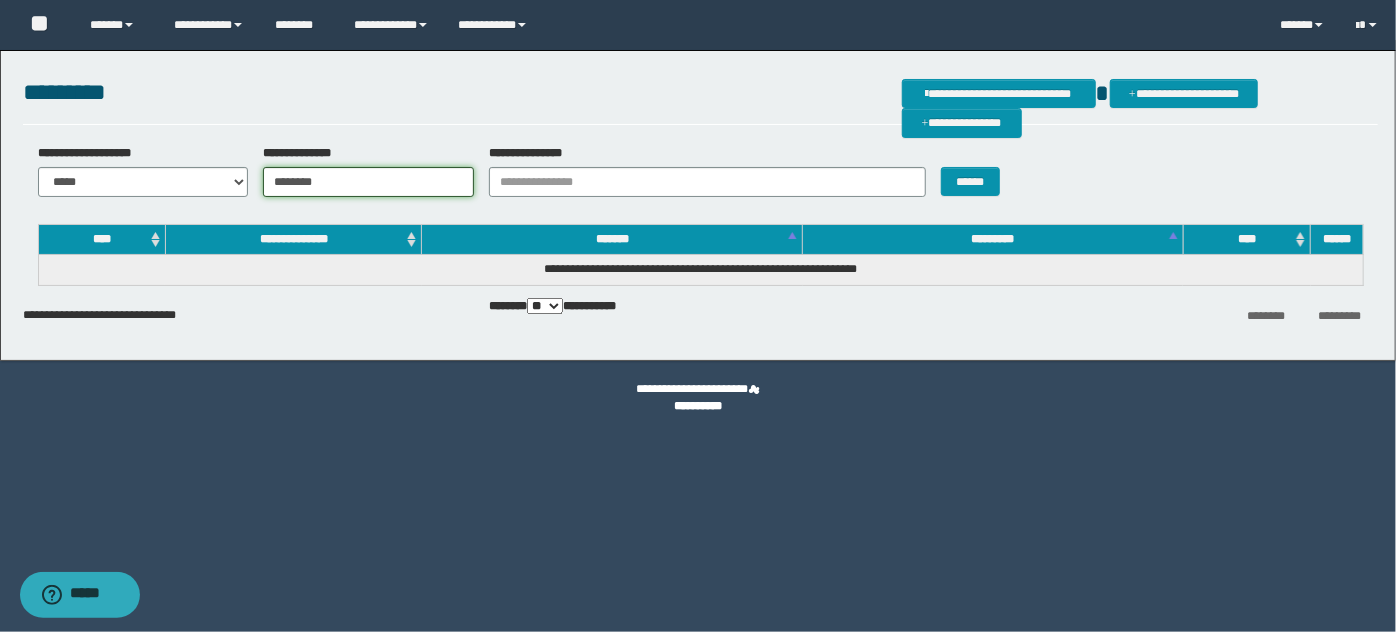 drag, startPoint x: 346, startPoint y: 176, endPoint x: 118, endPoint y: 109, distance: 237.64049 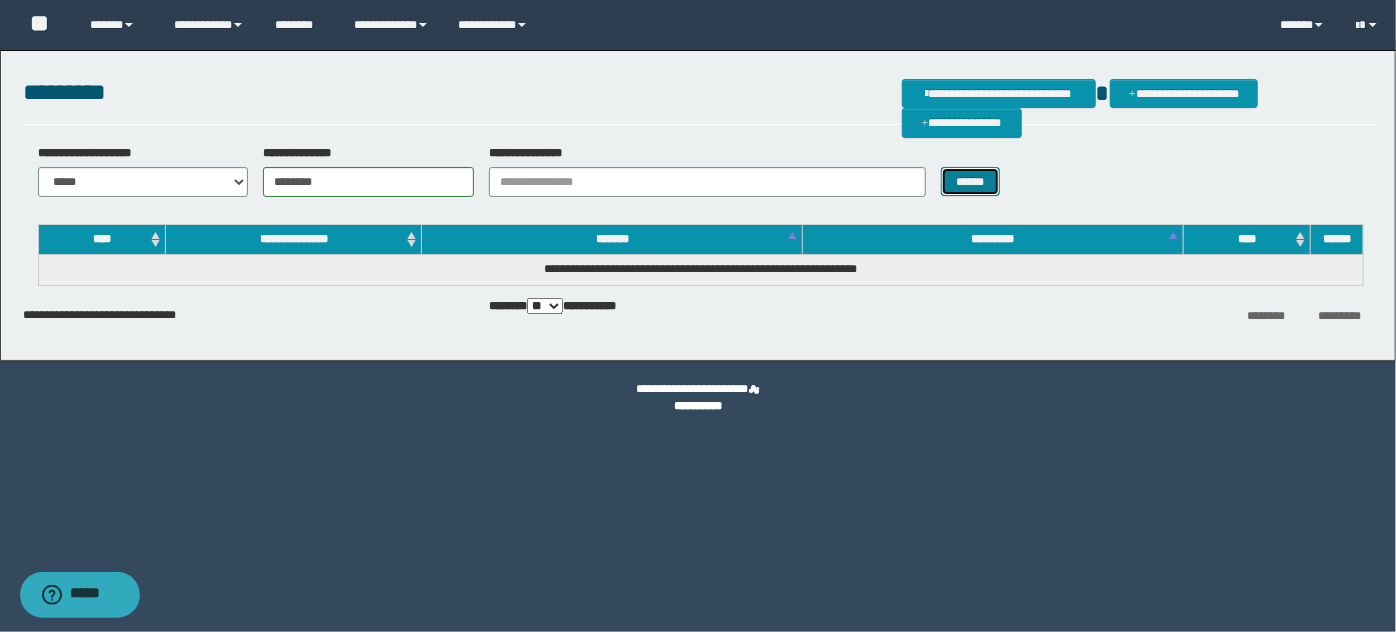 click on "******" at bounding box center [970, 181] 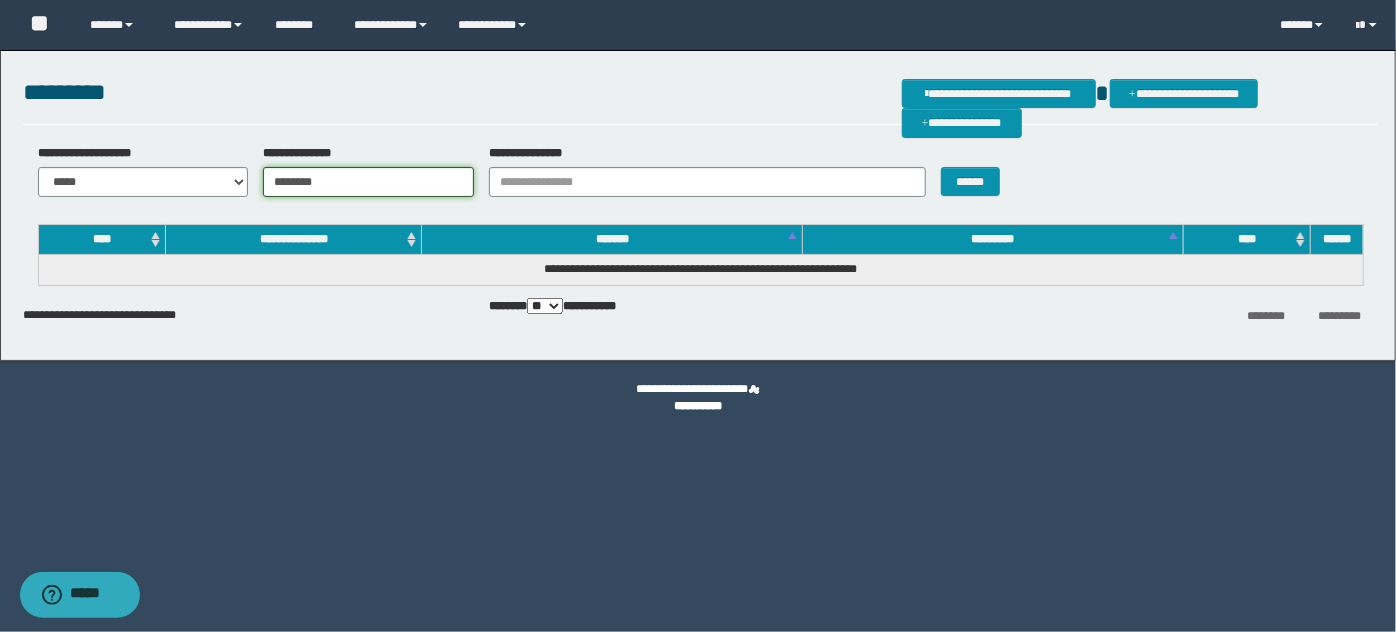drag, startPoint x: 388, startPoint y: 191, endPoint x: 512, endPoint y: 212, distance: 125.765656 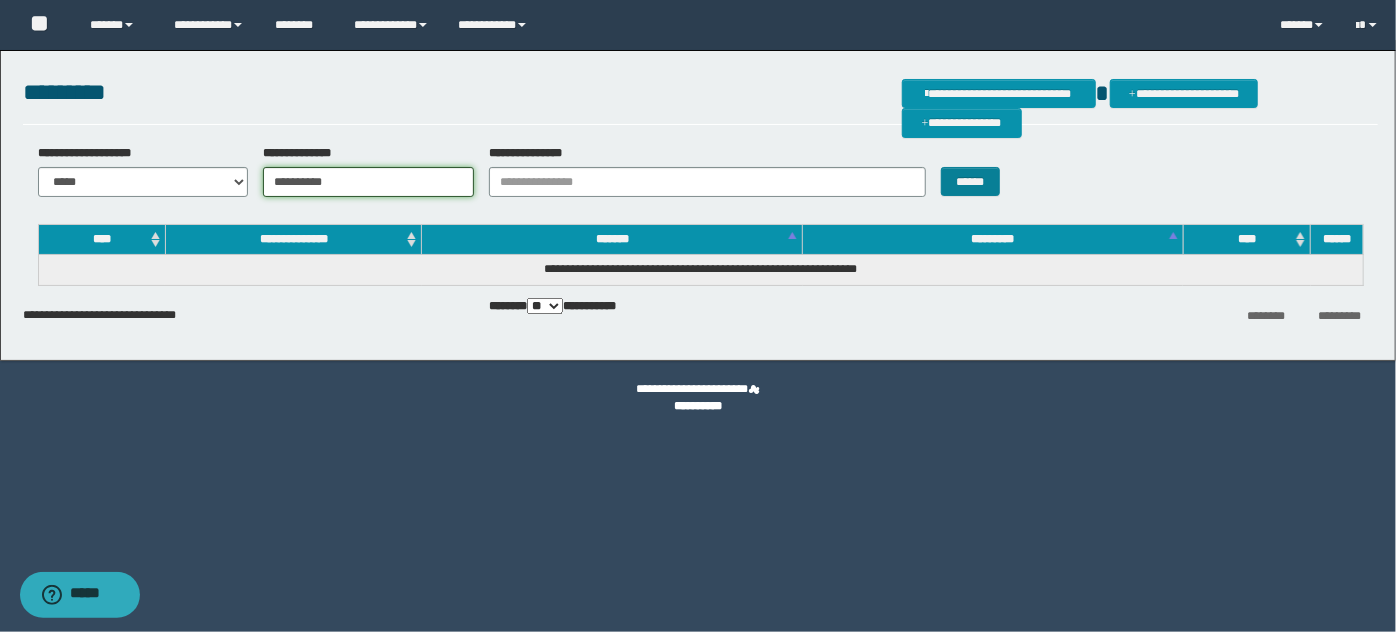 type on "**********" 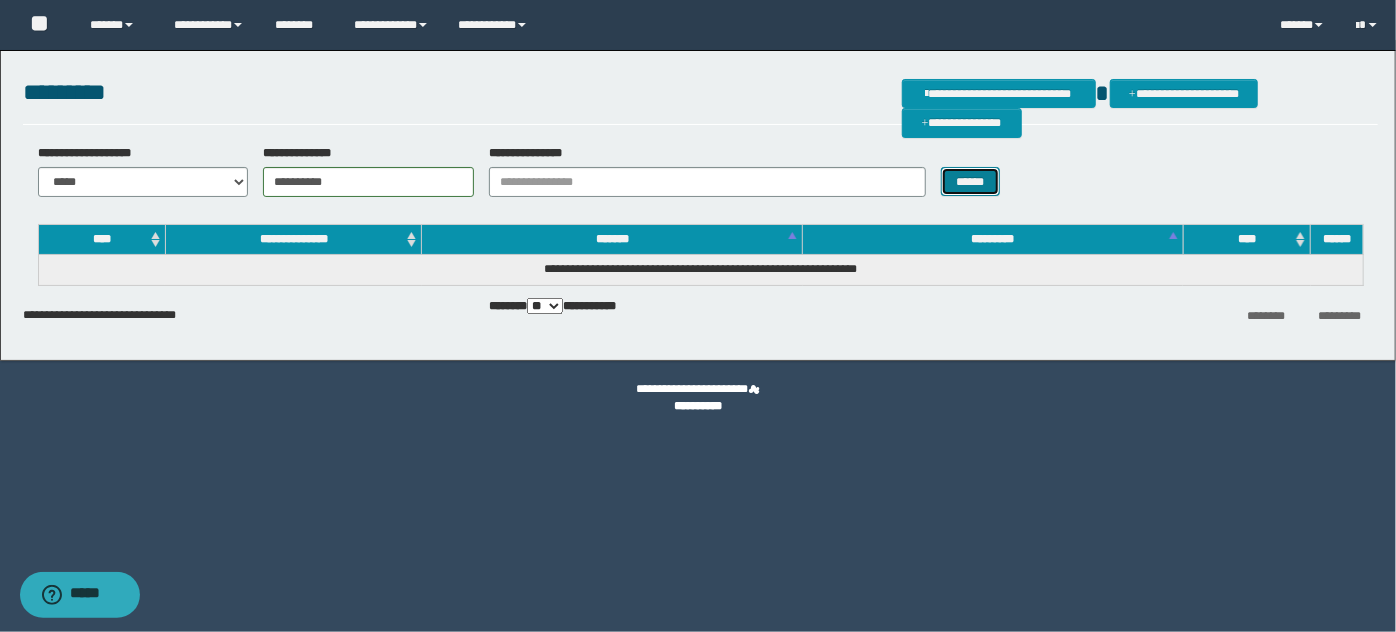click on "******" at bounding box center [970, 181] 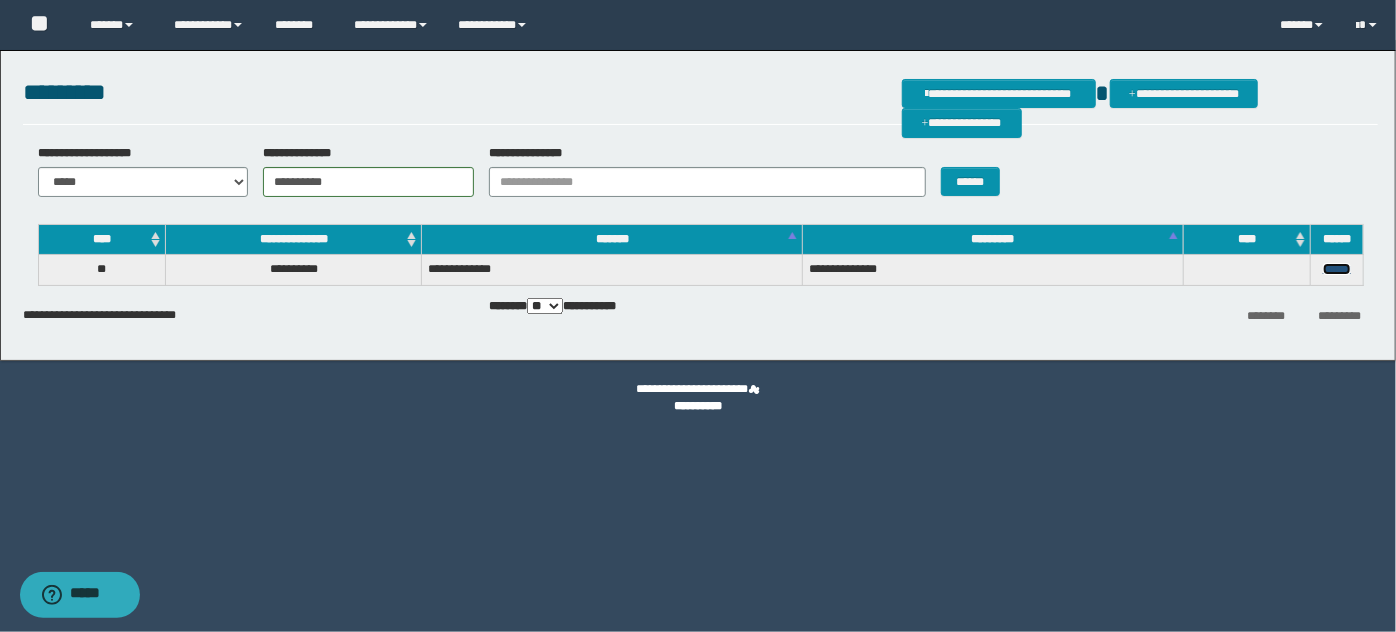 click on "******" at bounding box center [1337, 269] 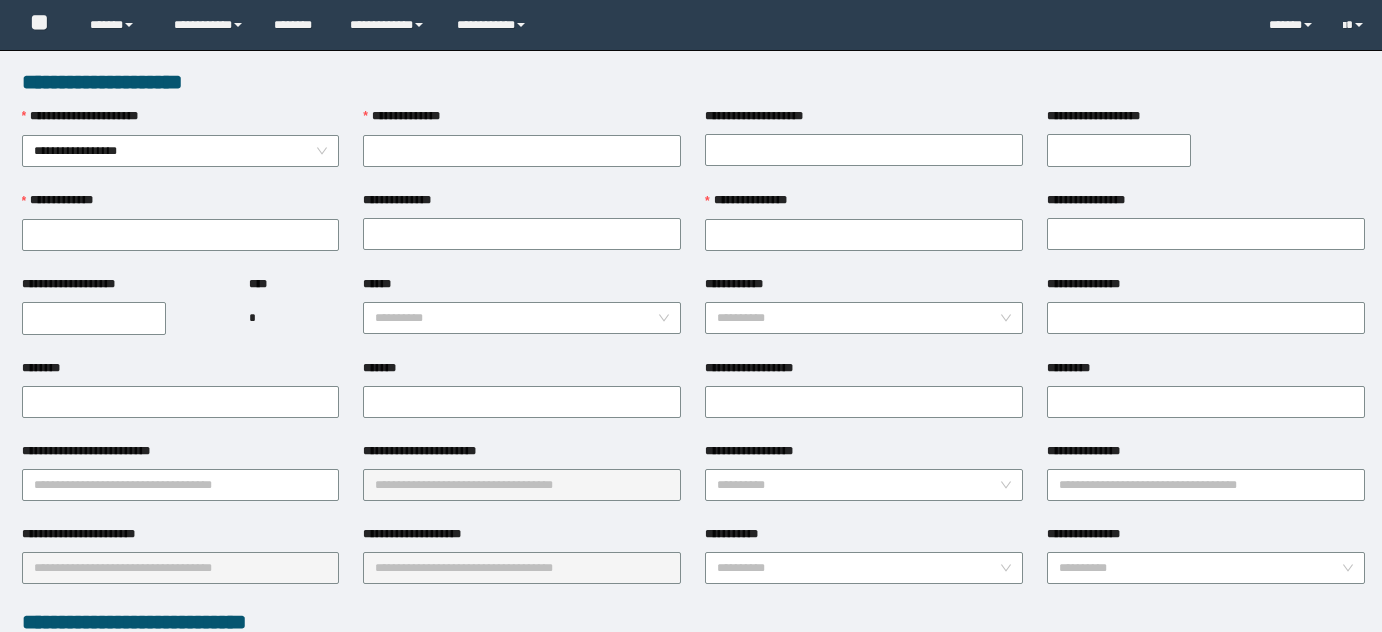 scroll, scrollTop: 0, scrollLeft: 0, axis: both 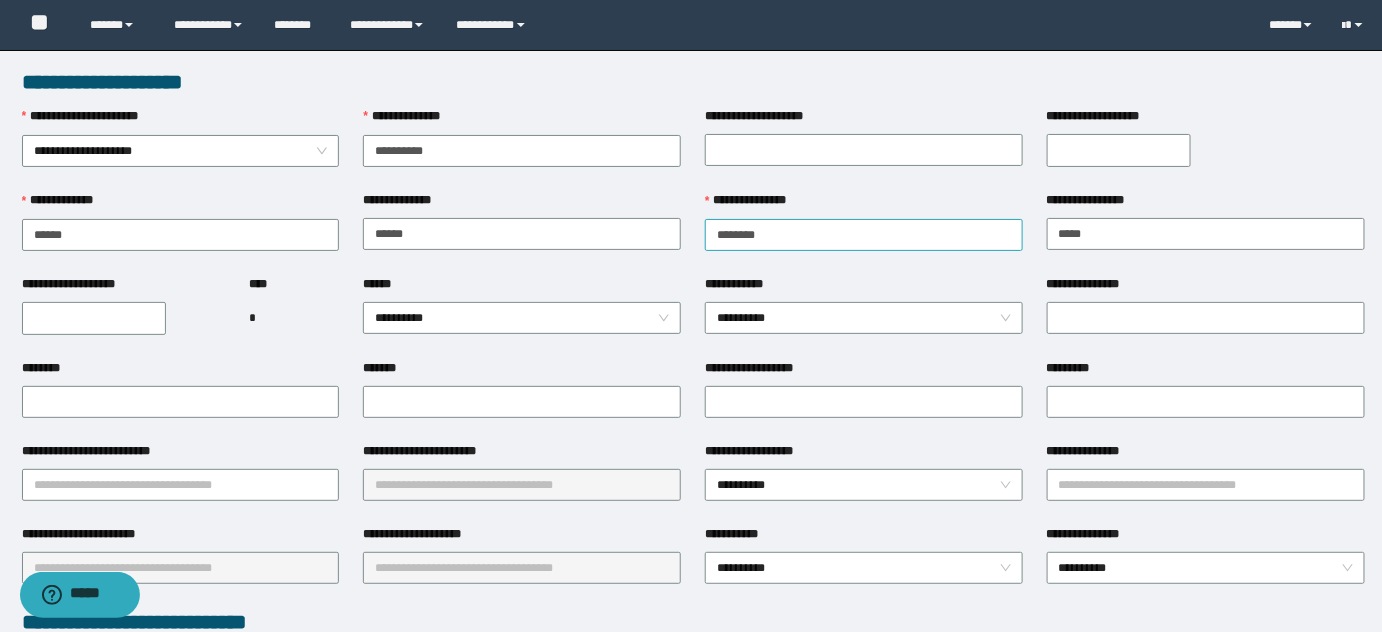 type on "**********" 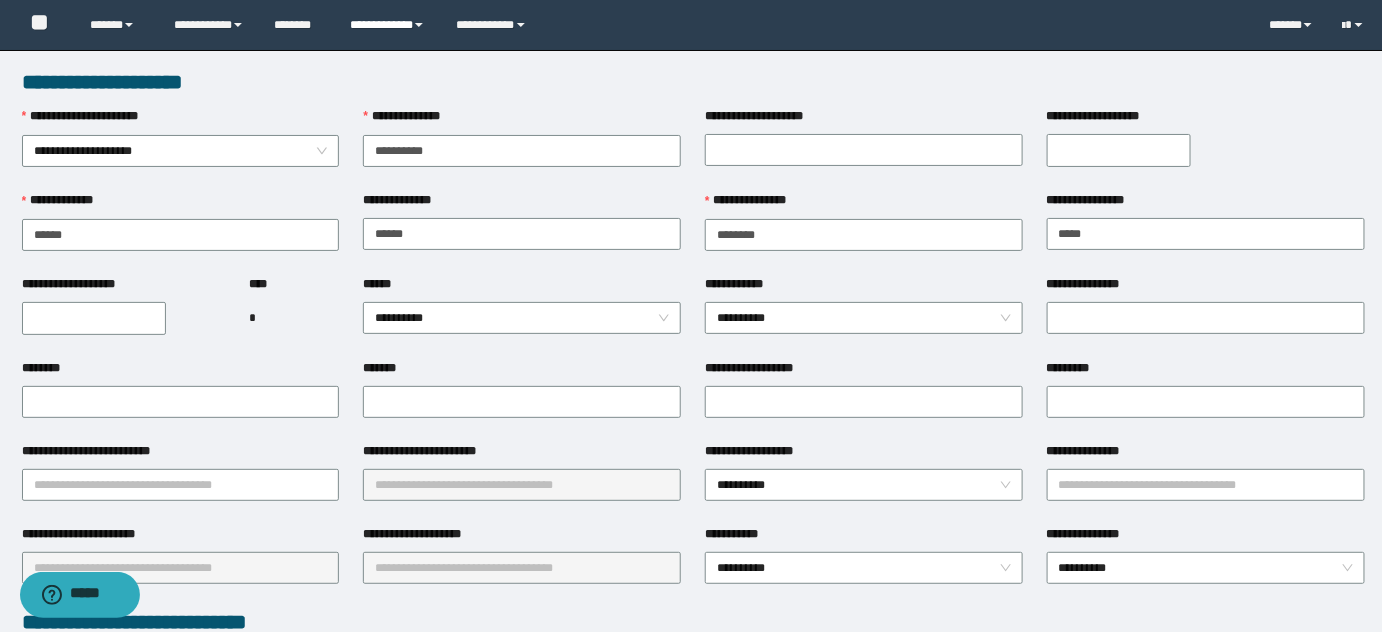 click on "**********" at bounding box center (388, 25) 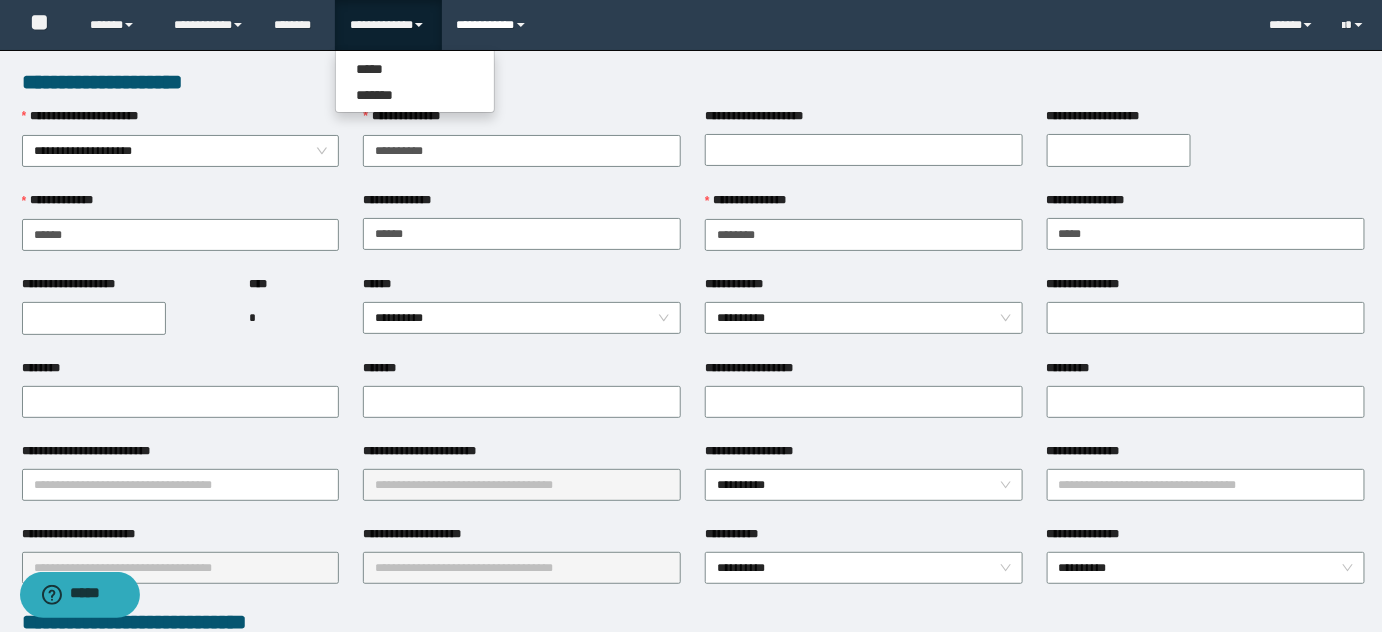 click on "**********" at bounding box center [494, 25] 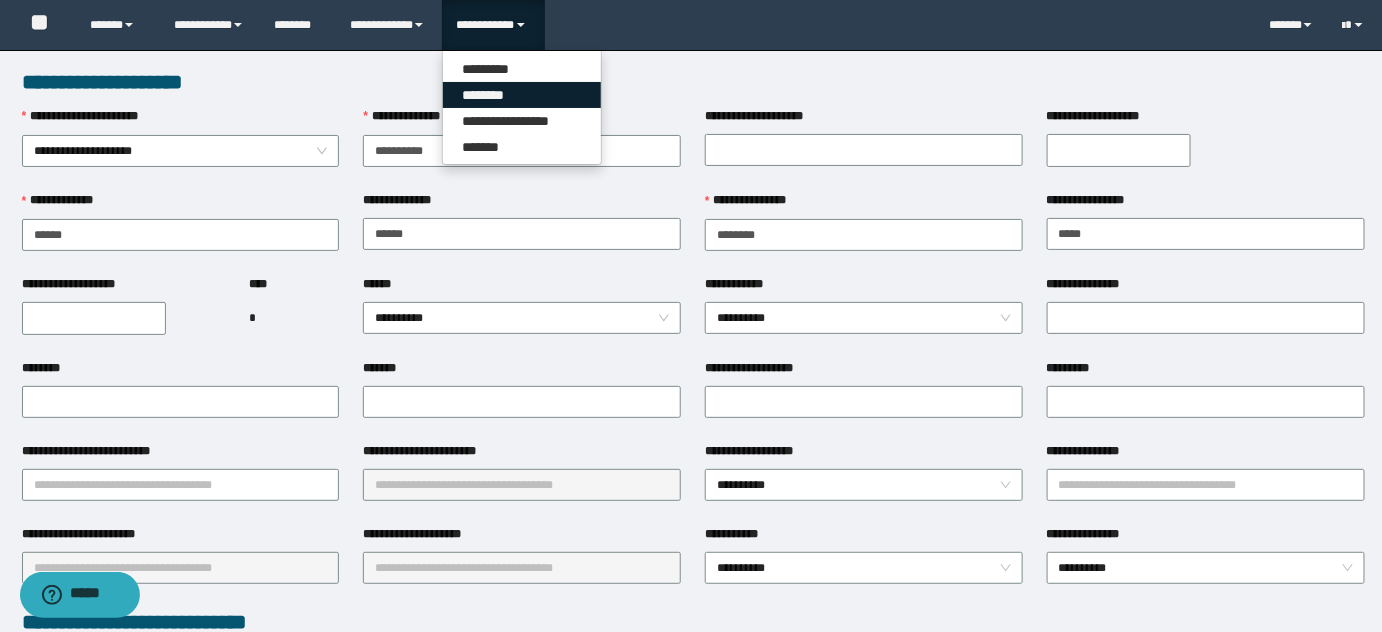 click on "********" at bounding box center (522, 95) 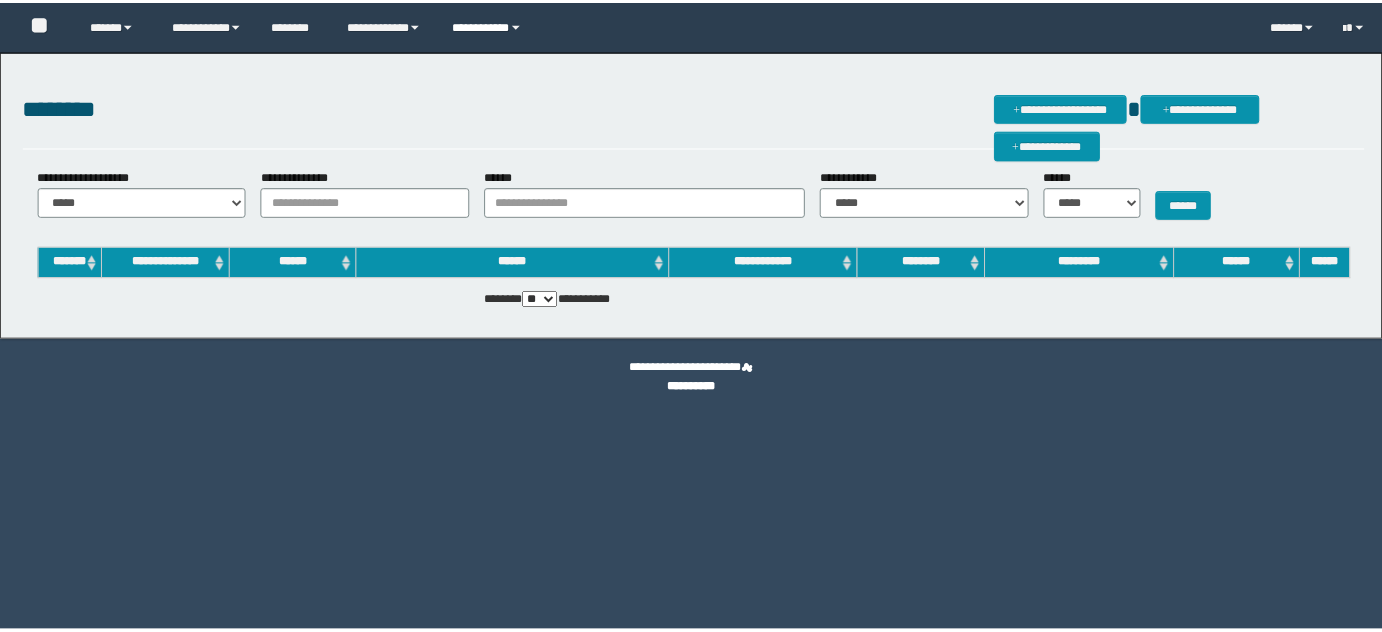scroll, scrollTop: 0, scrollLeft: 0, axis: both 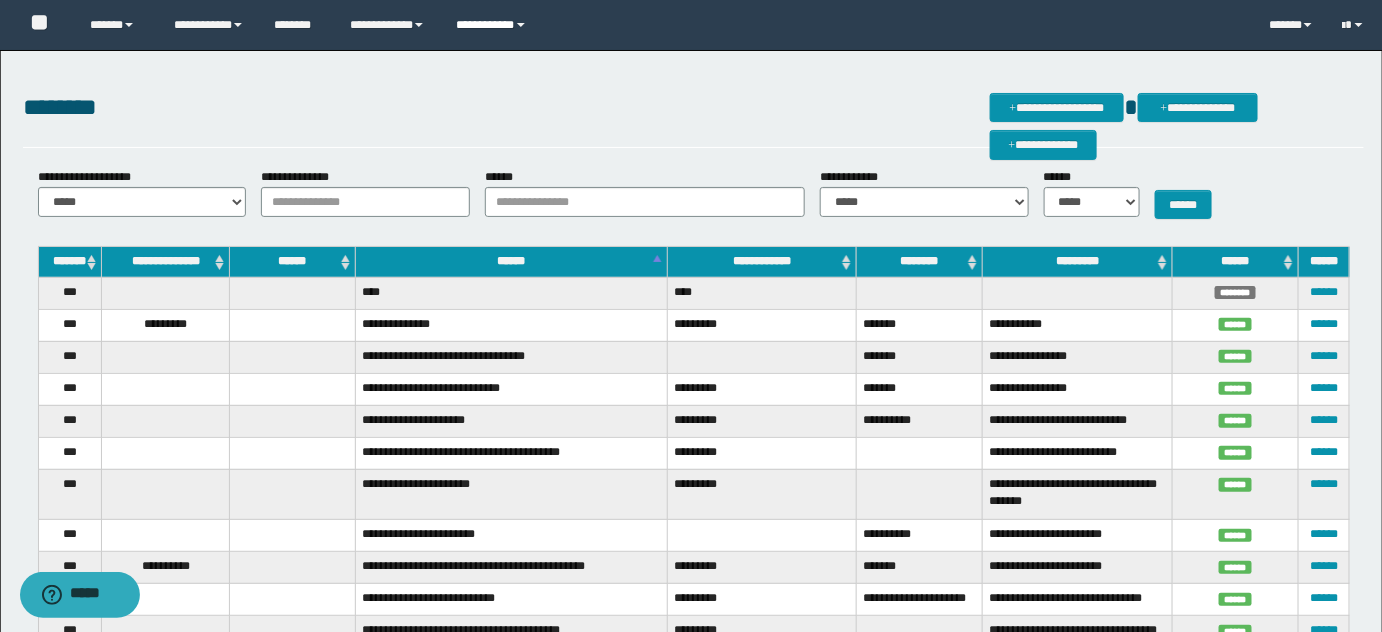 click on "**********" at bounding box center (494, 25) 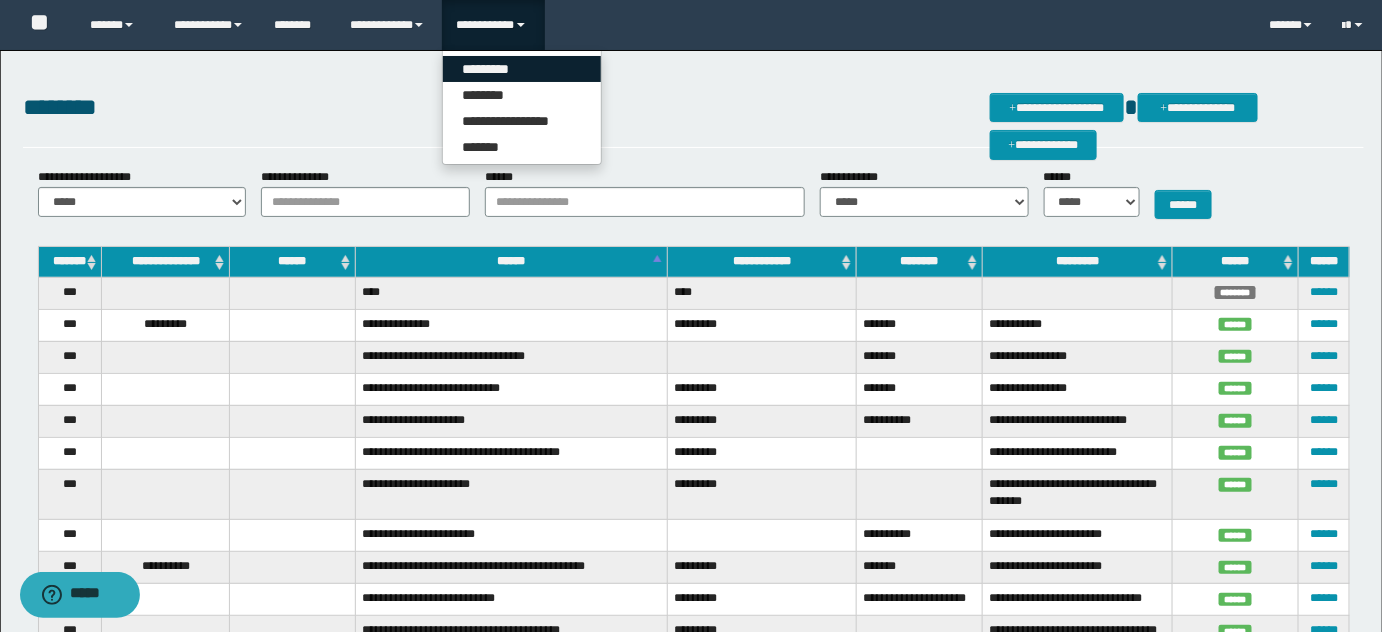 click on "*********" at bounding box center (522, 69) 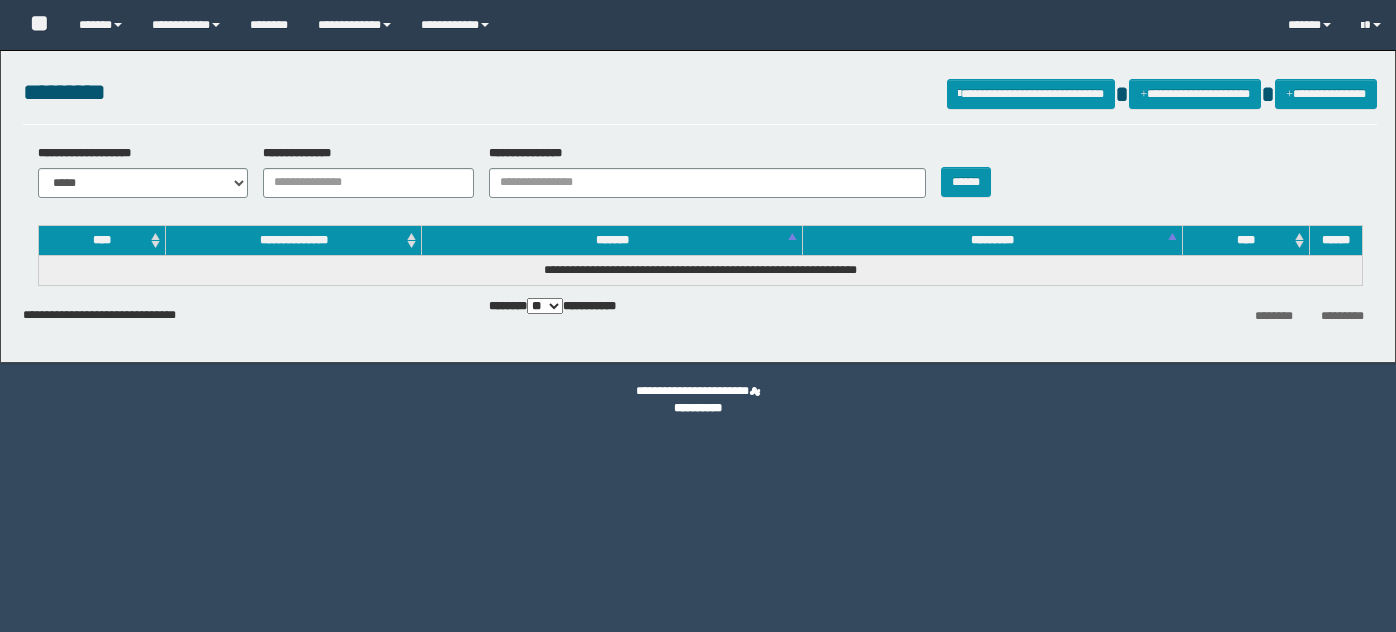 scroll, scrollTop: 0, scrollLeft: 0, axis: both 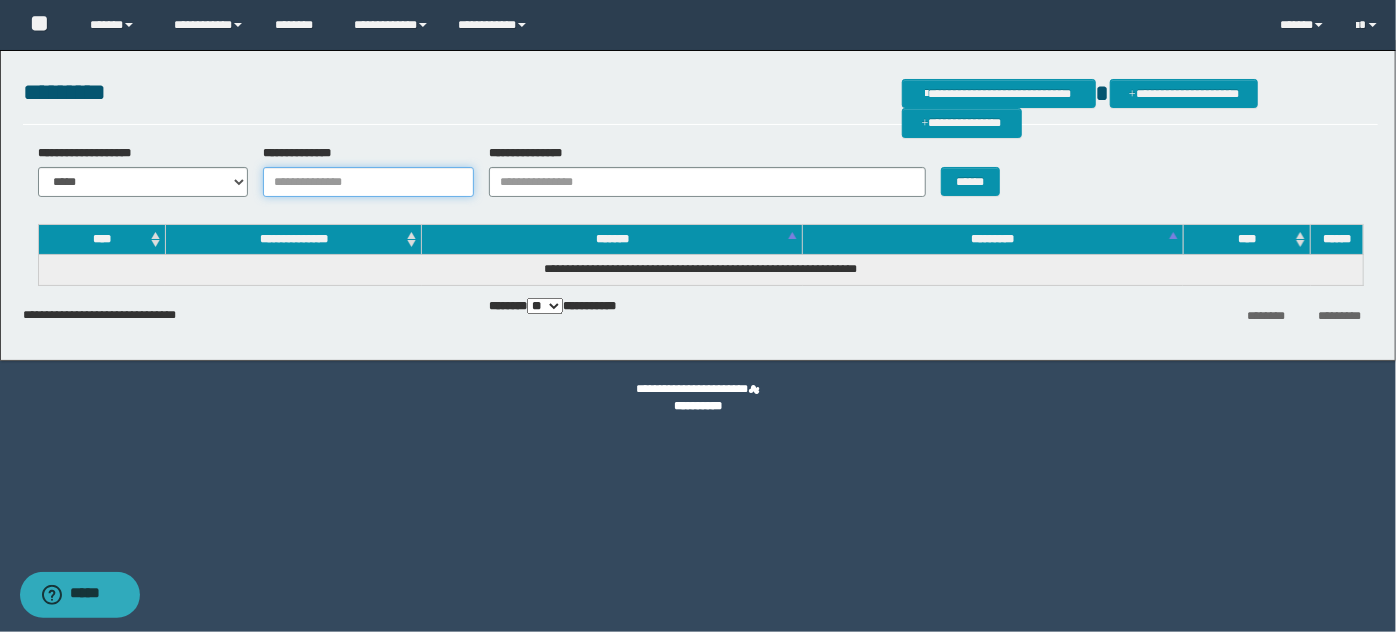 click on "**********" at bounding box center [368, 182] 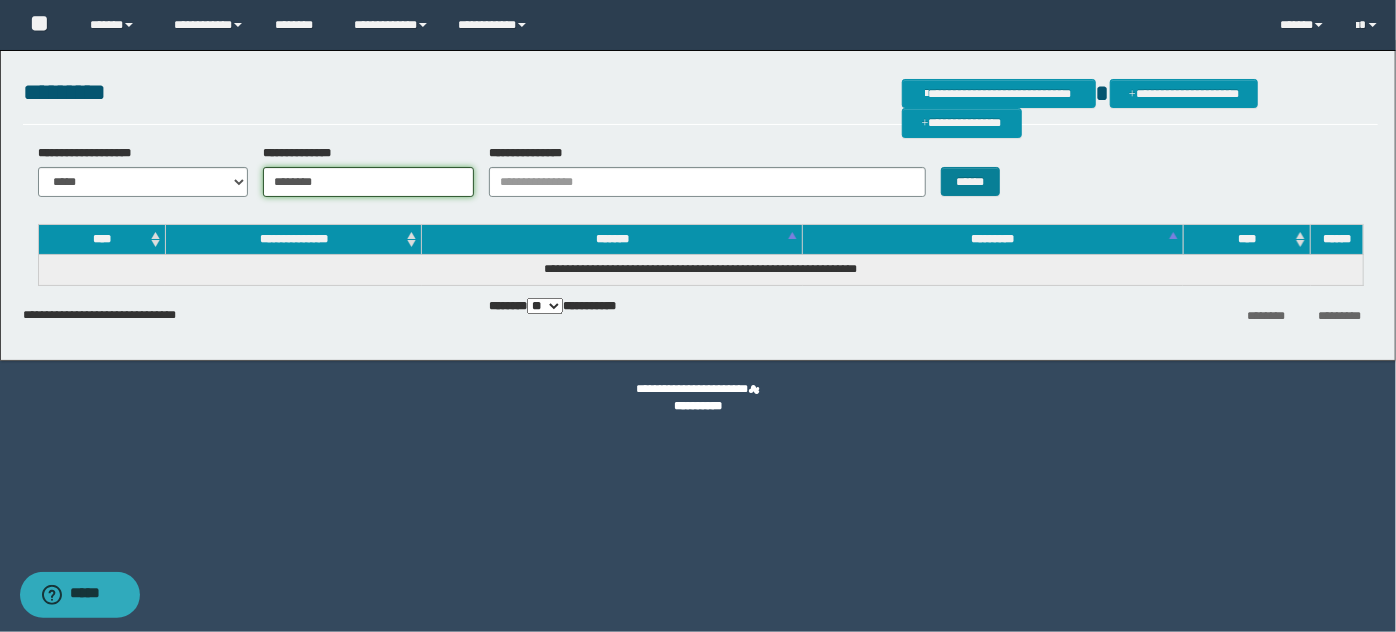 type on "********" 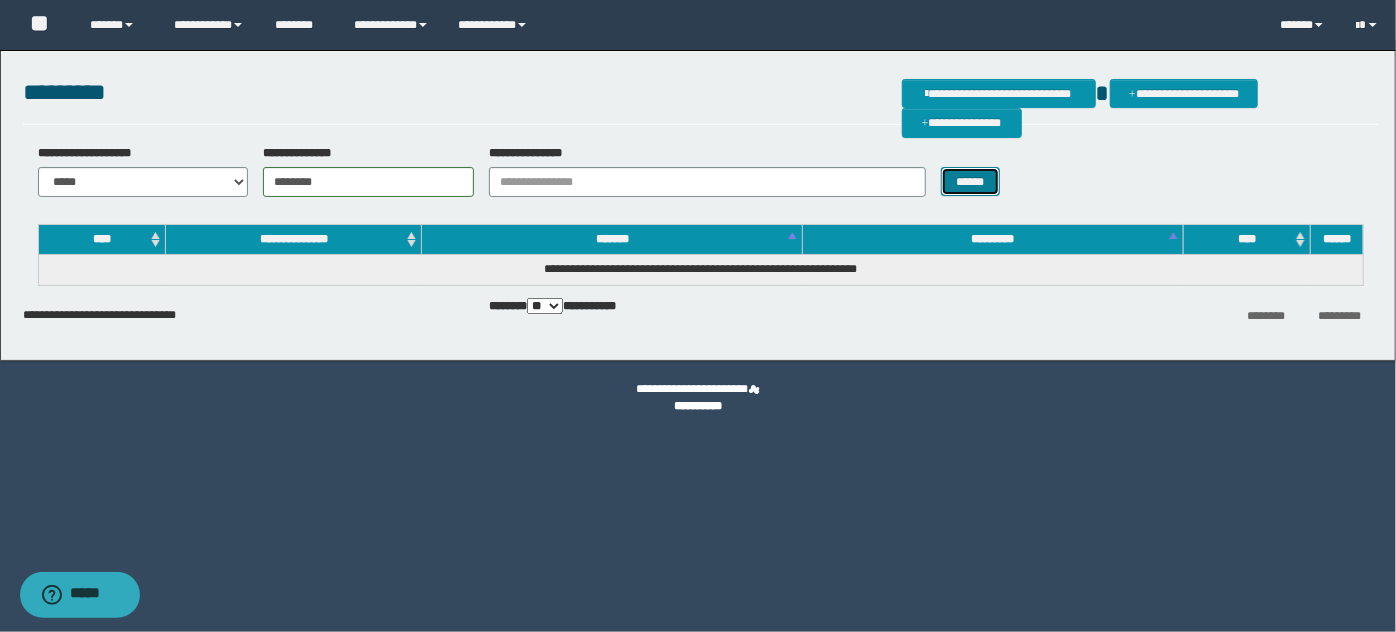 click on "******" at bounding box center (970, 181) 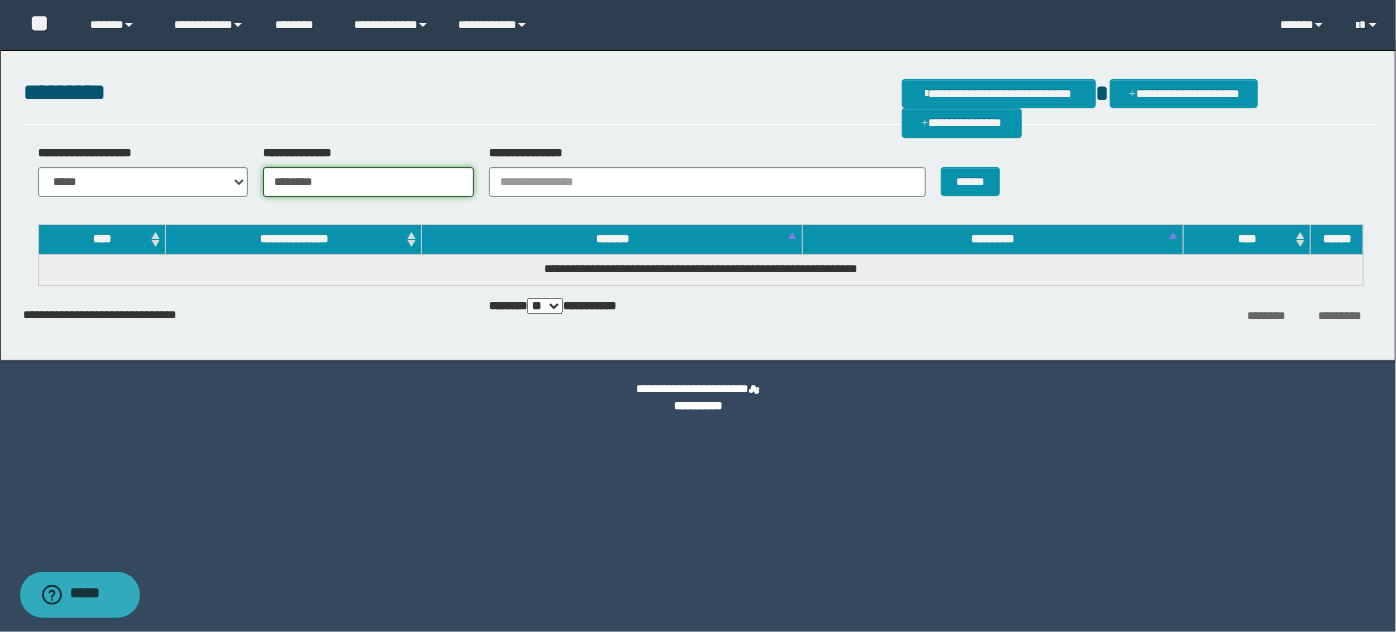 drag, startPoint x: 463, startPoint y: 181, endPoint x: 0, endPoint y: 131, distance: 465.69196 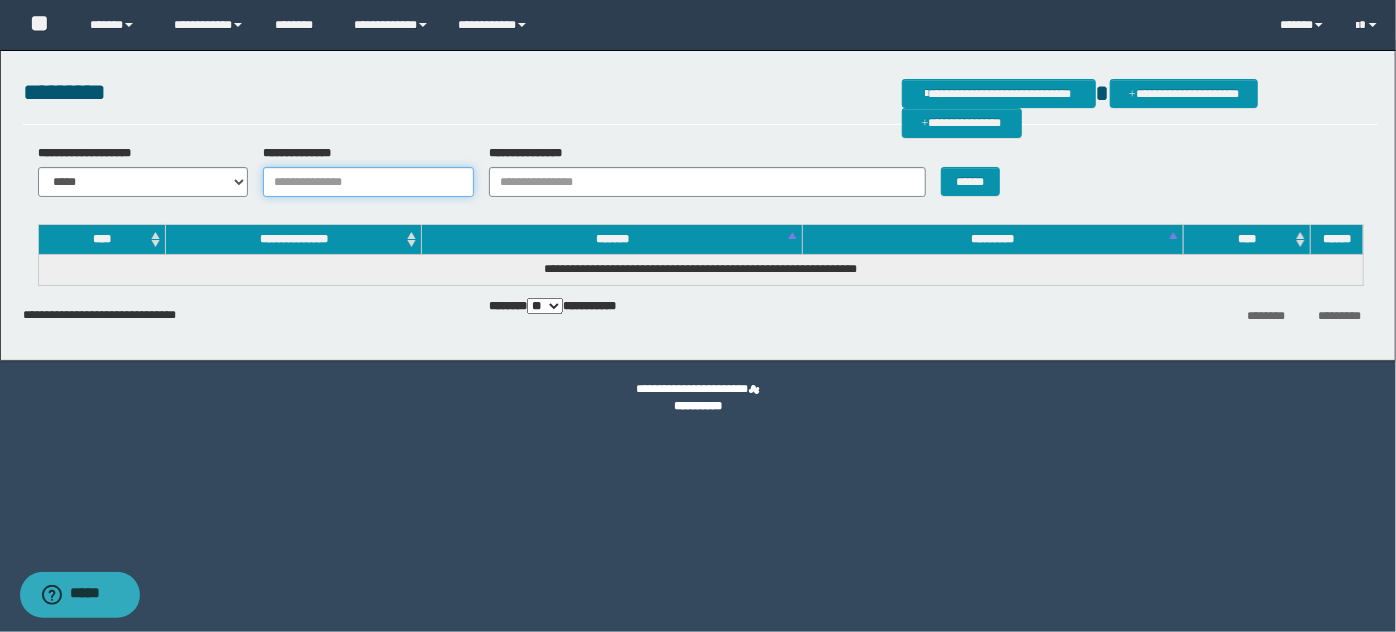 type 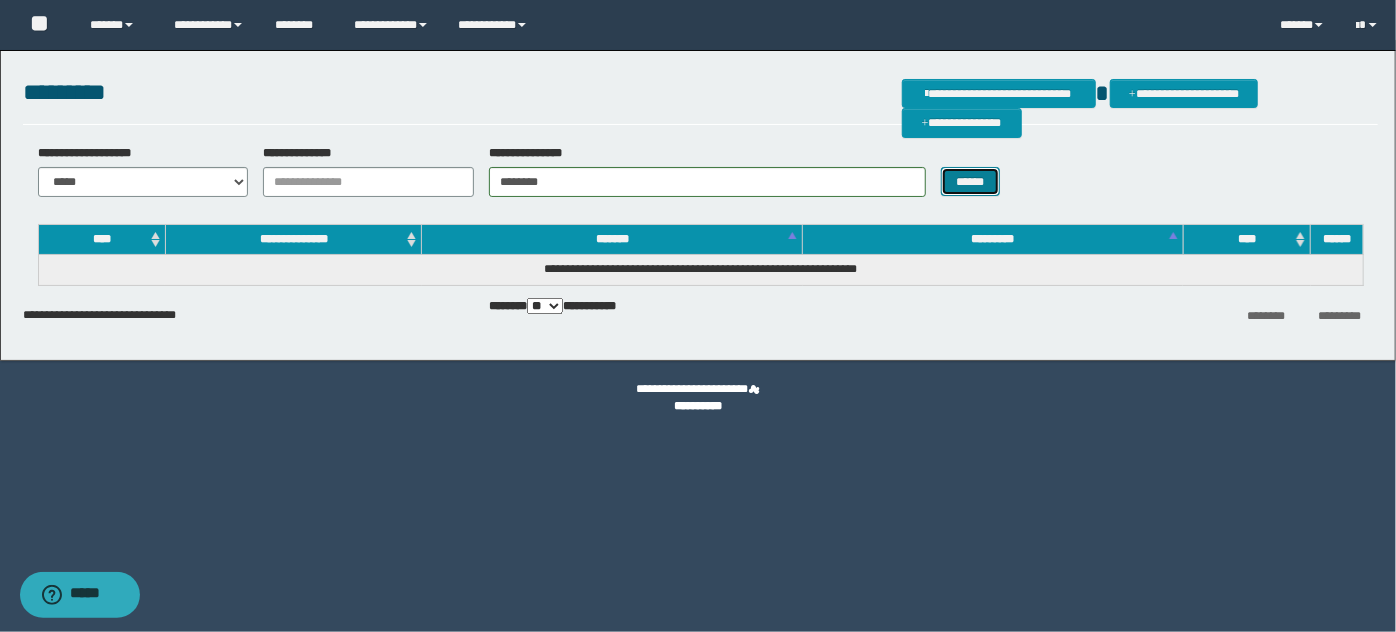 click on "******" at bounding box center [970, 181] 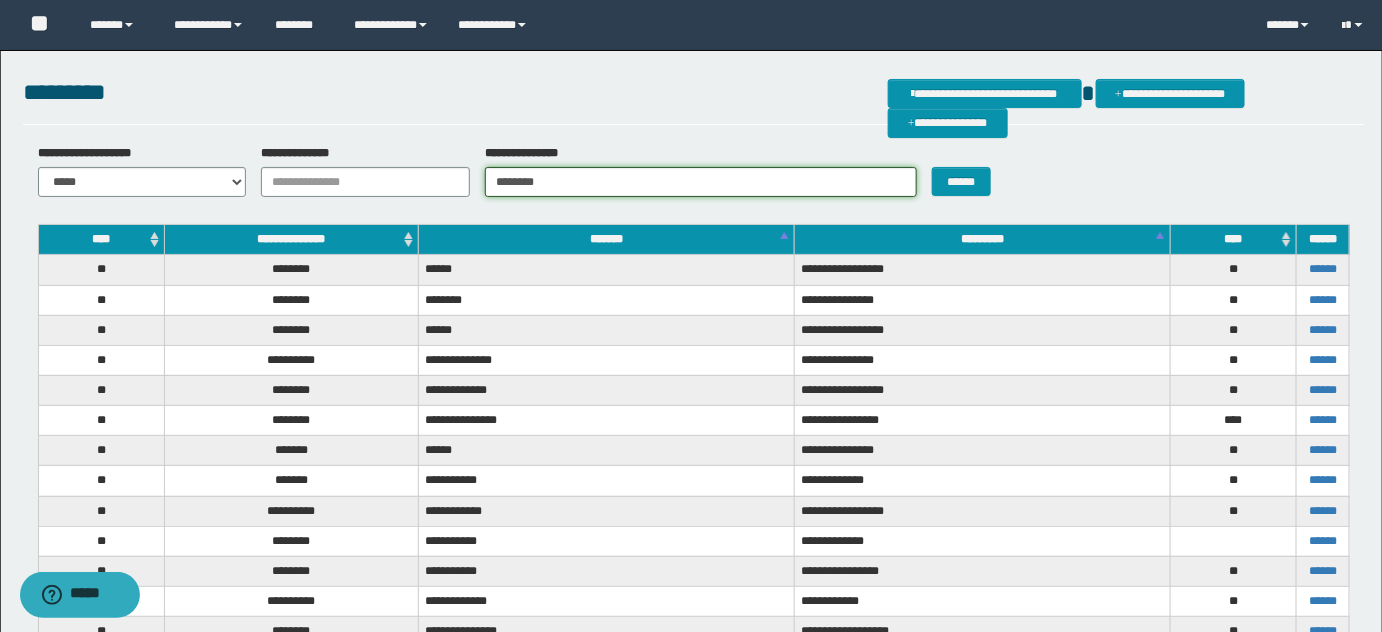 click on "********" at bounding box center (701, 182) 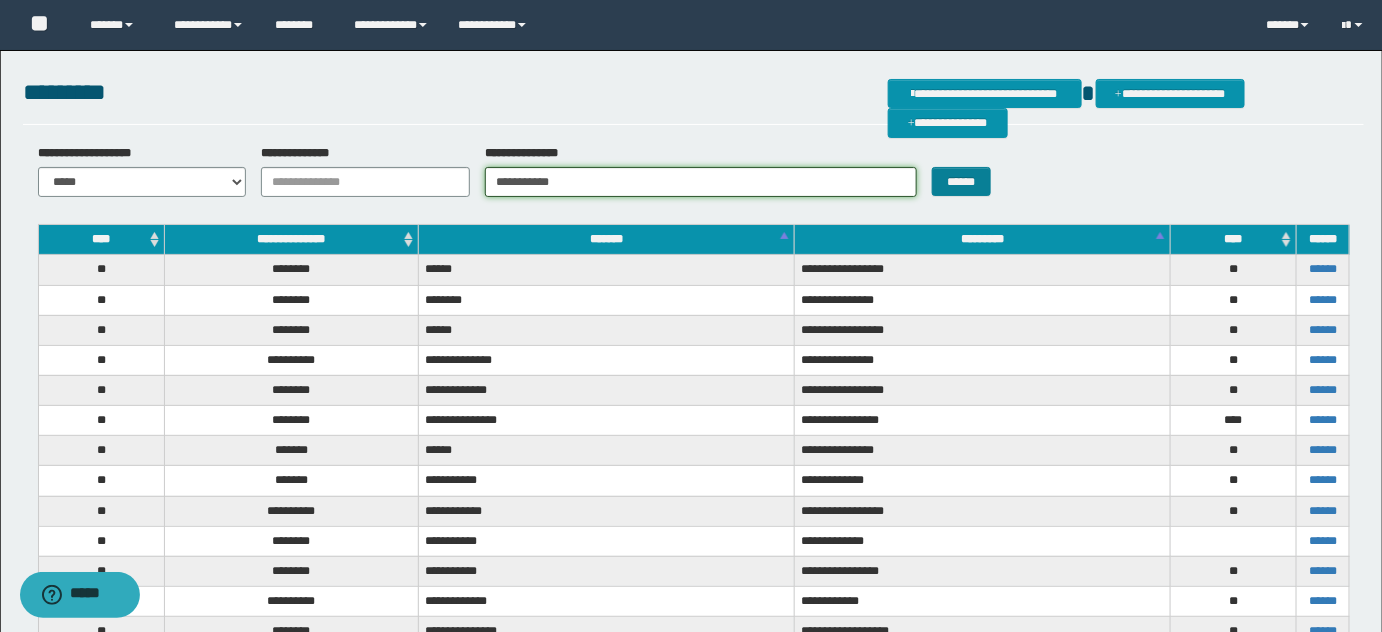 type on "**********" 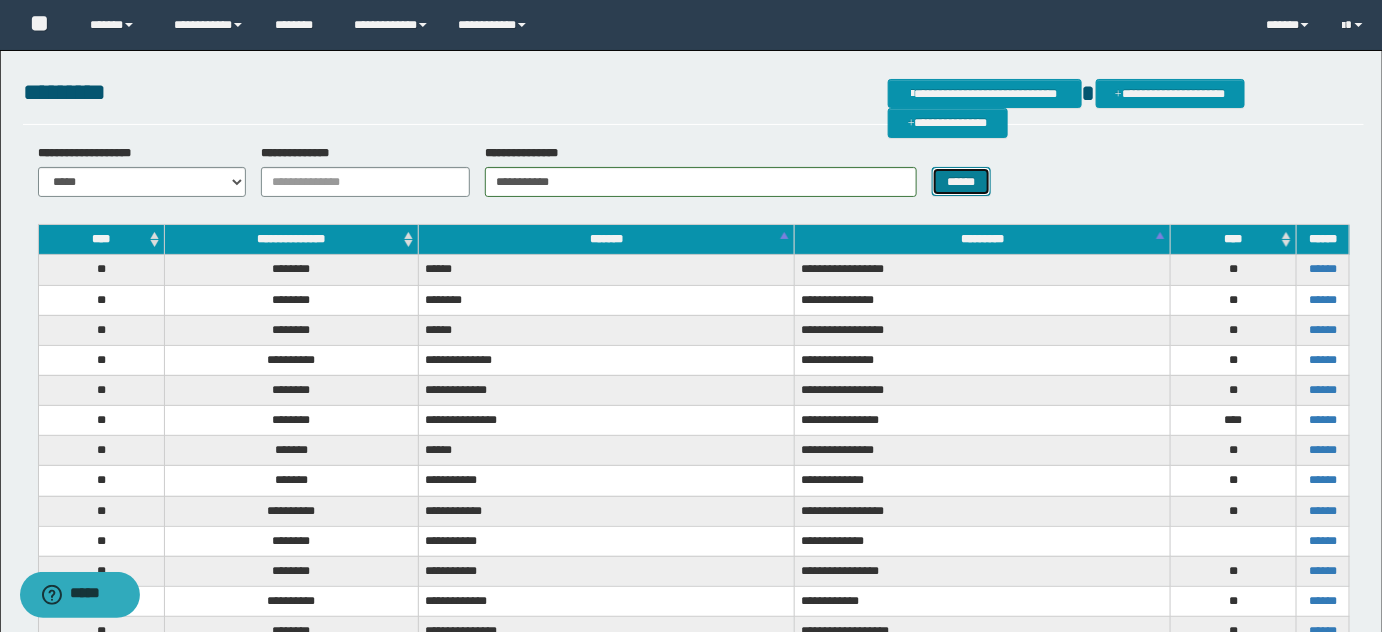click on "******" at bounding box center [961, 181] 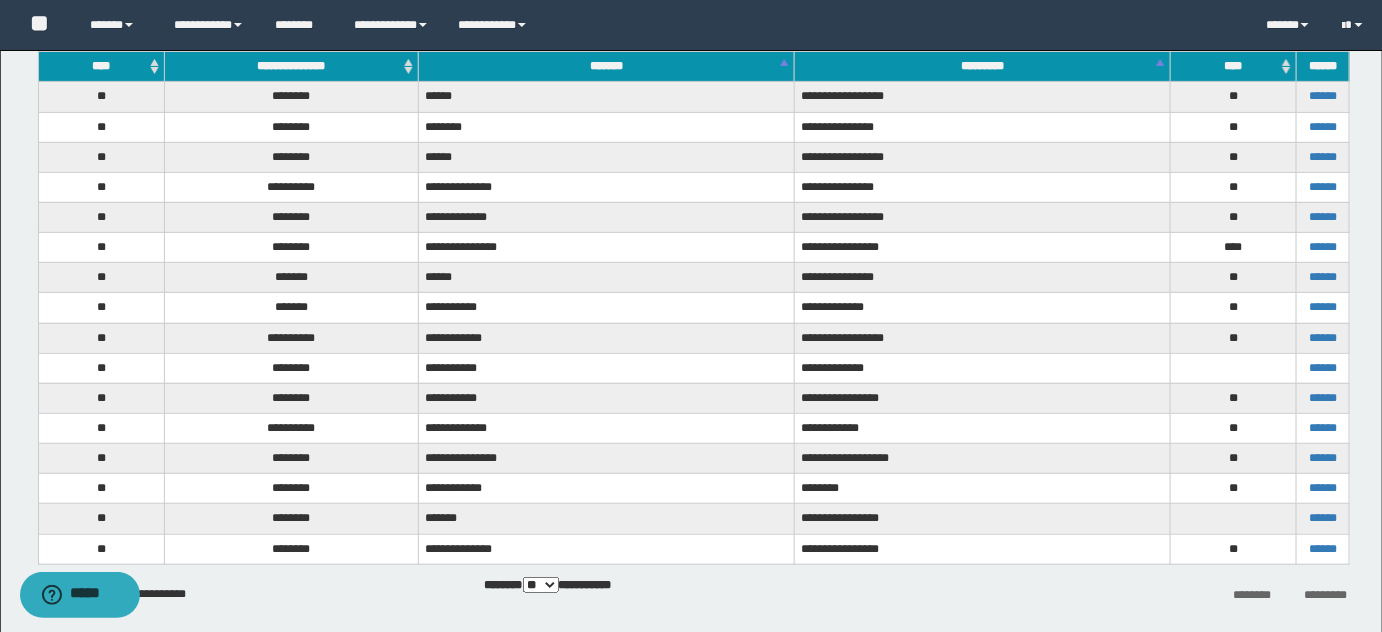 scroll, scrollTop: 181, scrollLeft: 0, axis: vertical 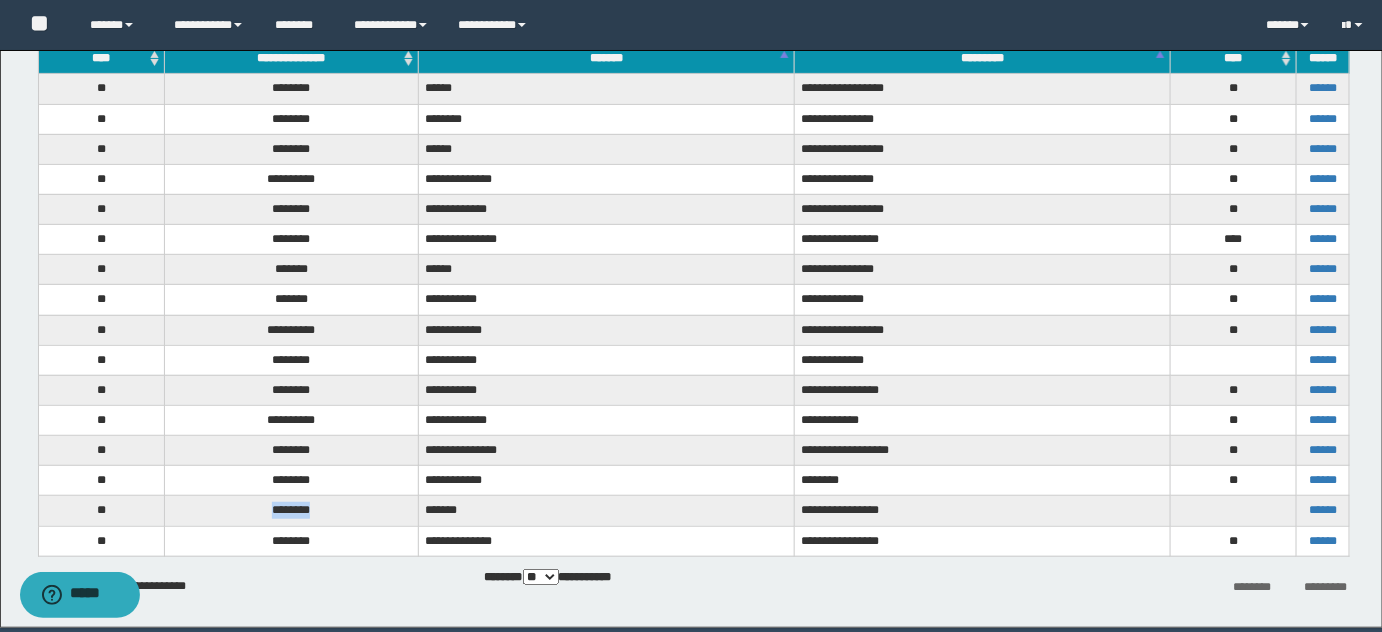 drag, startPoint x: 320, startPoint y: 506, endPoint x: 266, endPoint y: 500, distance: 54.33231 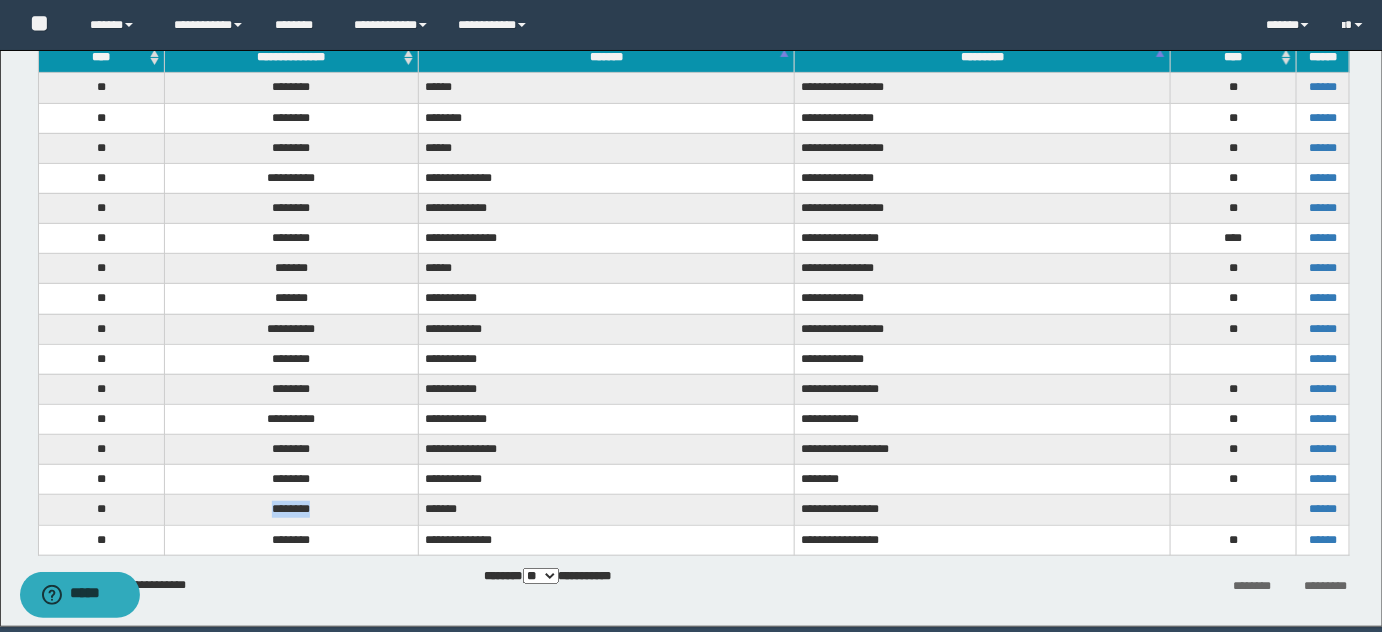 scroll, scrollTop: 250, scrollLeft: 0, axis: vertical 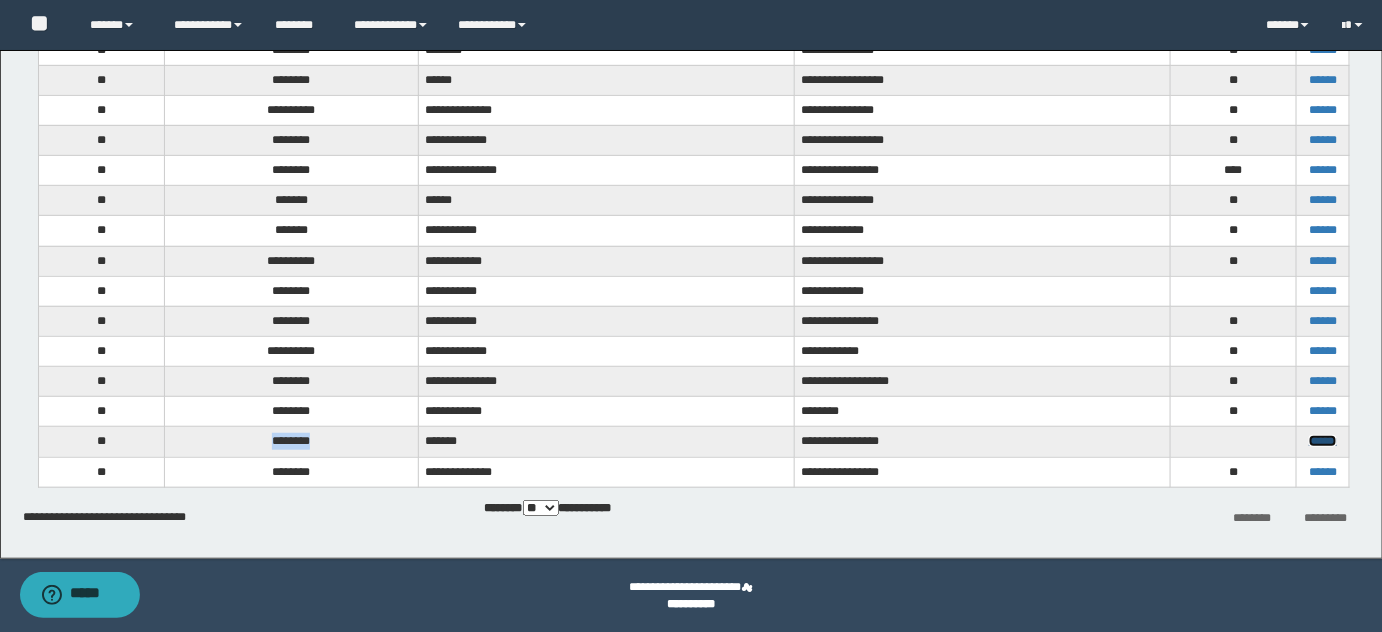 click on "******" at bounding box center [1323, 441] 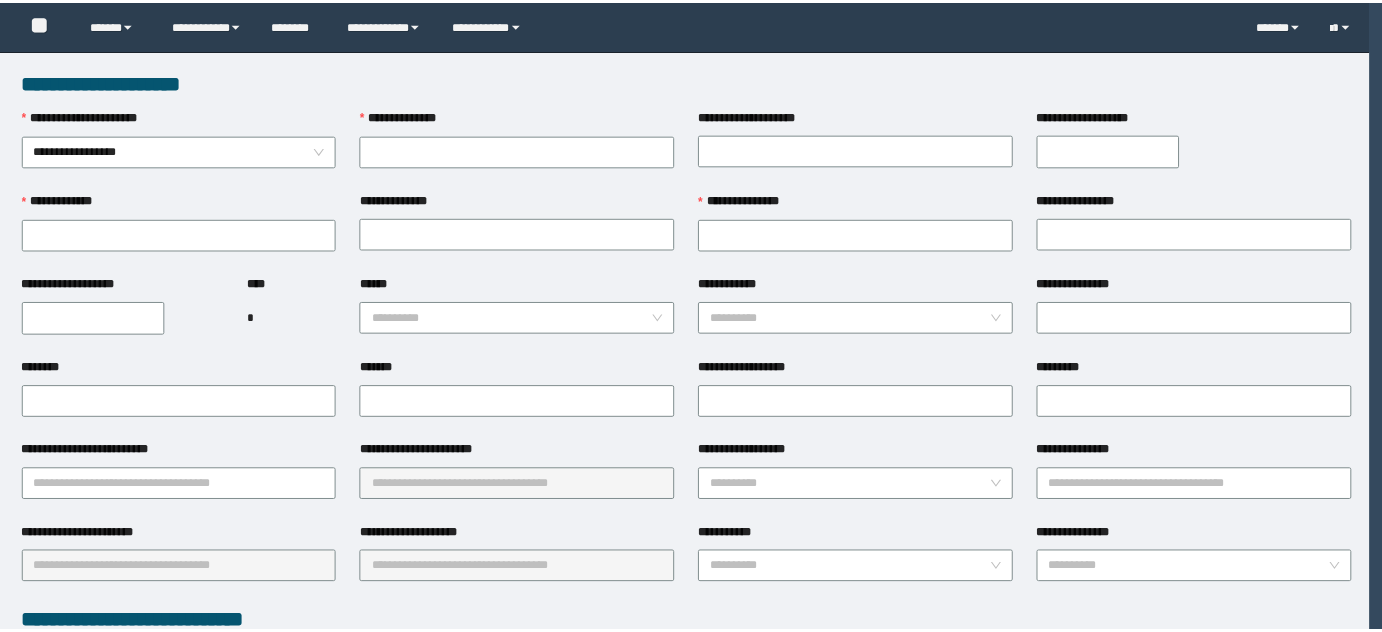 scroll, scrollTop: 0, scrollLeft: 0, axis: both 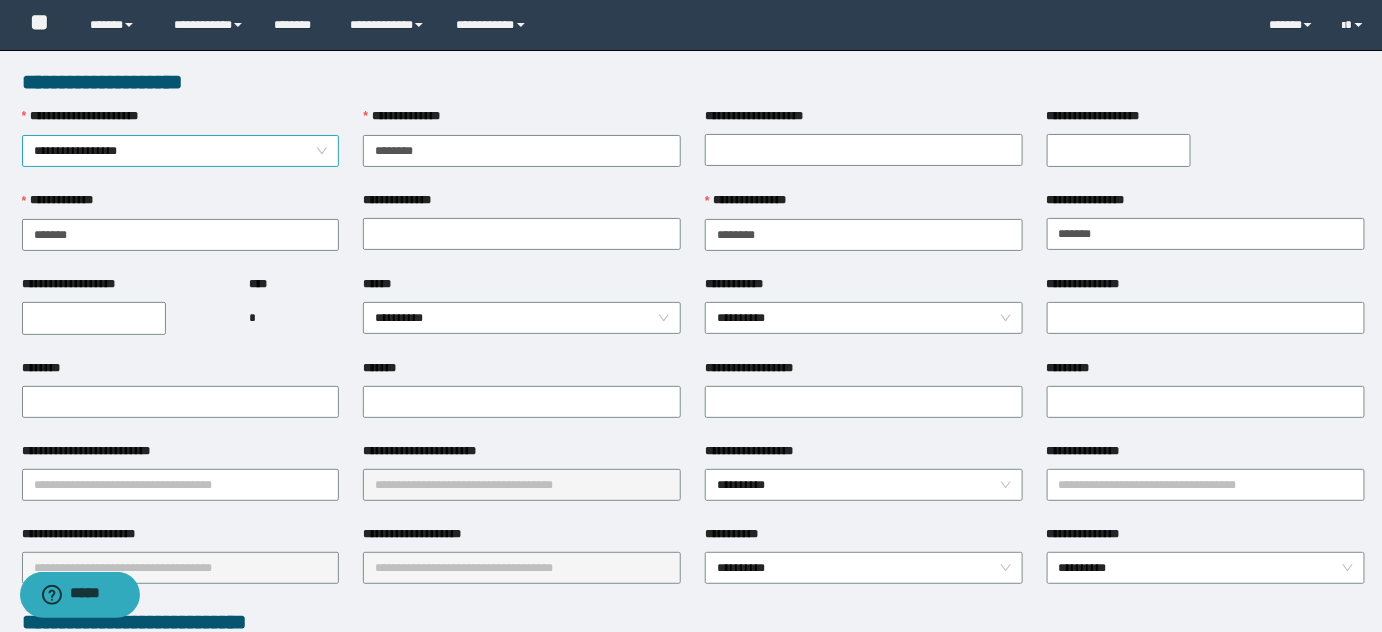 type on "********" 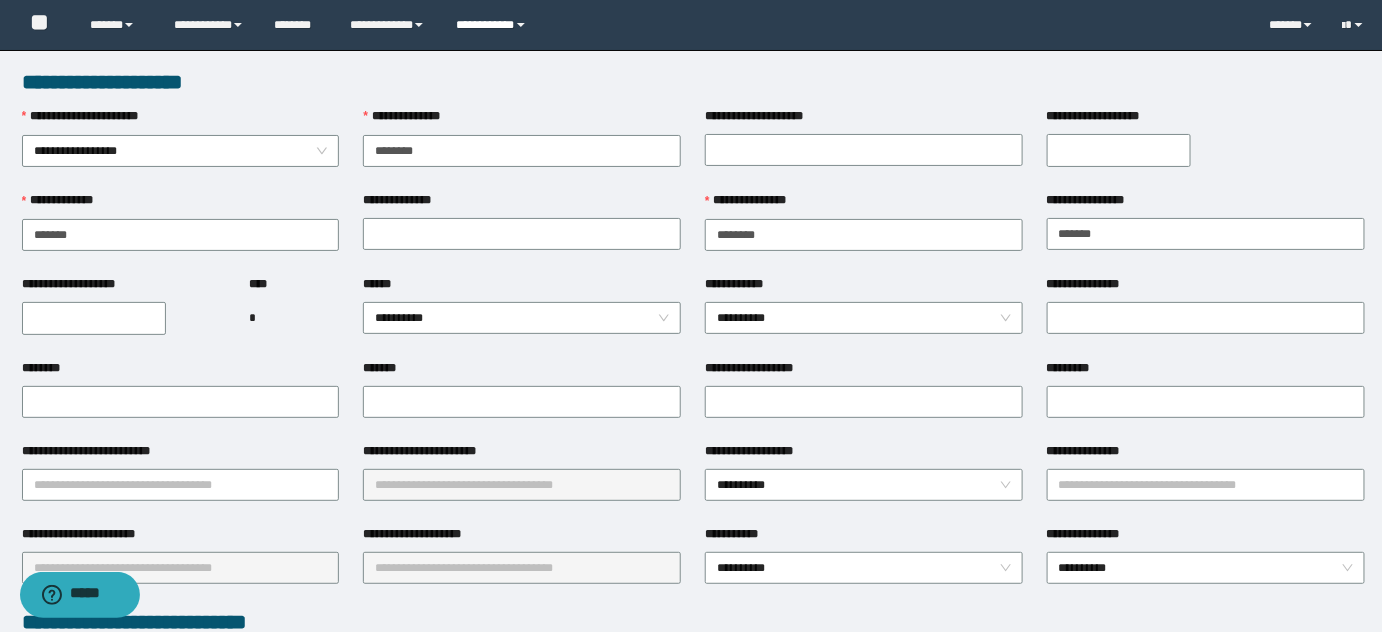 drag, startPoint x: 480, startPoint y: 16, endPoint x: 477, endPoint y: 29, distance: 13.341664 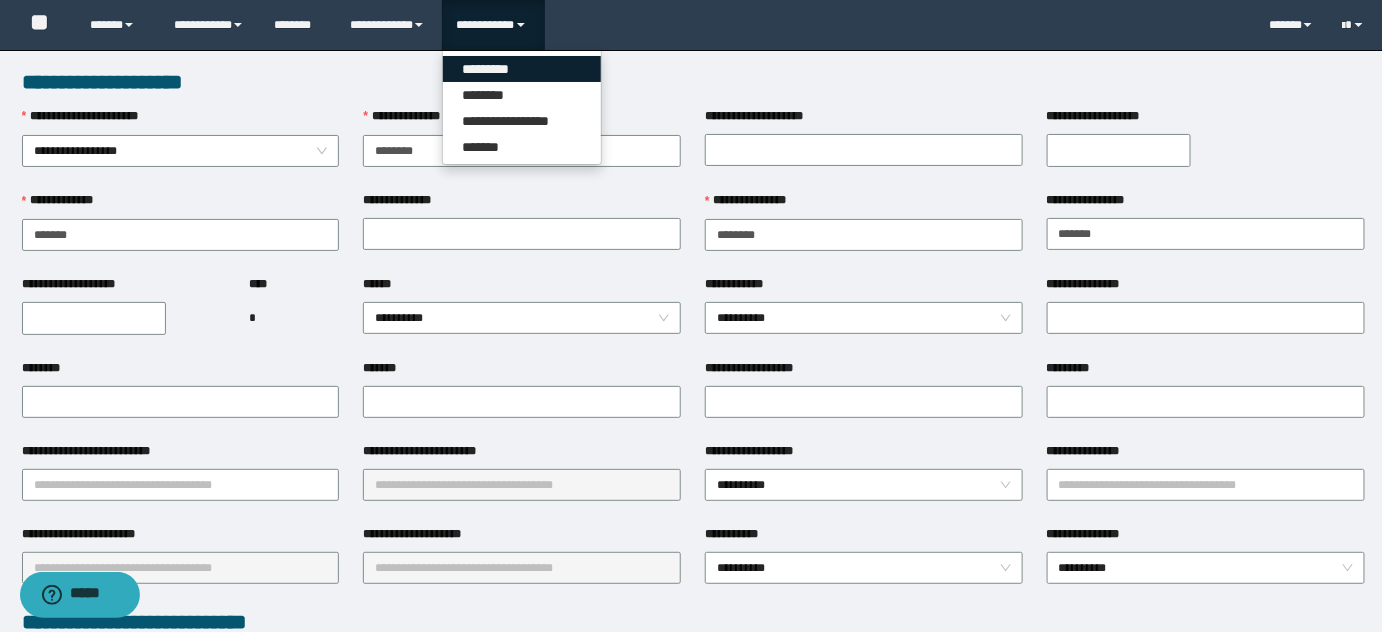 click on "*********" at bounding box center (522, 69) 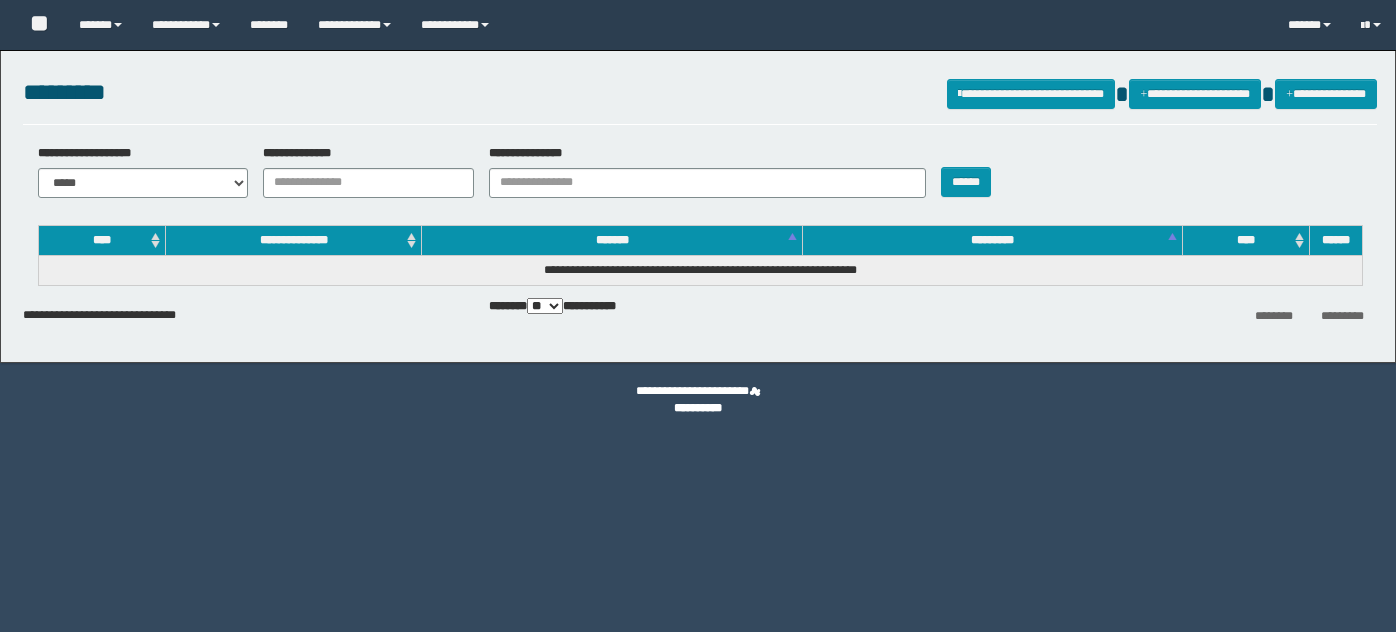 scroll, scrollTop: 0, scrollLeft: 0, axis: both 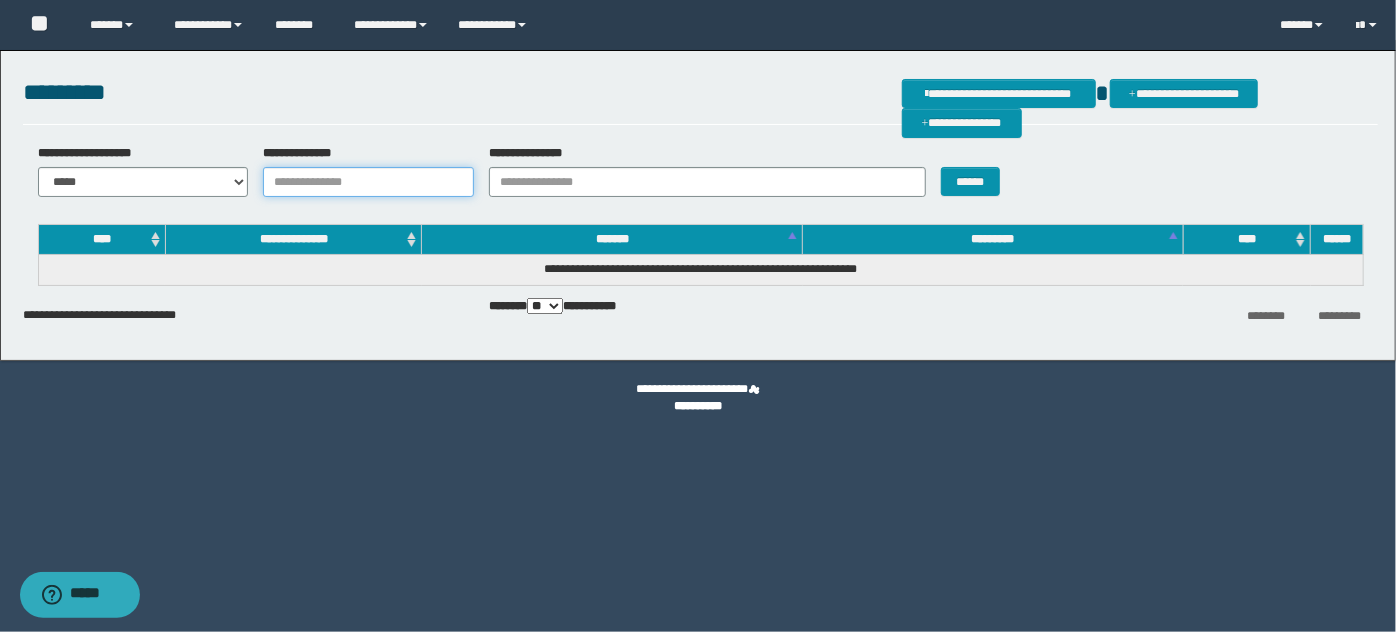 click on "**********" at bounding box center (368, 182) 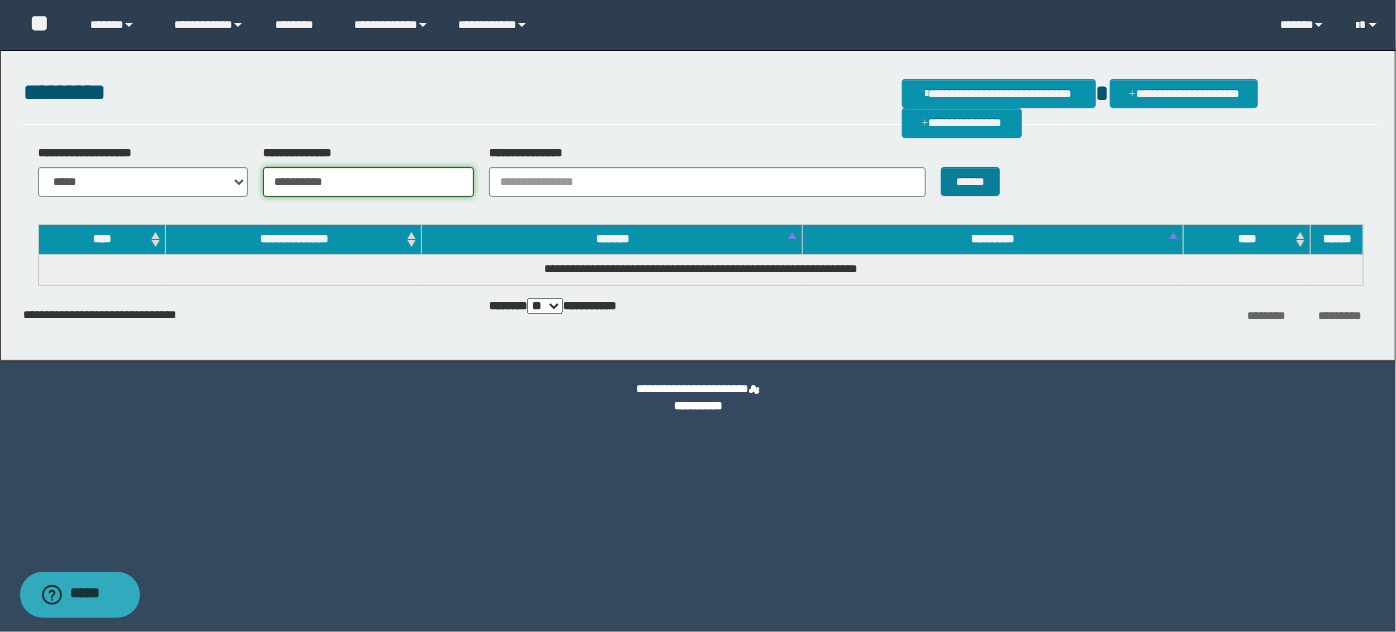 type on "**********" 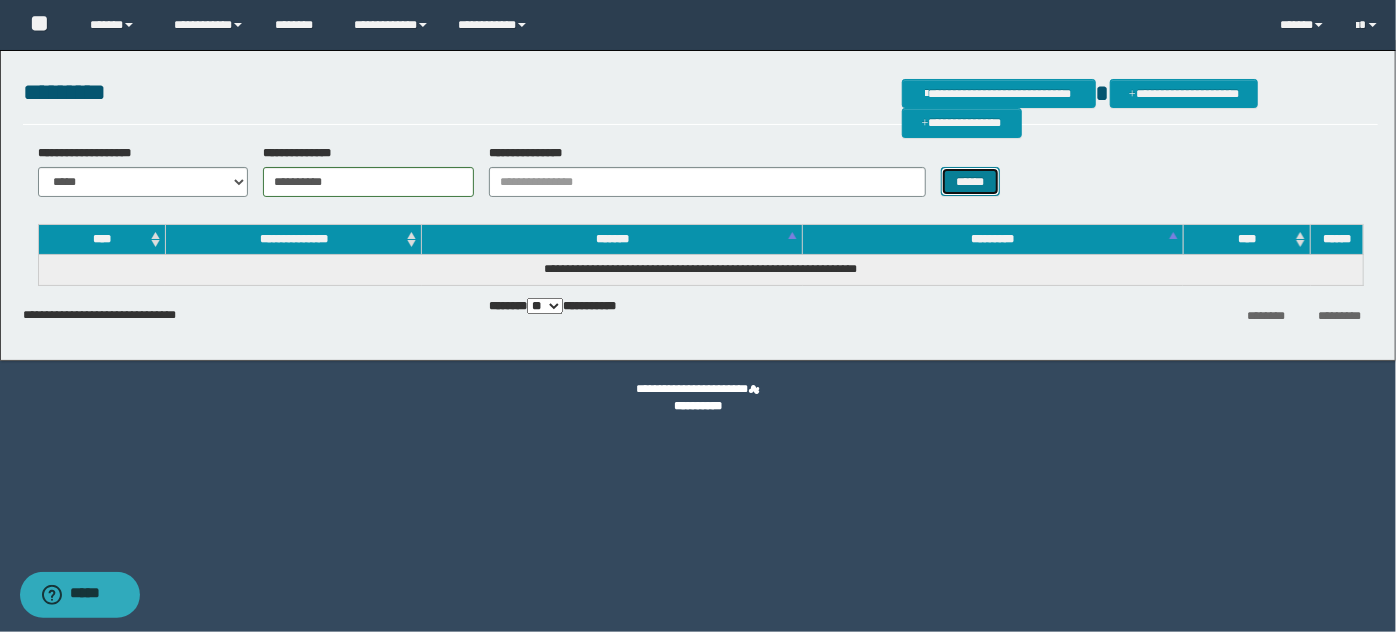click on "******" at bounding box center [970, 181] 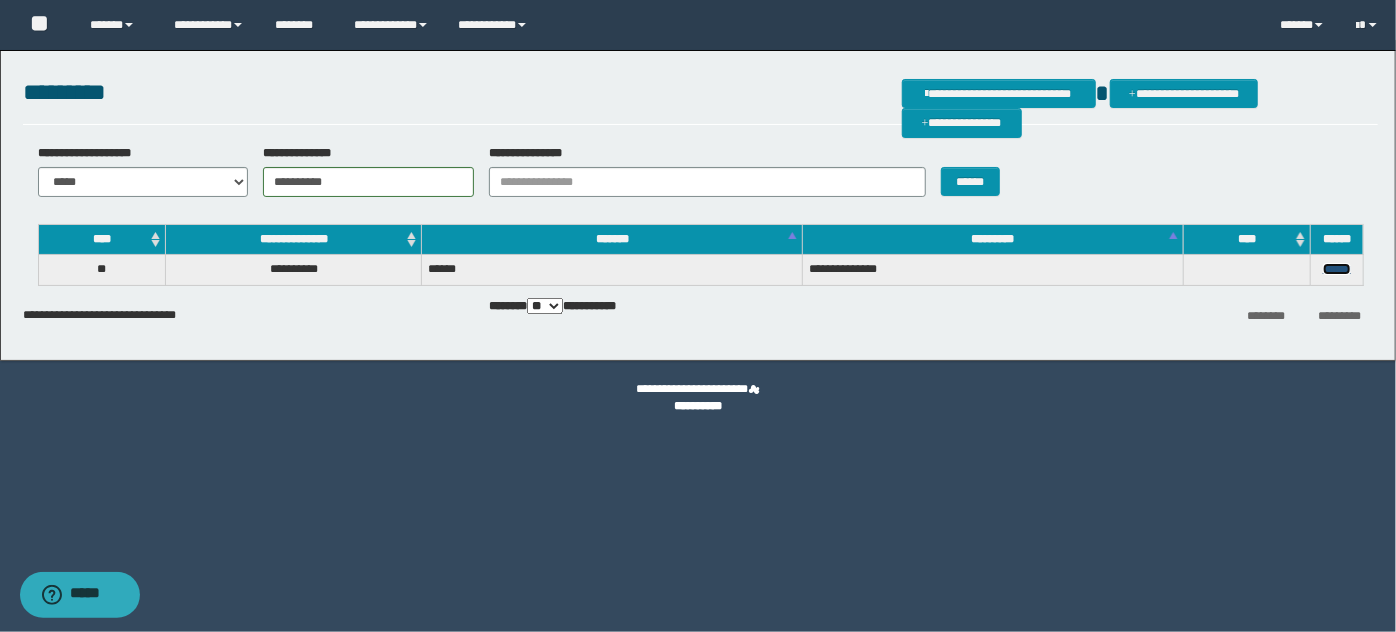 click on "******" at bounding box center (1337, 269) 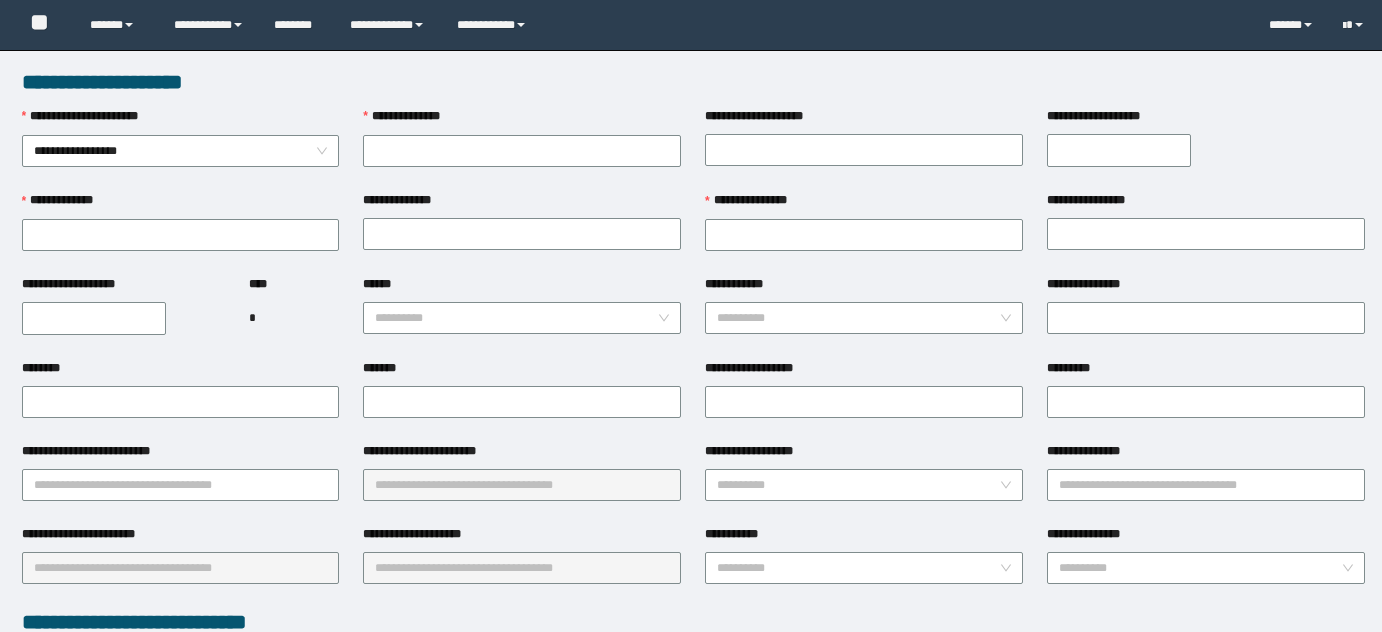 scroll, scrollTop: 0, scrollLeft: 0, axis: both 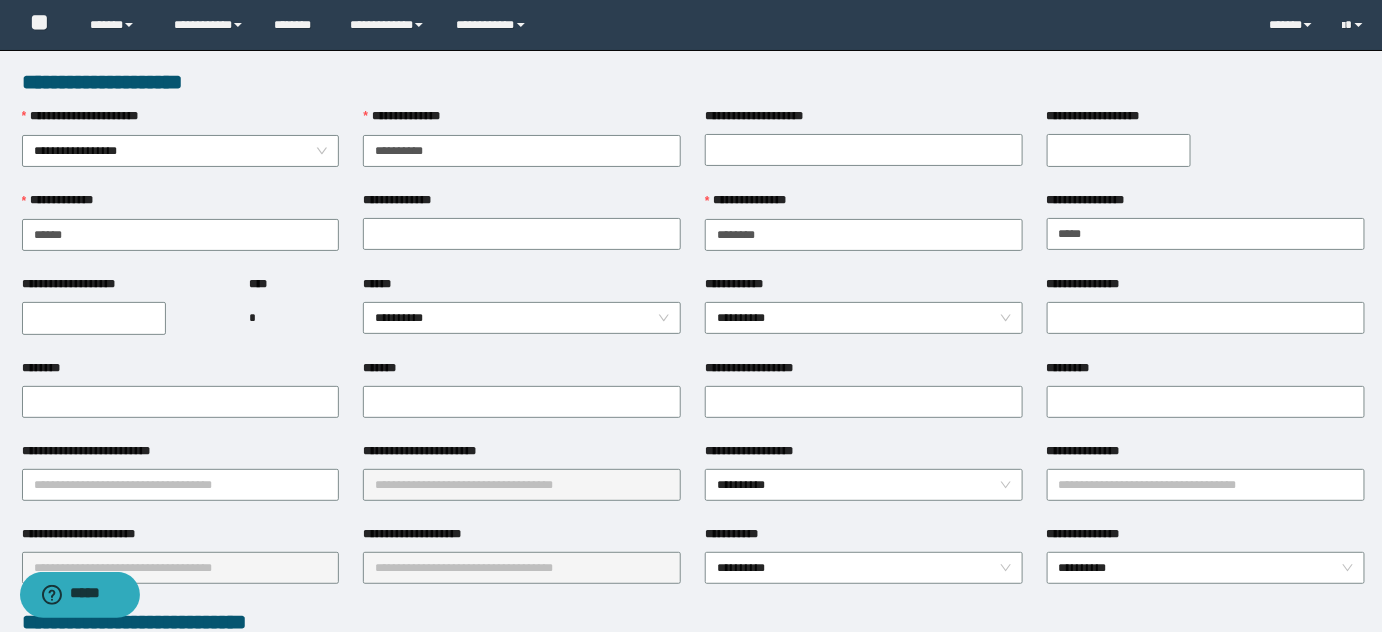 type on "**********" 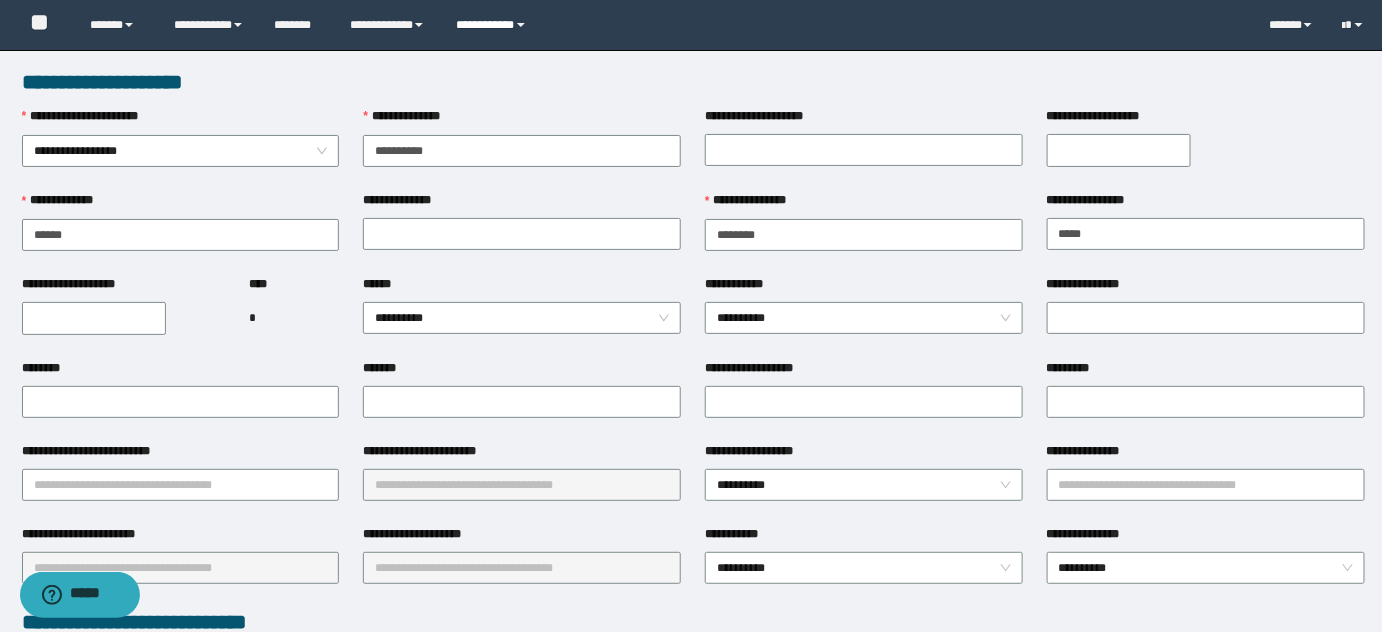click on "**********" at bounding box center [494, 25] 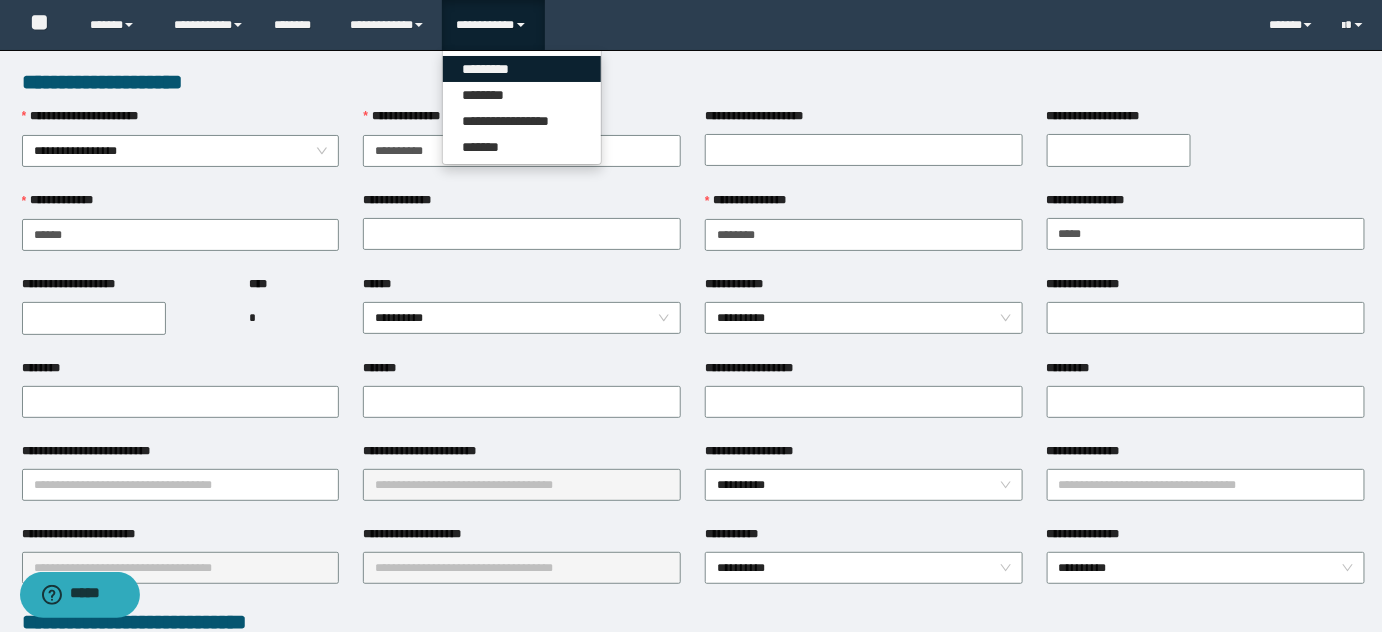 click on "*********" at bounding box center [522, 69] 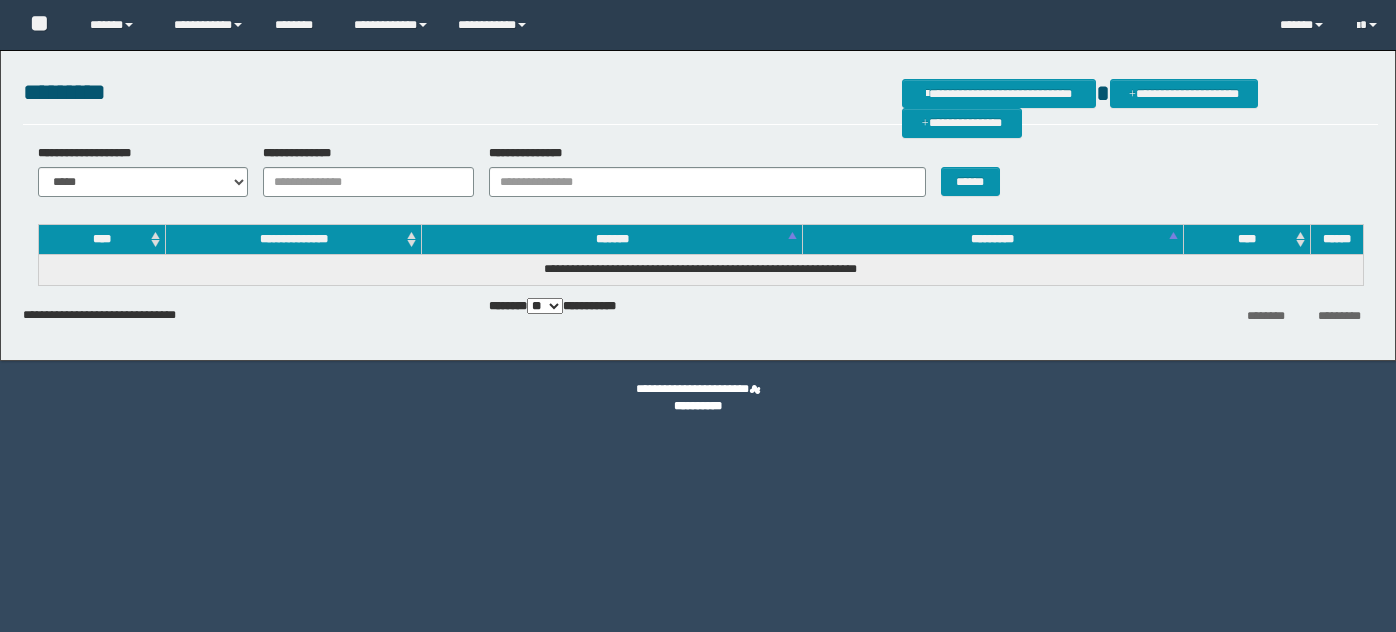 scroll, scrollTop: 0, scrollLeft: 0, axis: both 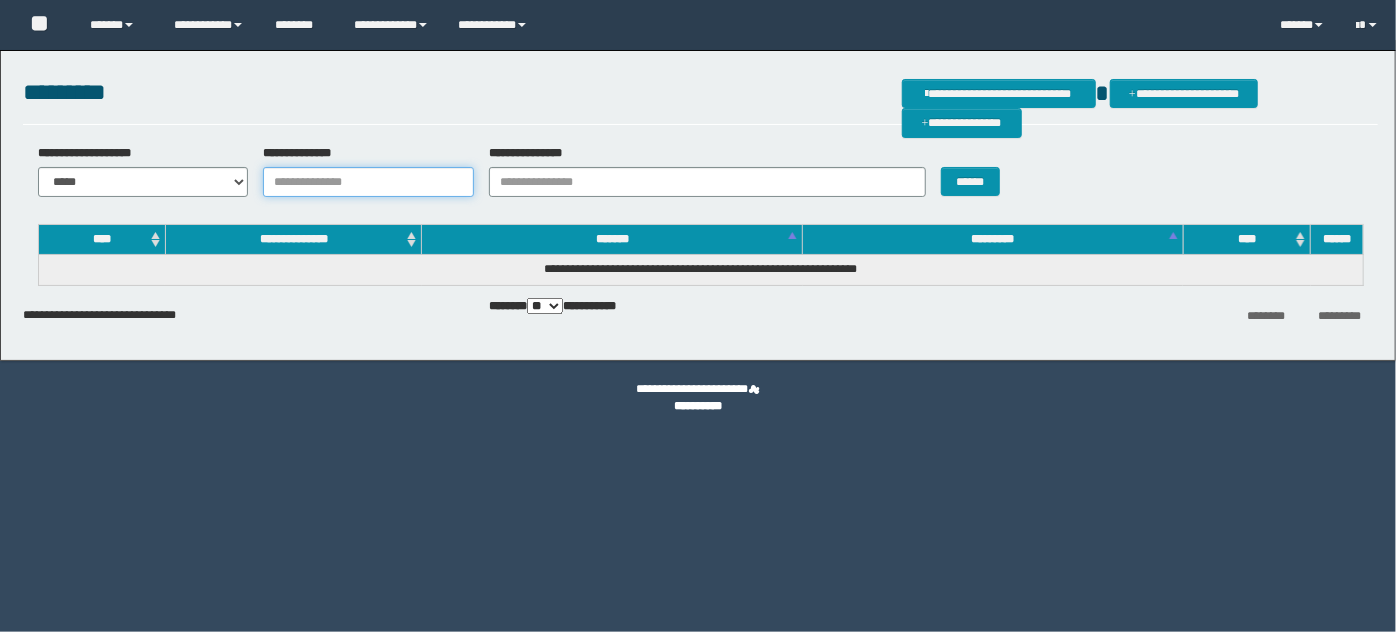 drag, startPoint x: 407, startPoint y: 180, endPoint x: 389, endPoint y: 175, distance: 18.681541 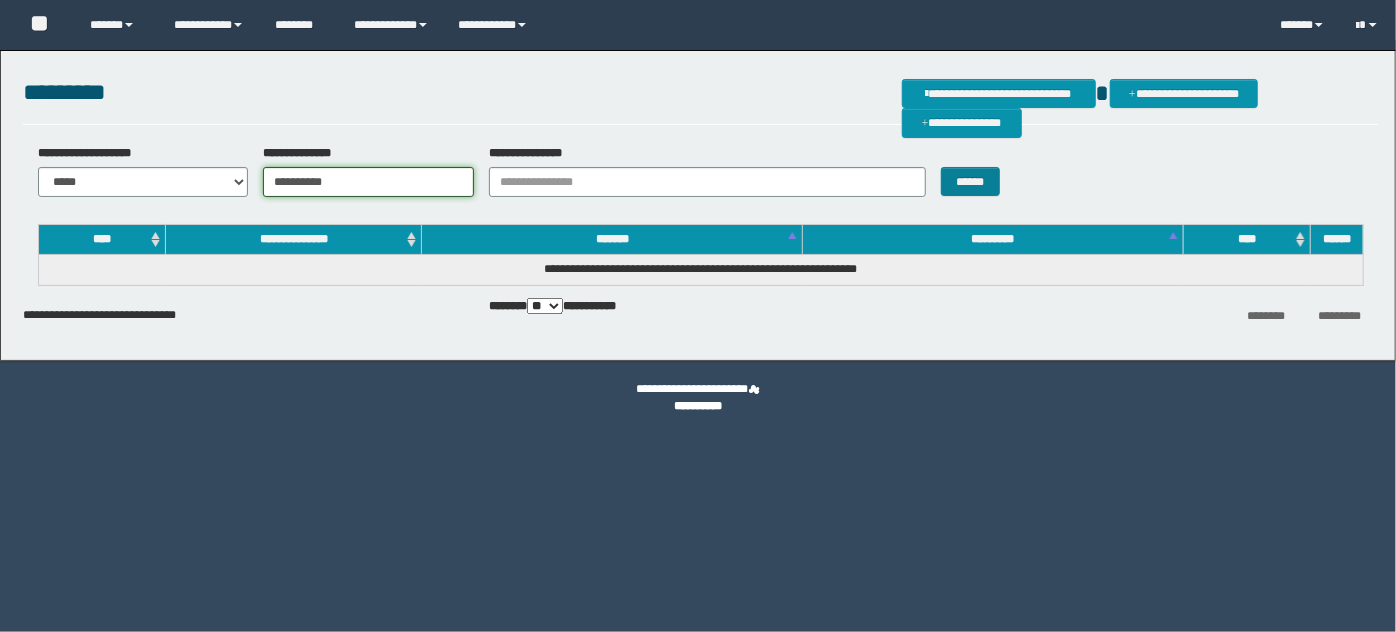type on "**********" 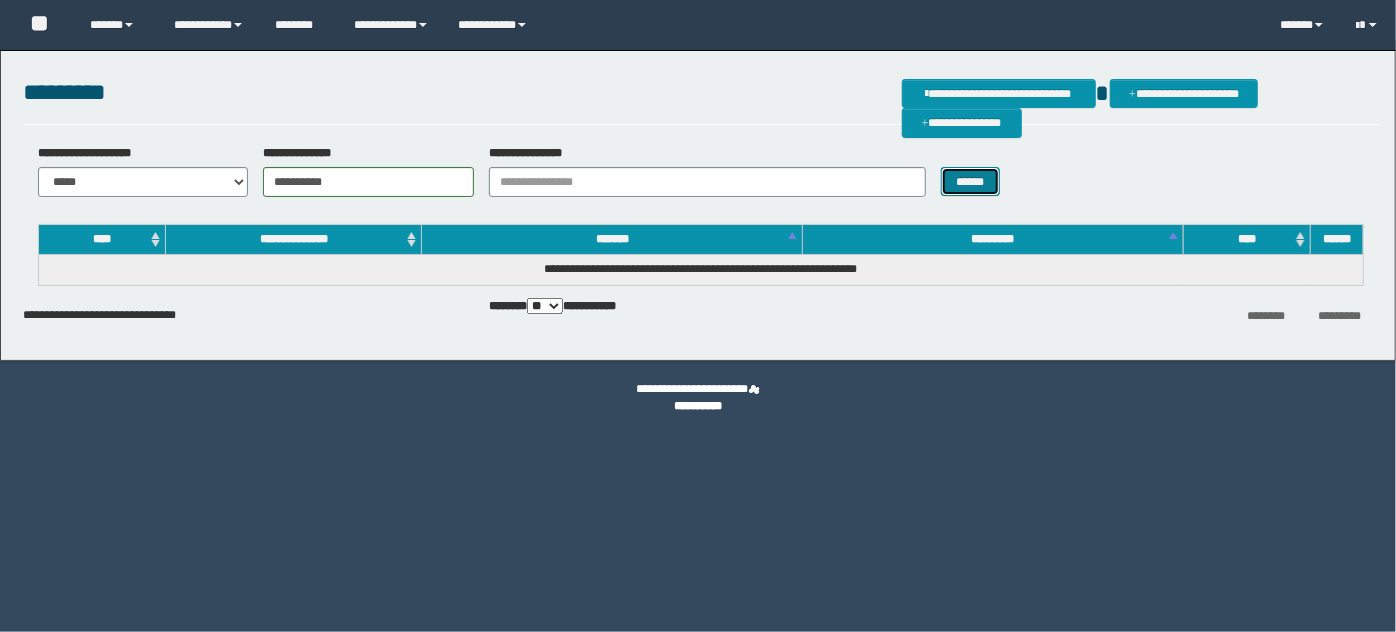 click on "******" at bounding box center (970, 181) 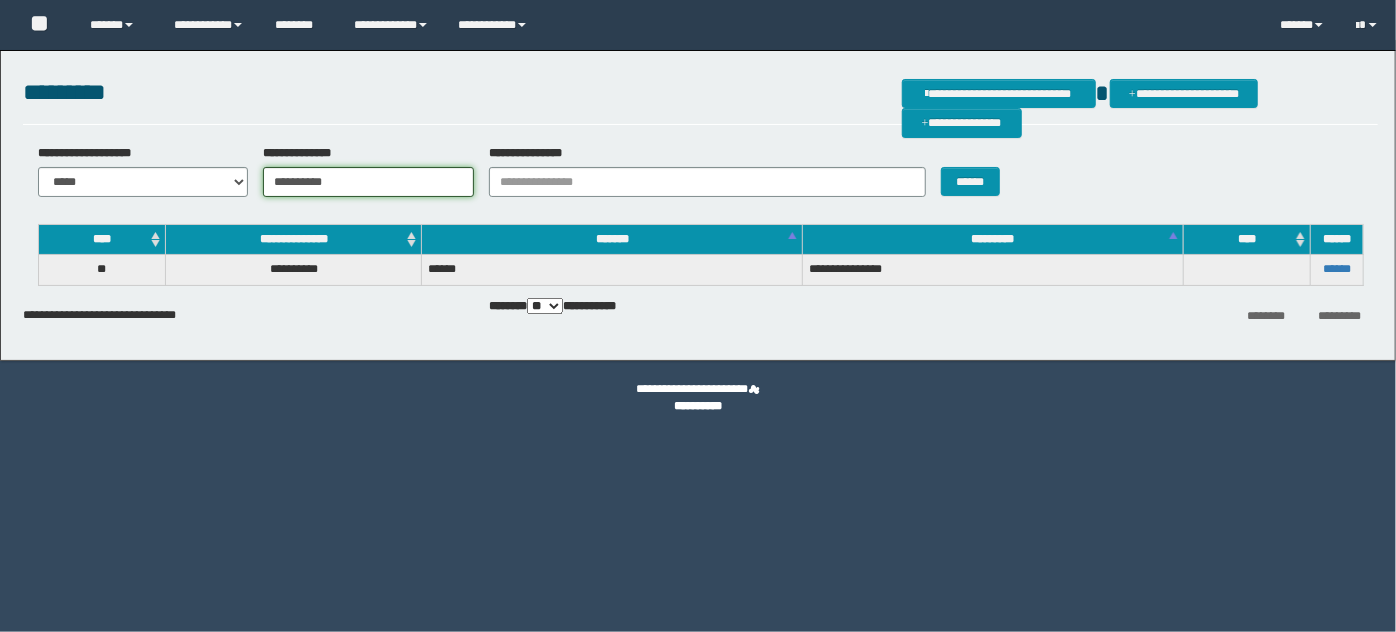 drag, startPoint x: 183, startPoint y: 143, endPoint x: 216, endPoint y: 120, distance: 40.22437 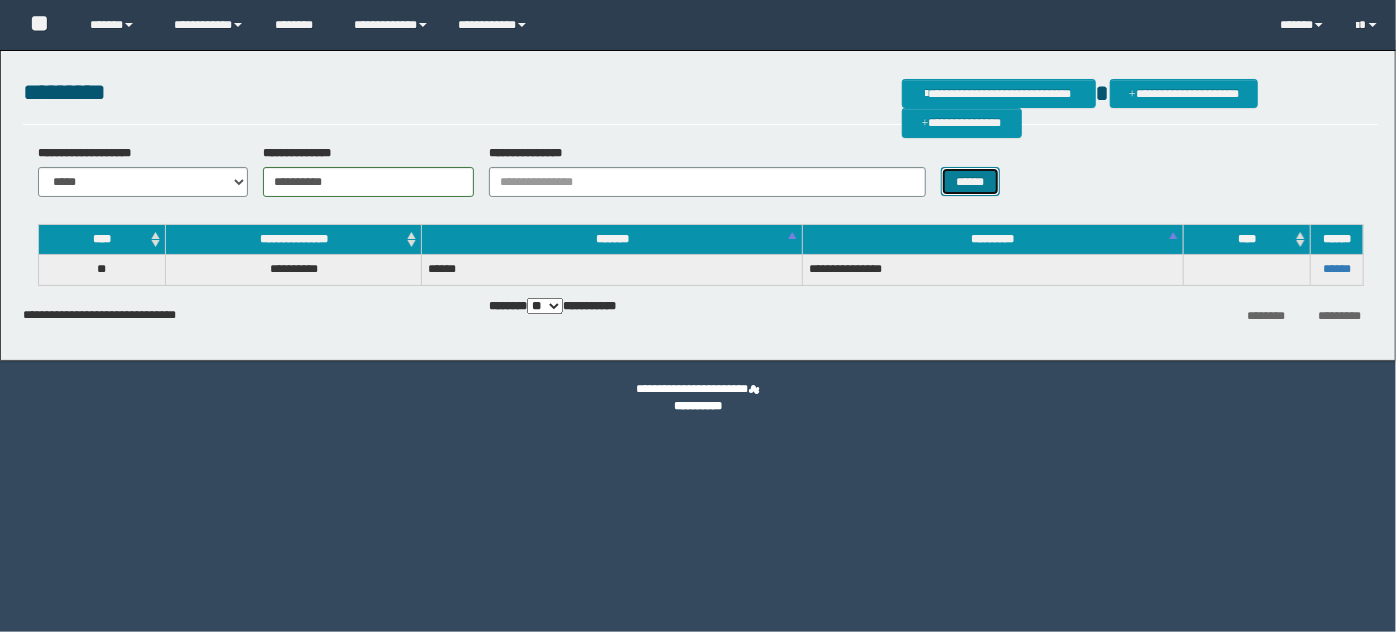 click on "******" at bounding box center (970, 181) 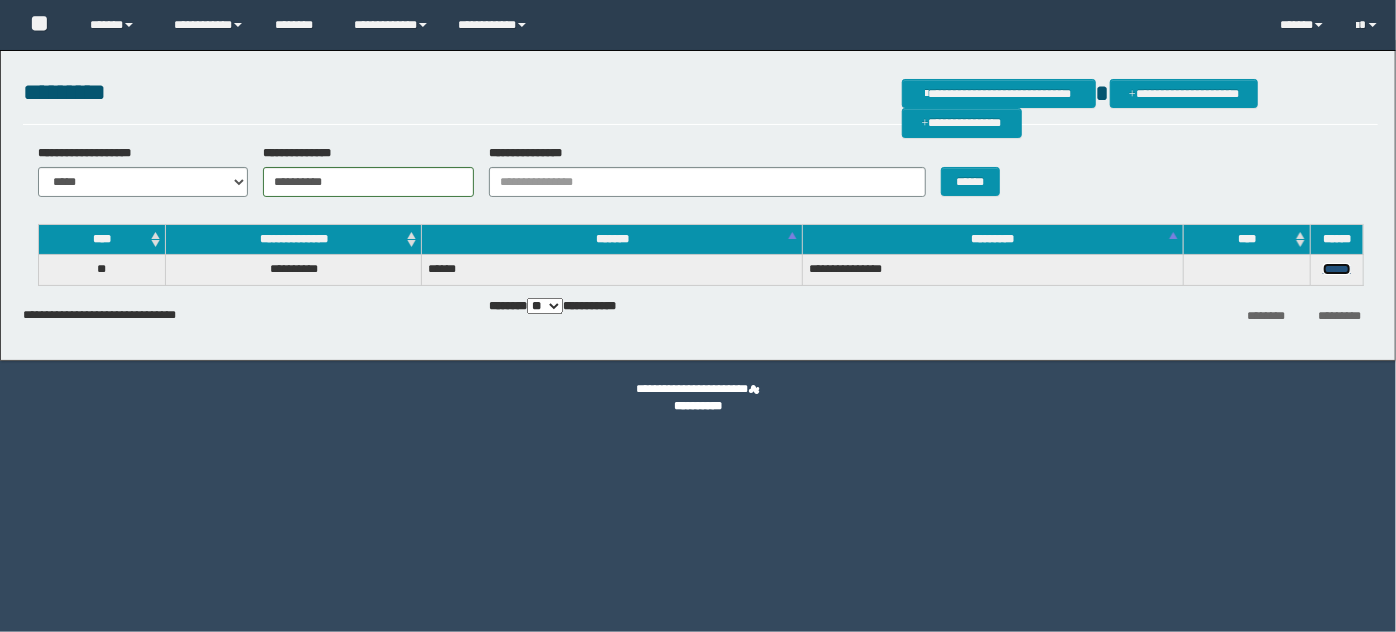 click on "******" at bounding box center [1337, 269] 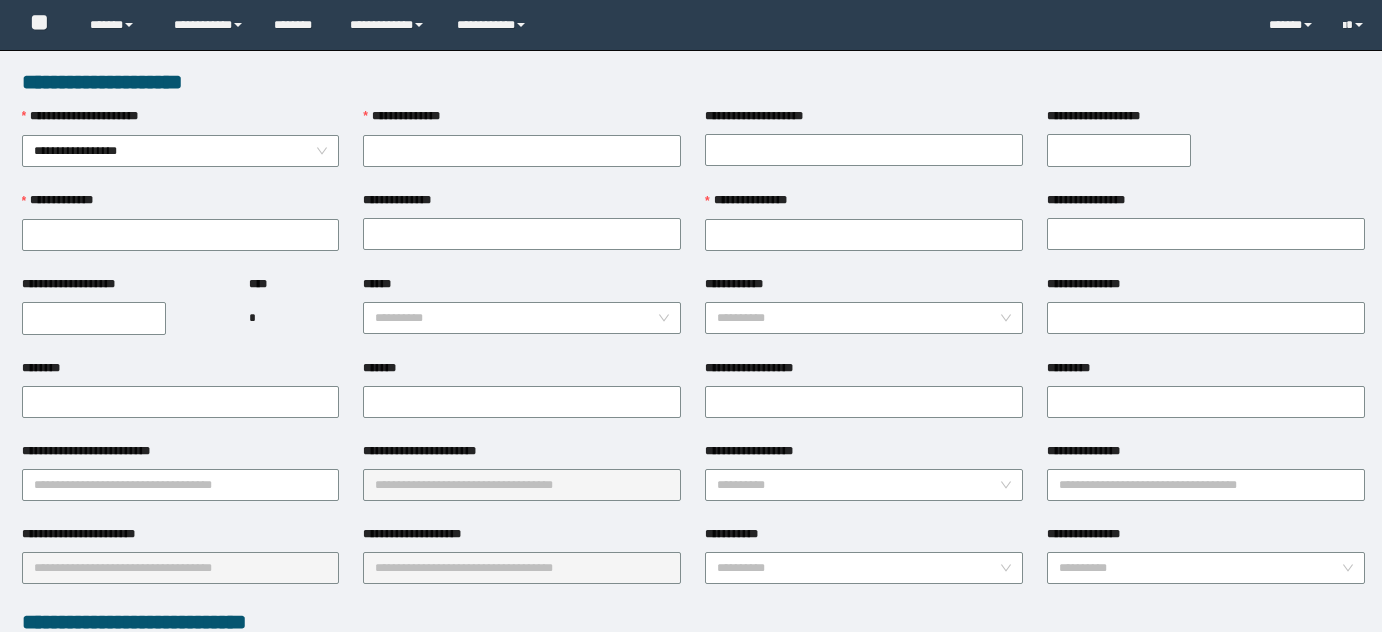 scroll, scrollTop: 0, scrollLeft: 0, axis: both 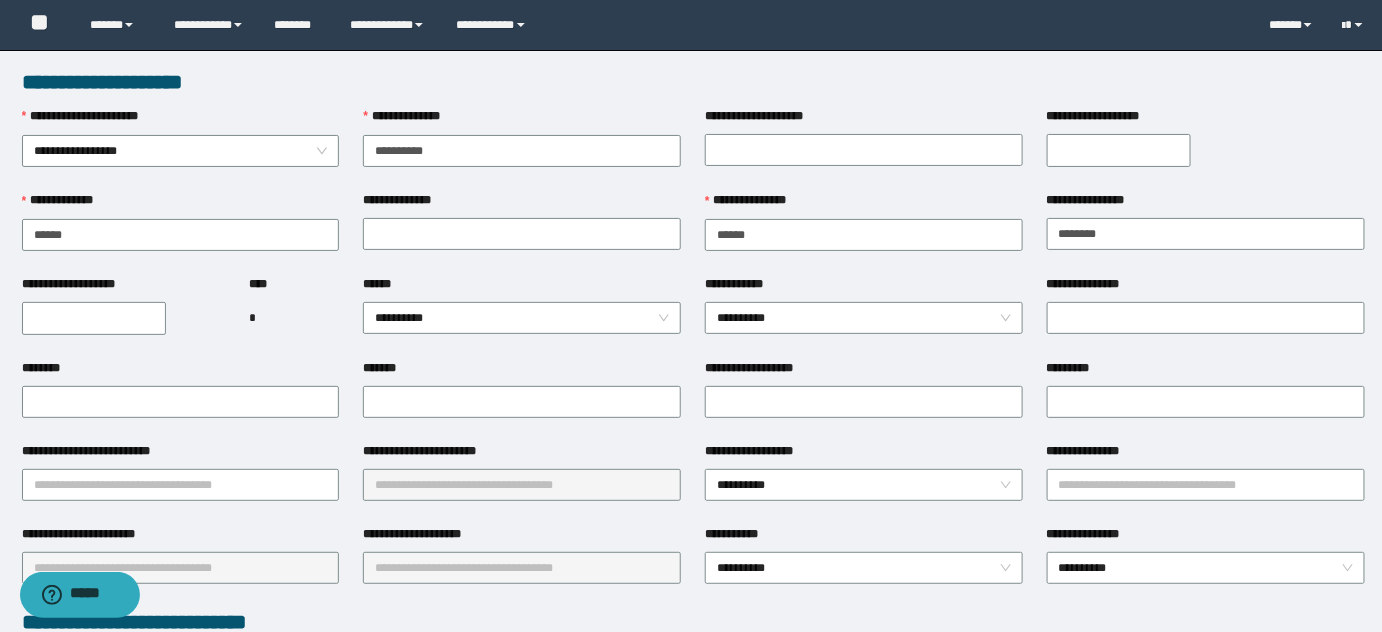 type on "**********" 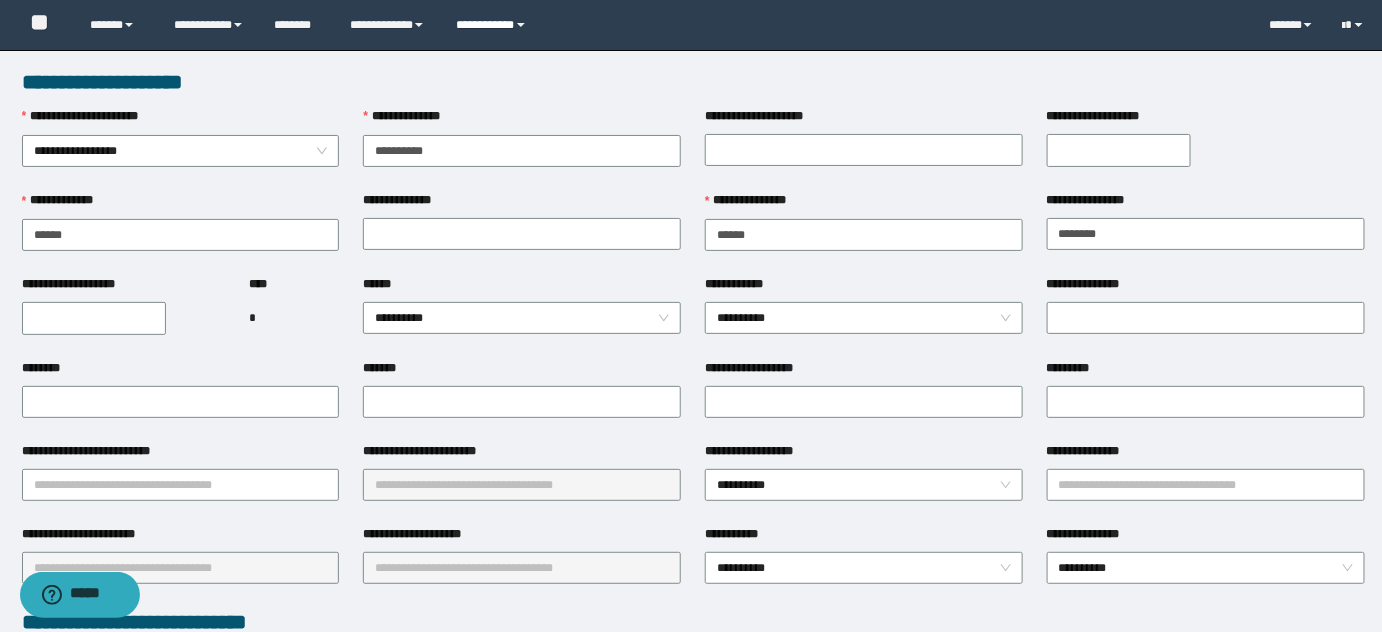 click on "**********" at bounding box center [494, 25] 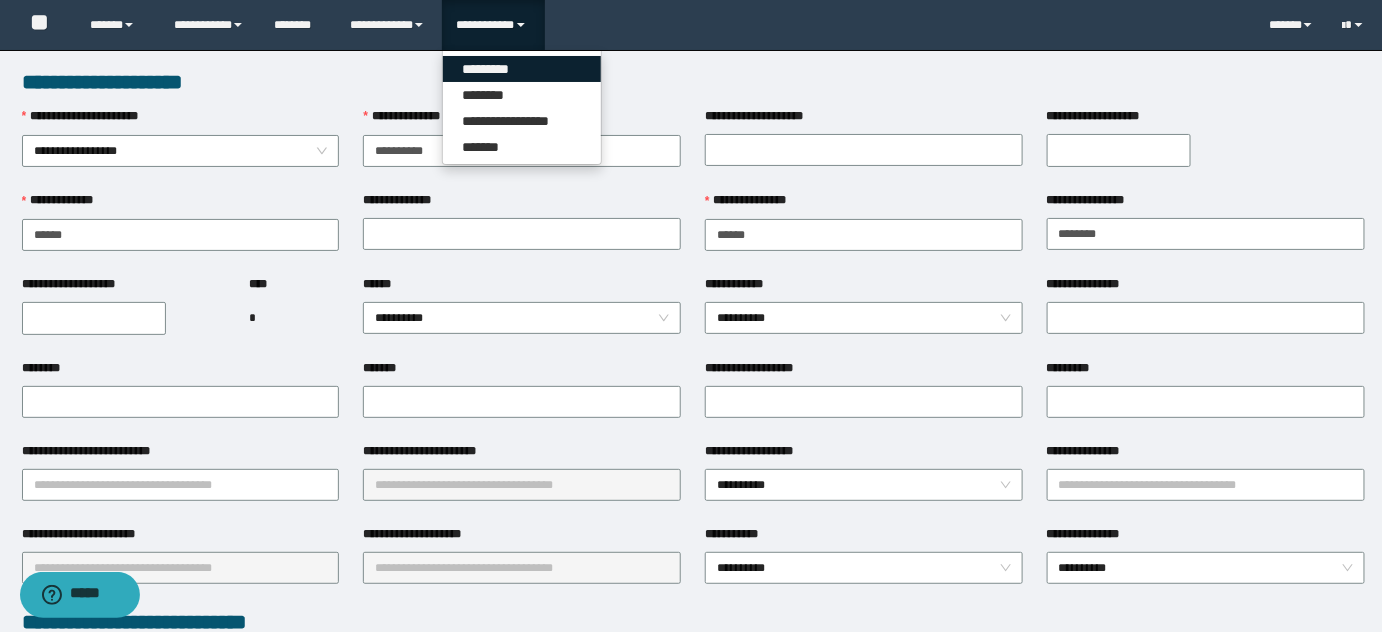 click on "*********" at bounding box center (522, 69) 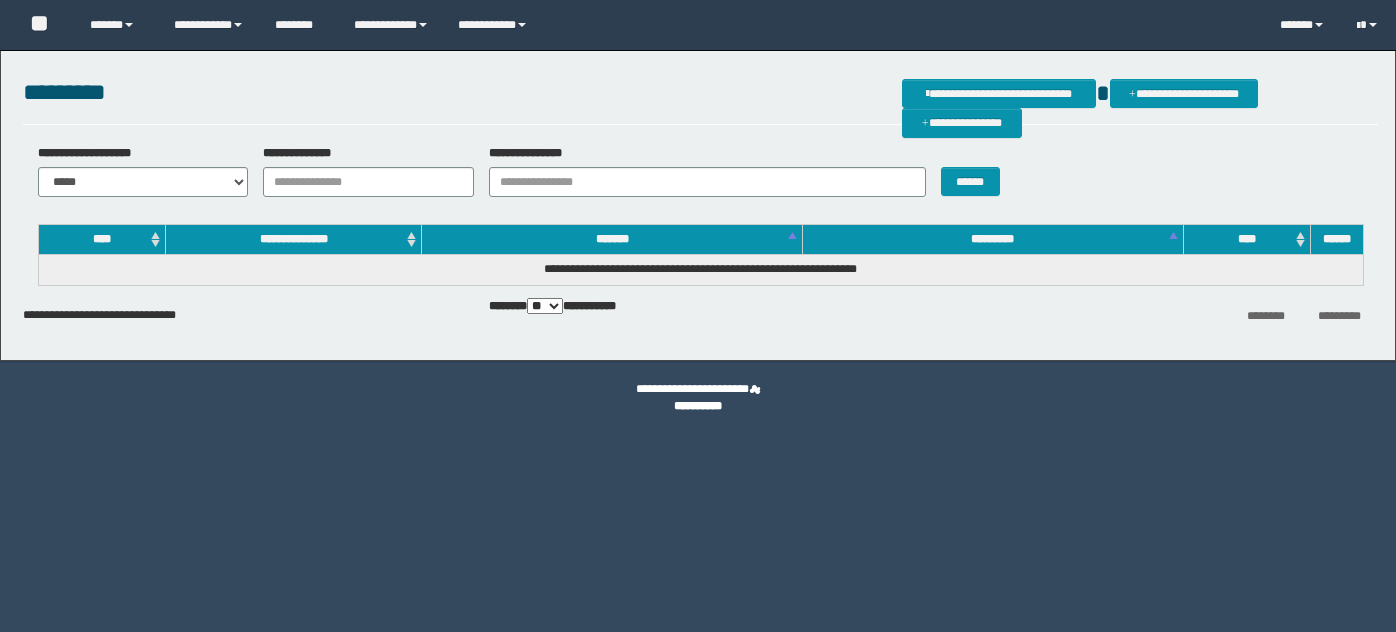 scroll, scrollTop: 0, scrollLeft: 0, axis: both 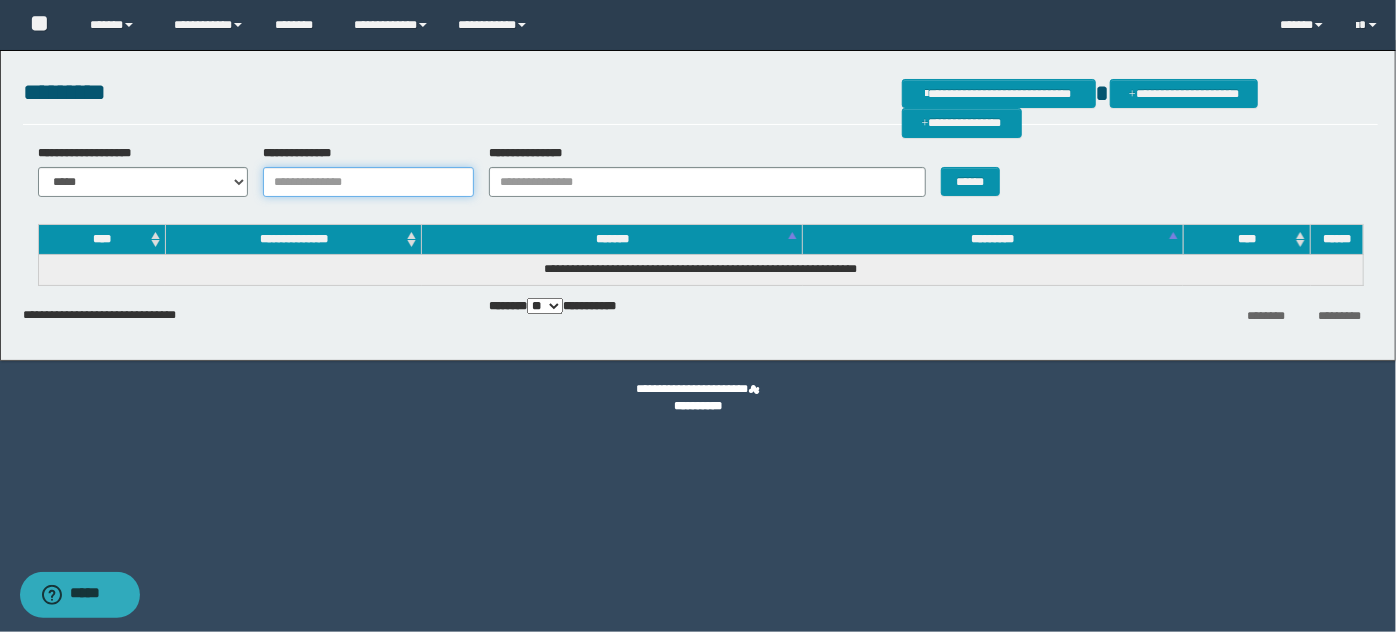 click on "**********" at bounding box center (368, 182) 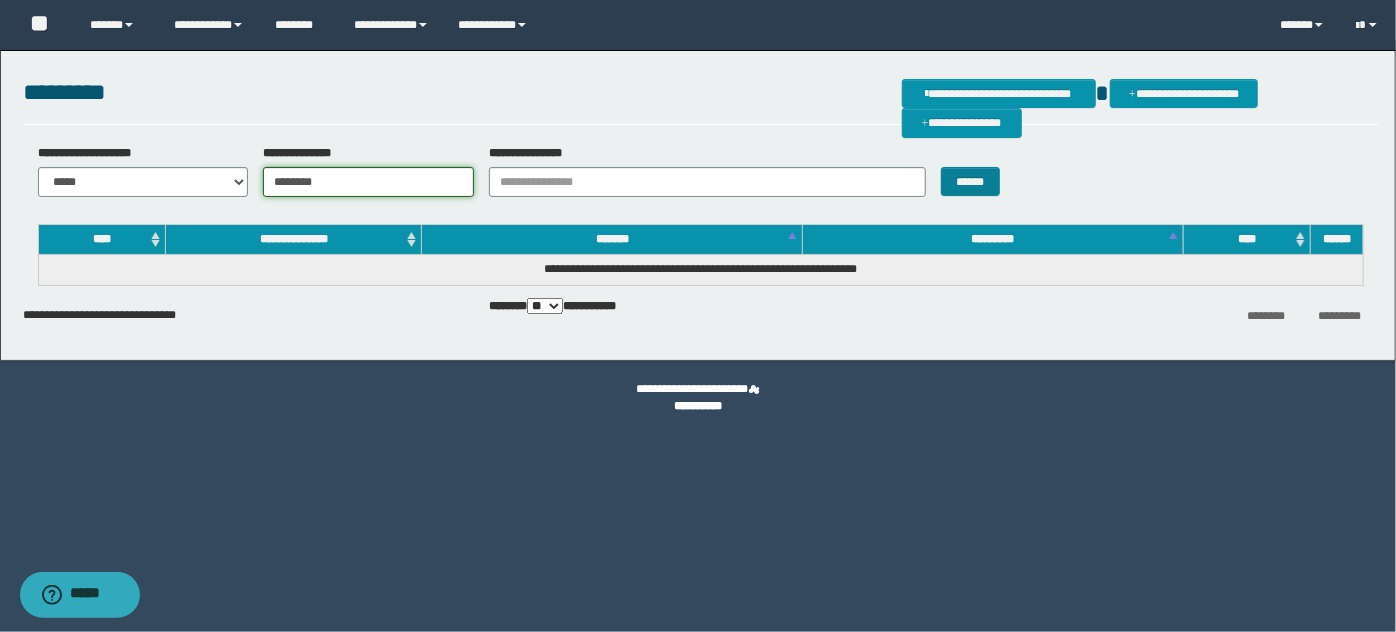 type on "********" 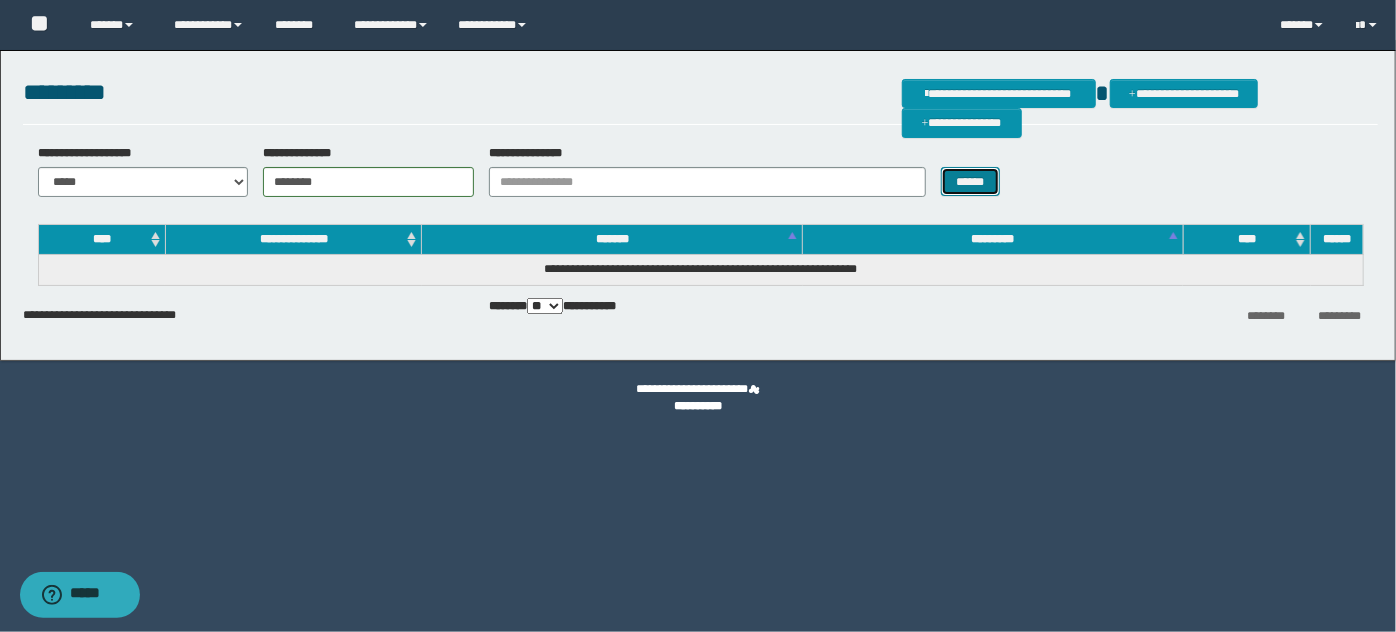click on "******" at bounding box center [970, 181] 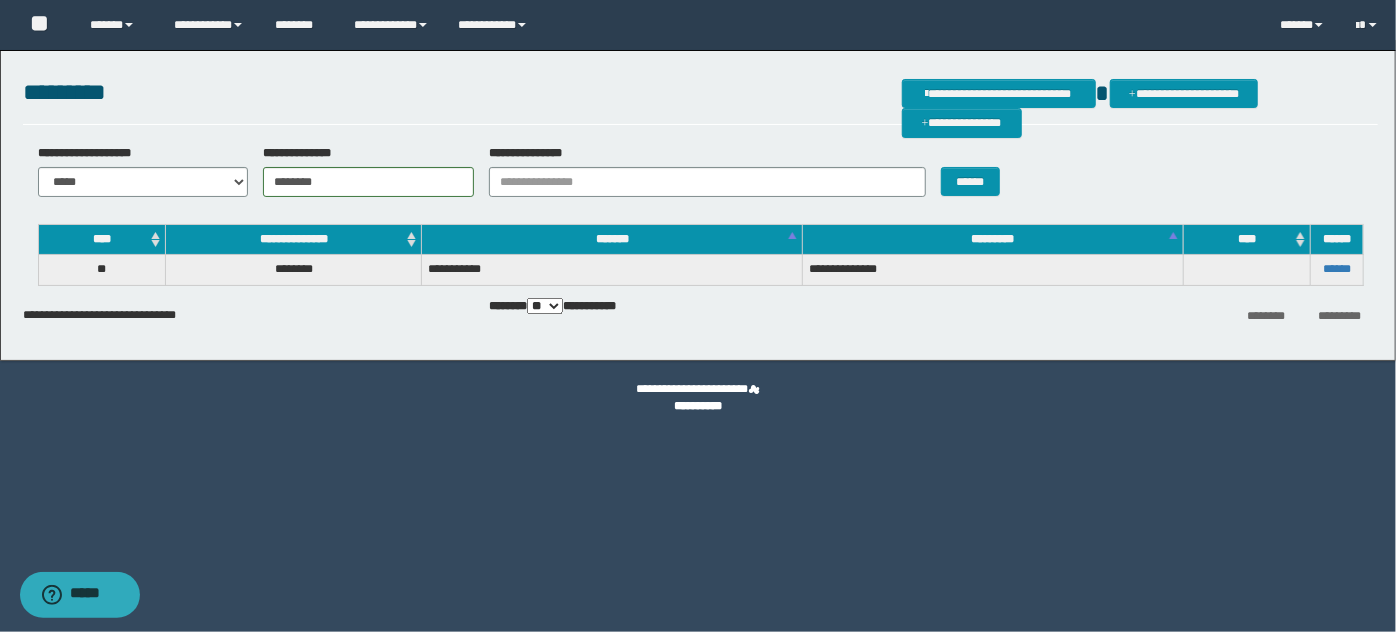 click on "******" at bounding box center [1337, 270] 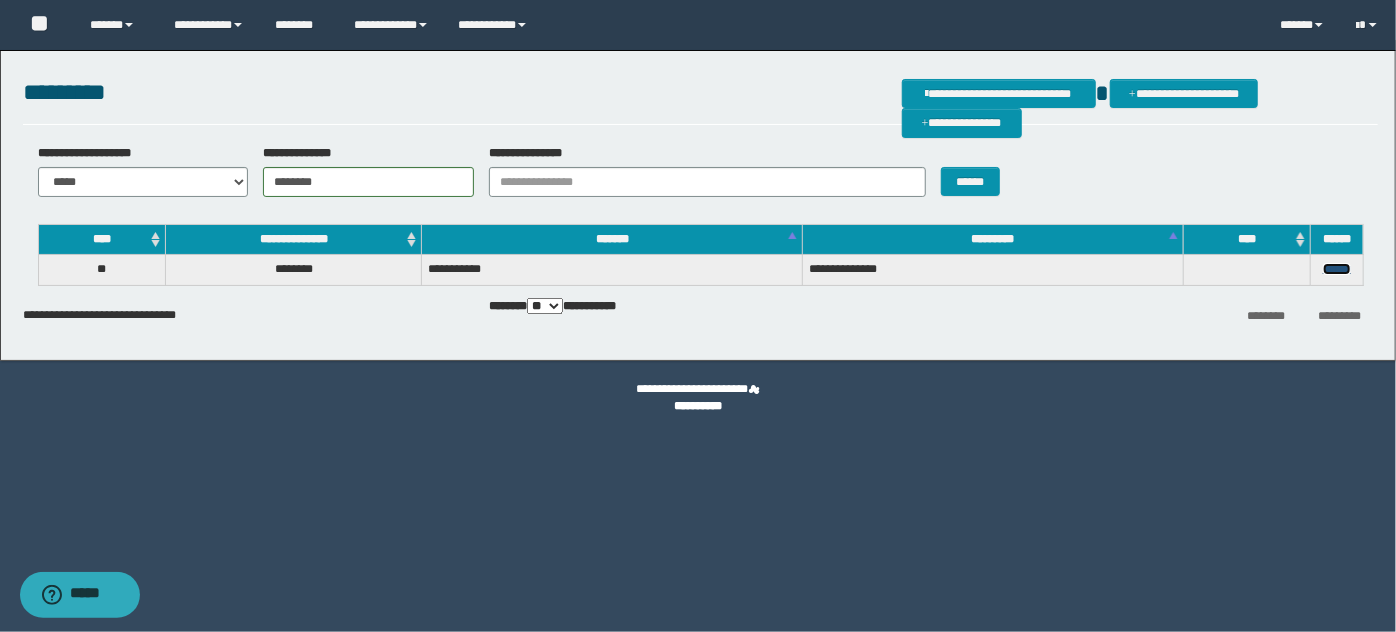 click on "******" at bounding box center [1337, 269] 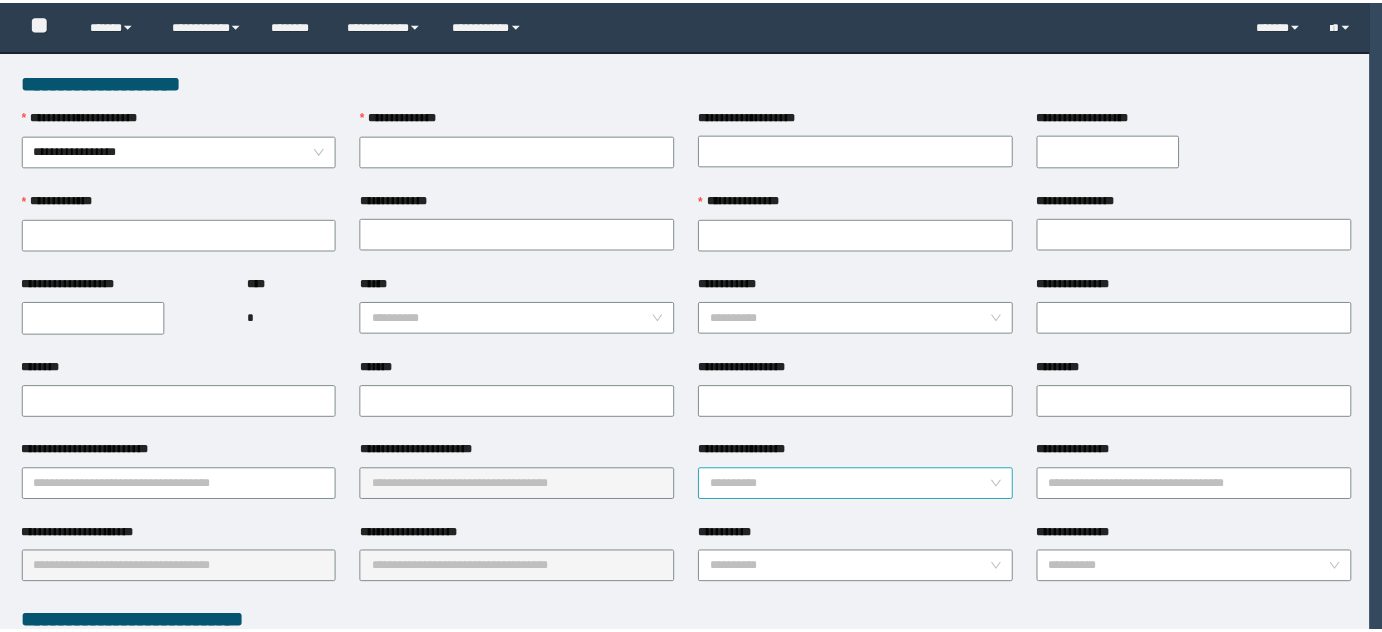 scroll, scrollTop: 0, scrollLeft: 0, axis: both 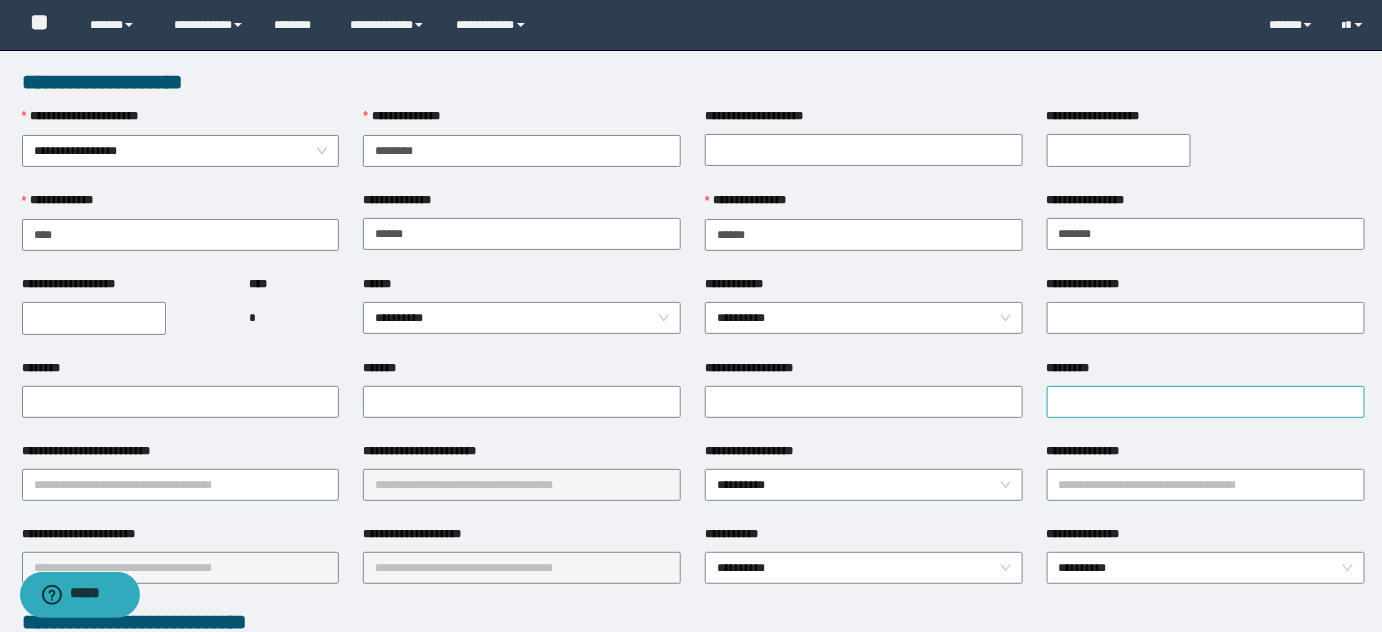 type on "********" 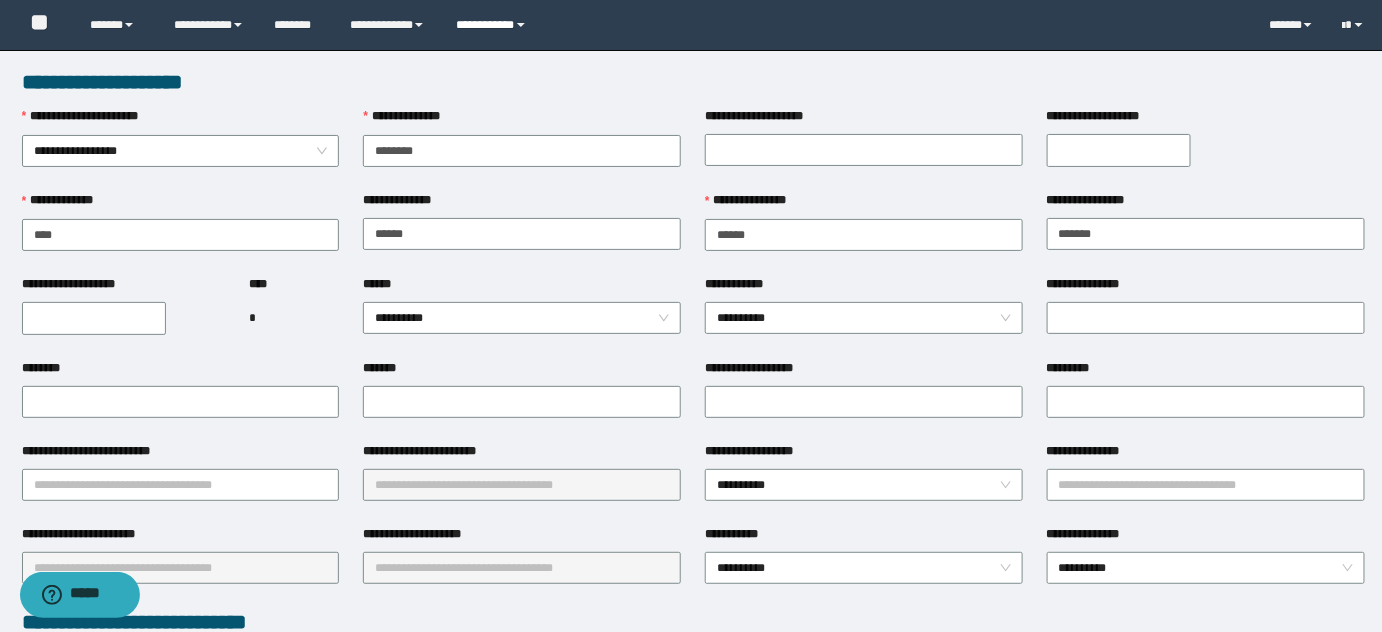 click on "**********" at bounding box center [494, 25] 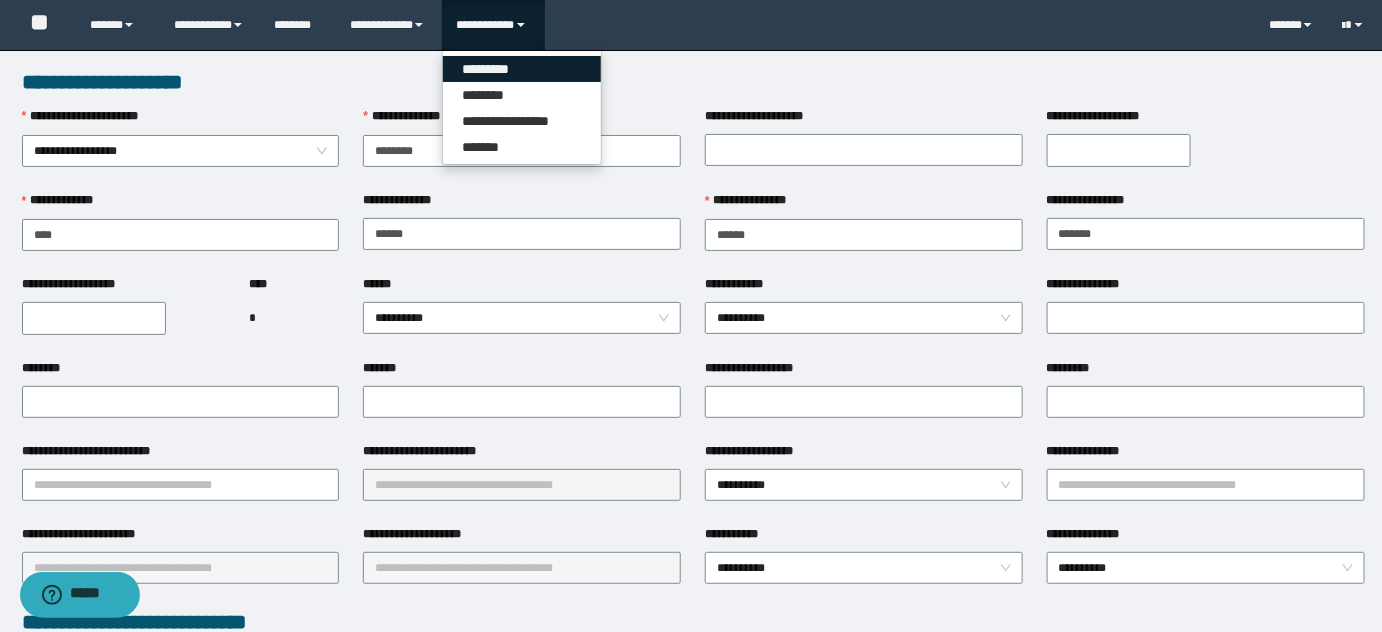 click on "*********" at bounding box center (522, 69) 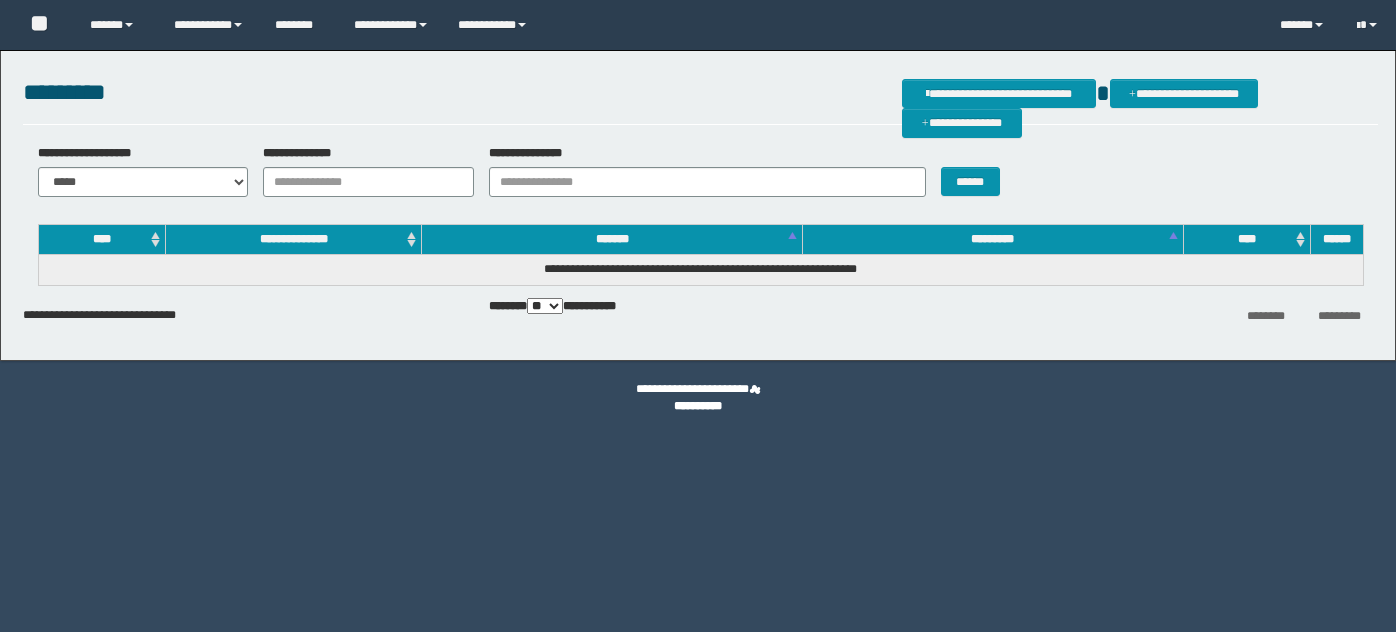 scroll, scrollTop: 0, scrollLeft: 0, axis: both 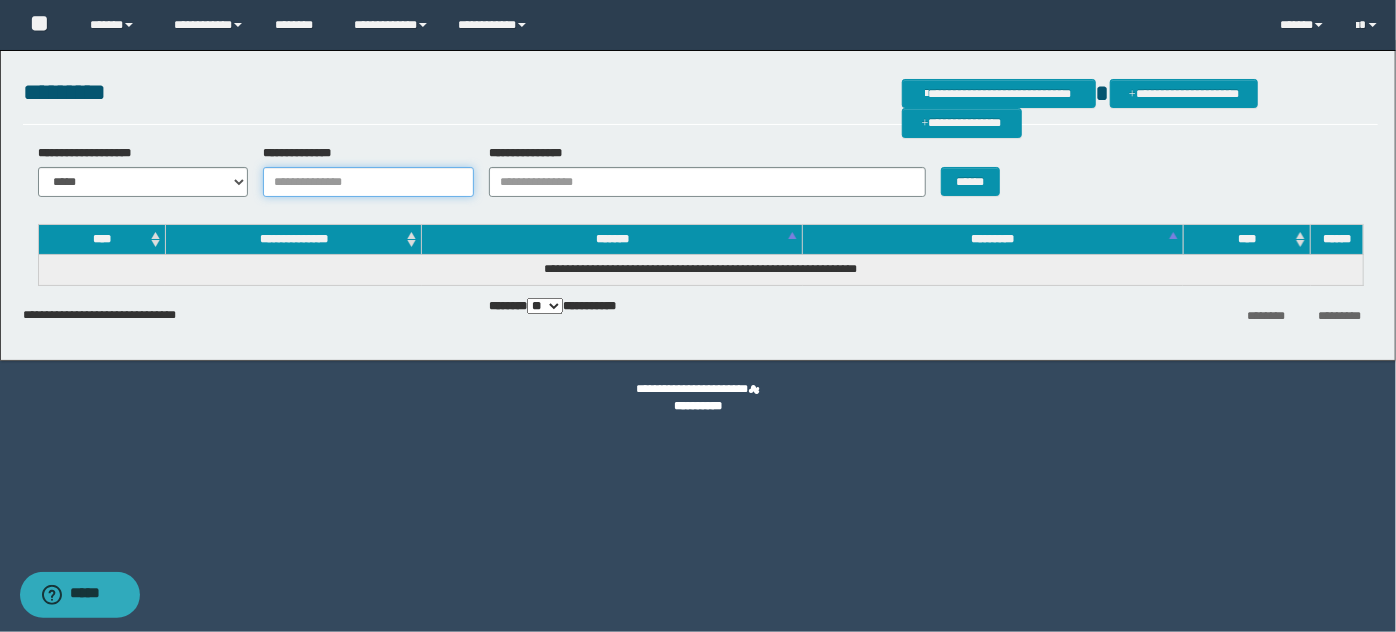 click on "**********" at bounding box center [368, 182] 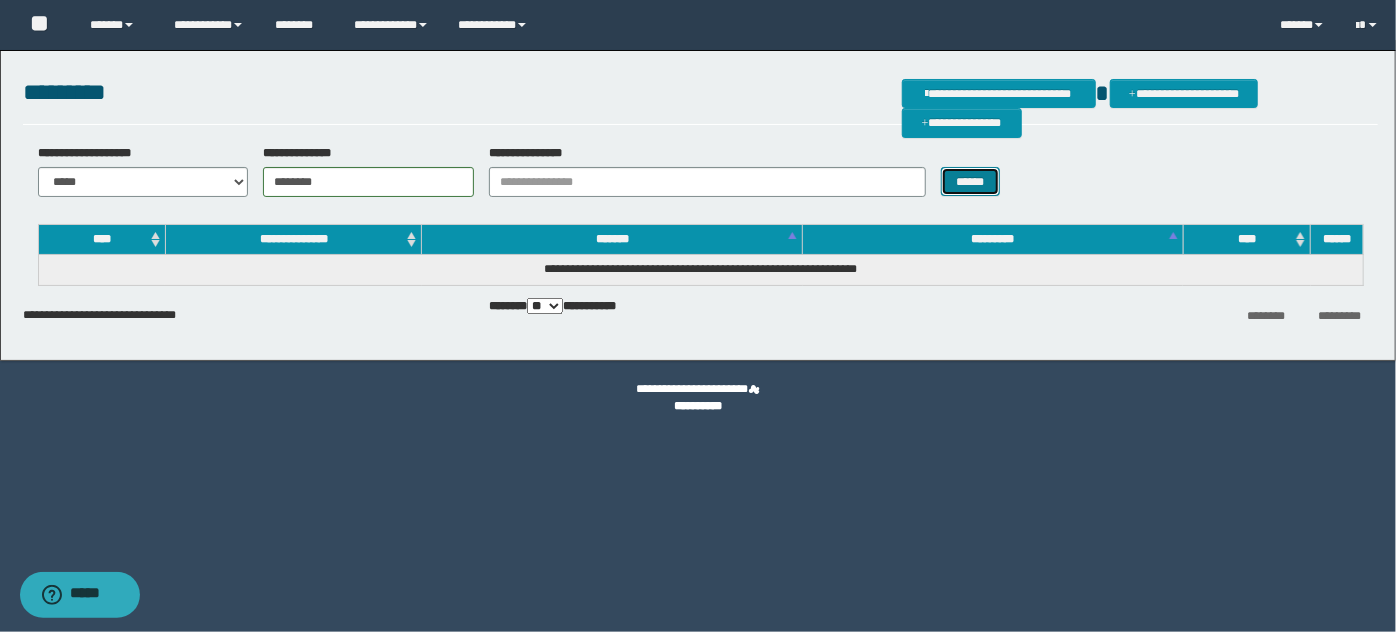 click on "******" at bounding box center [970, 181] 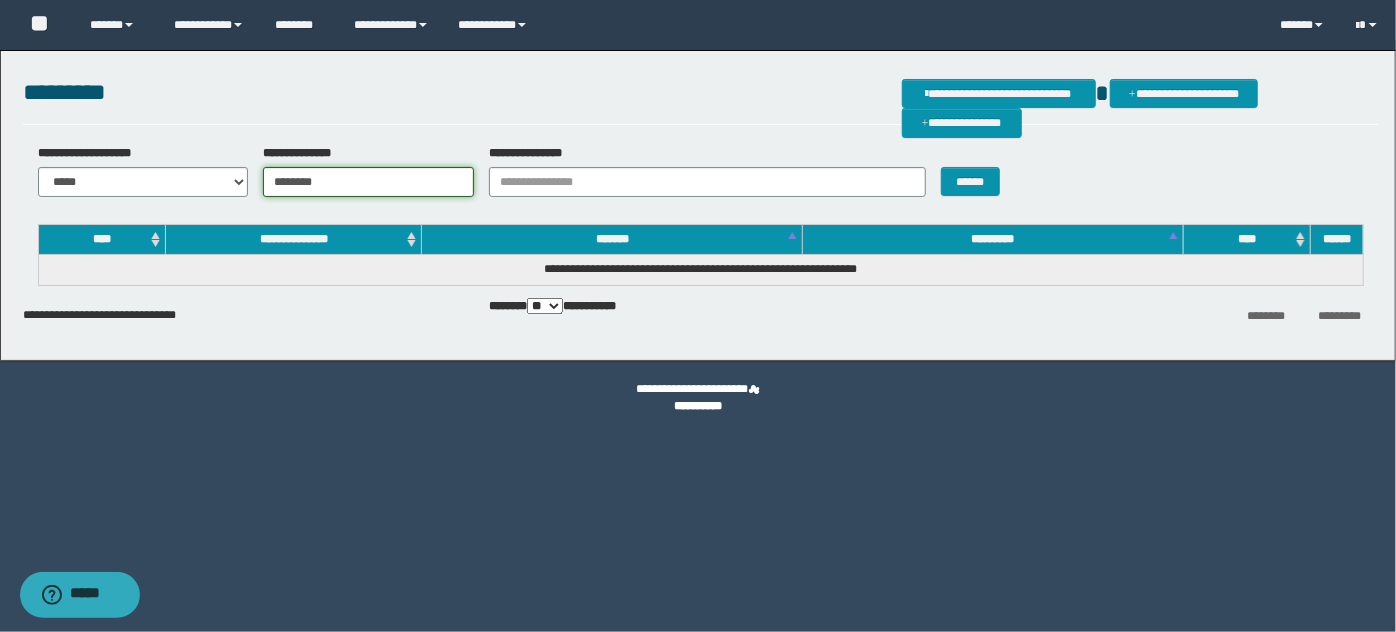 click on "********" at bounding box center (368, 182) 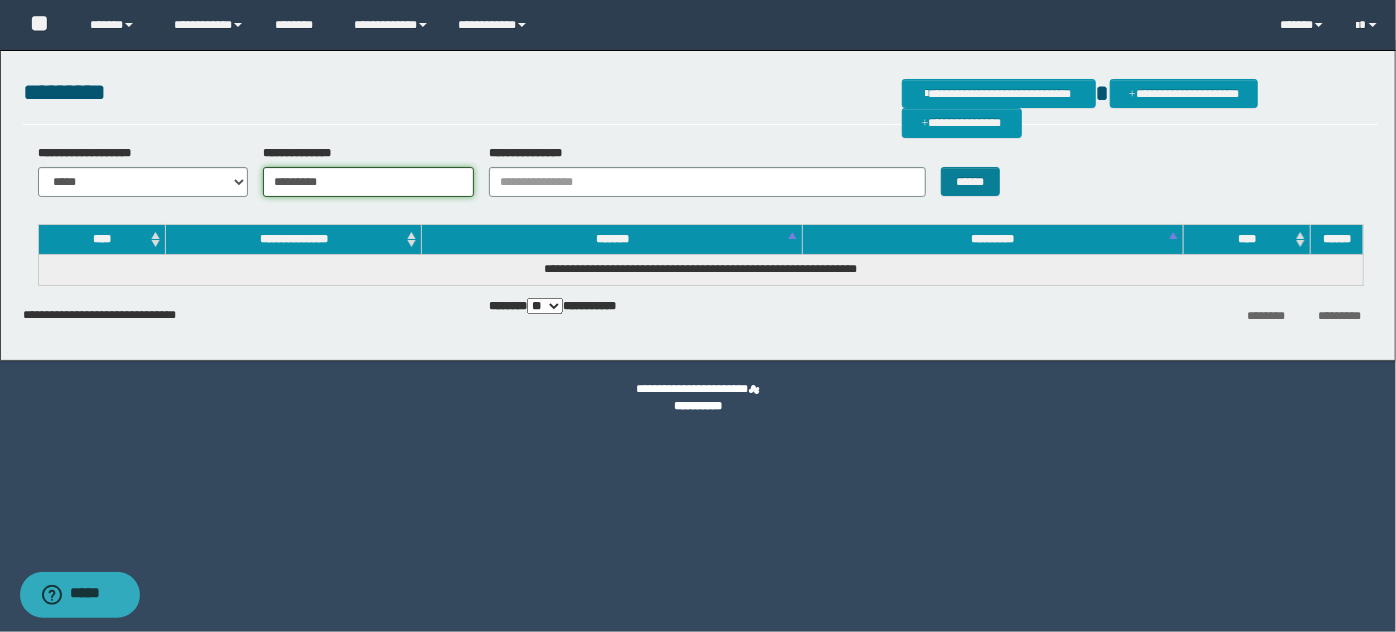 type on "*********" 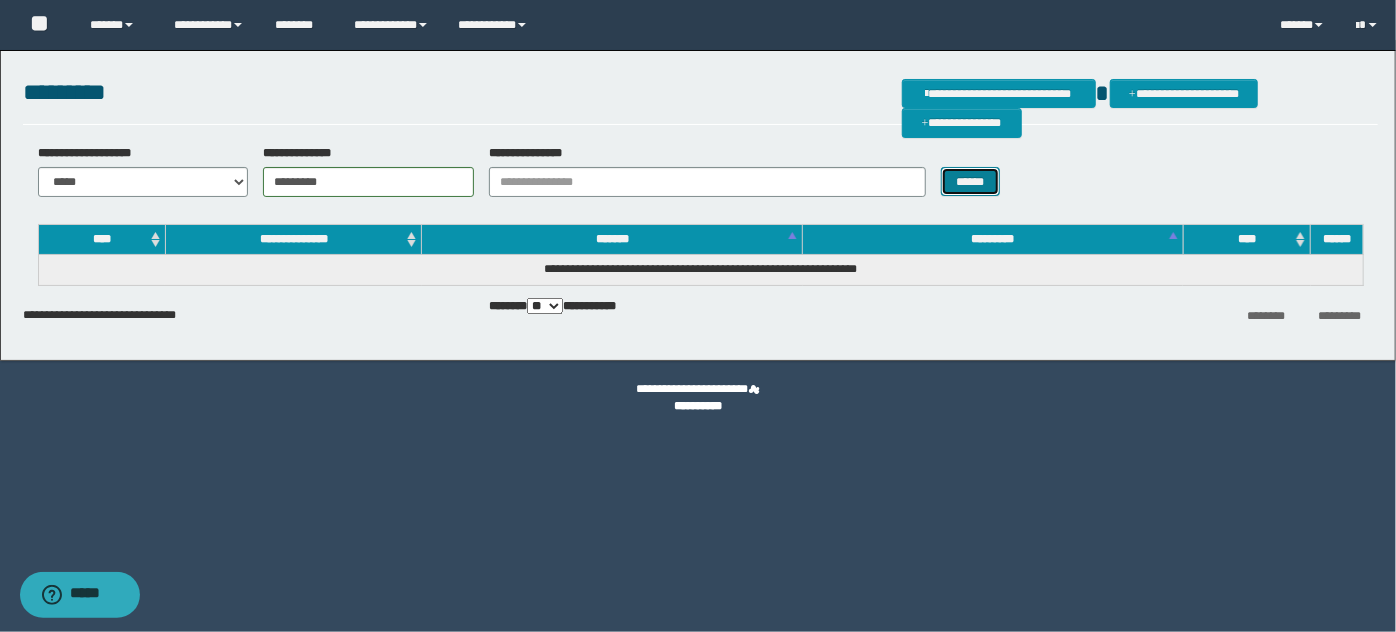 click on "******" at bounding box center [970, 181] 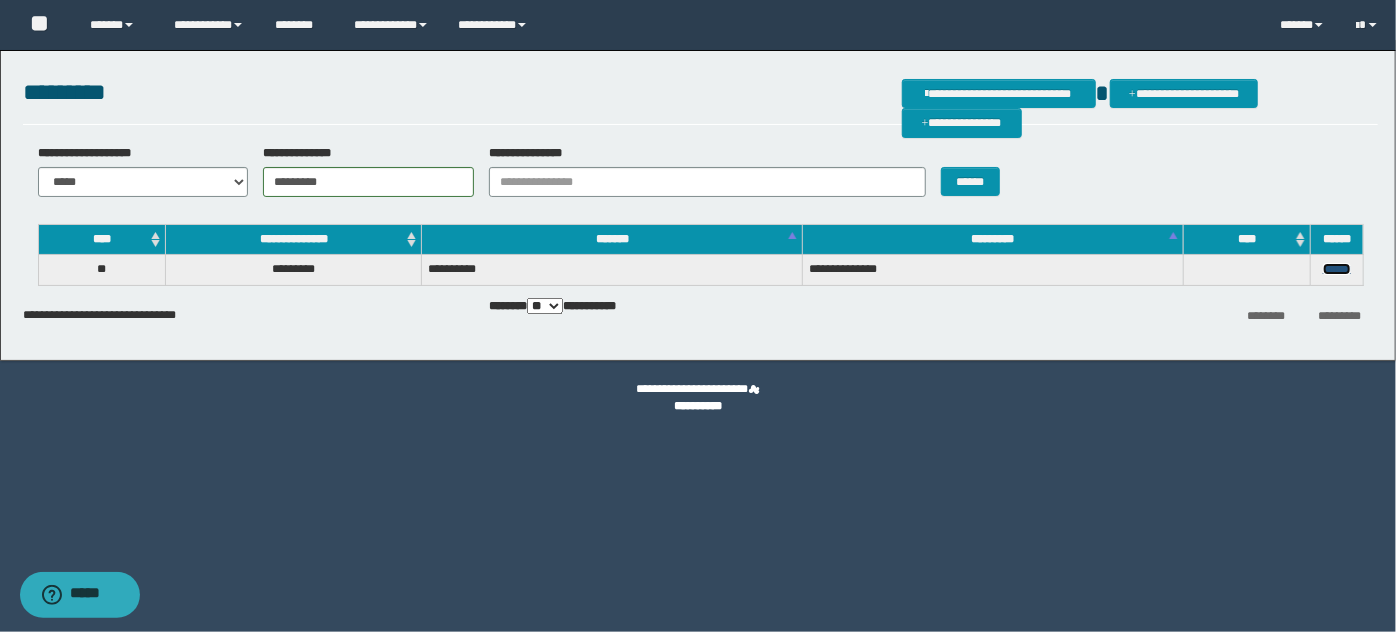 click on "******" at bounding box center (1337, 269) 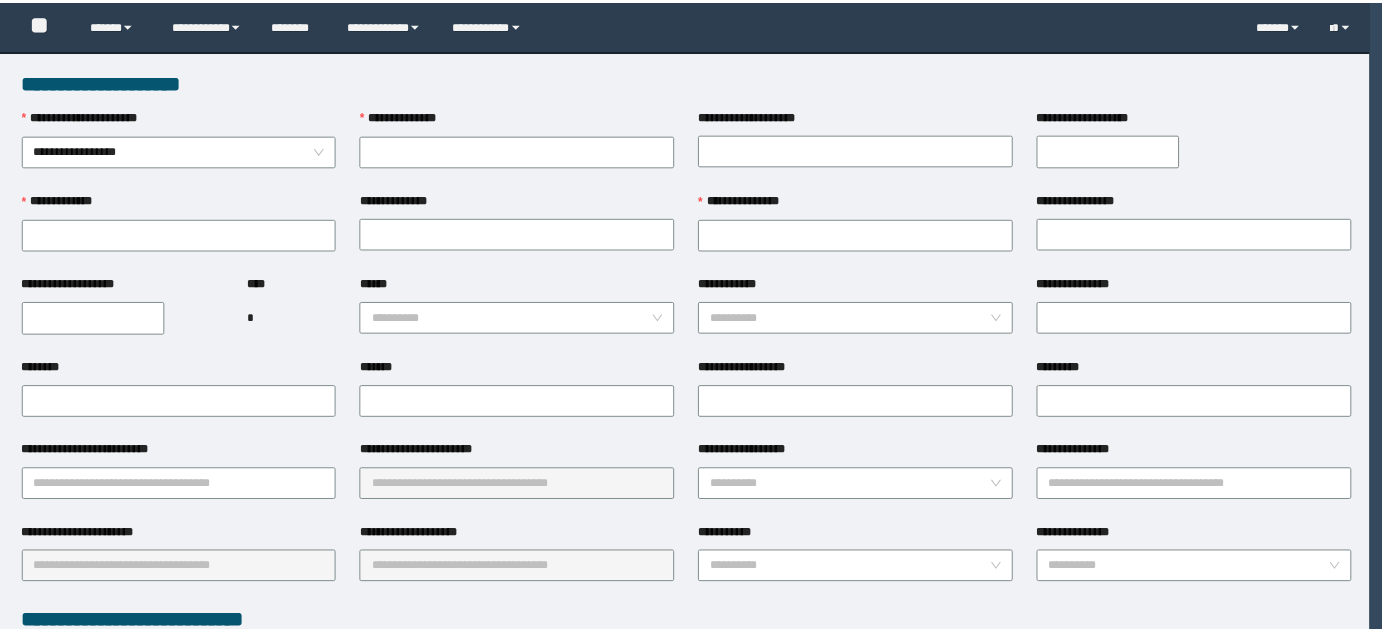 scroll, scrollTop: 0, scrollLeft: 0, axis: both 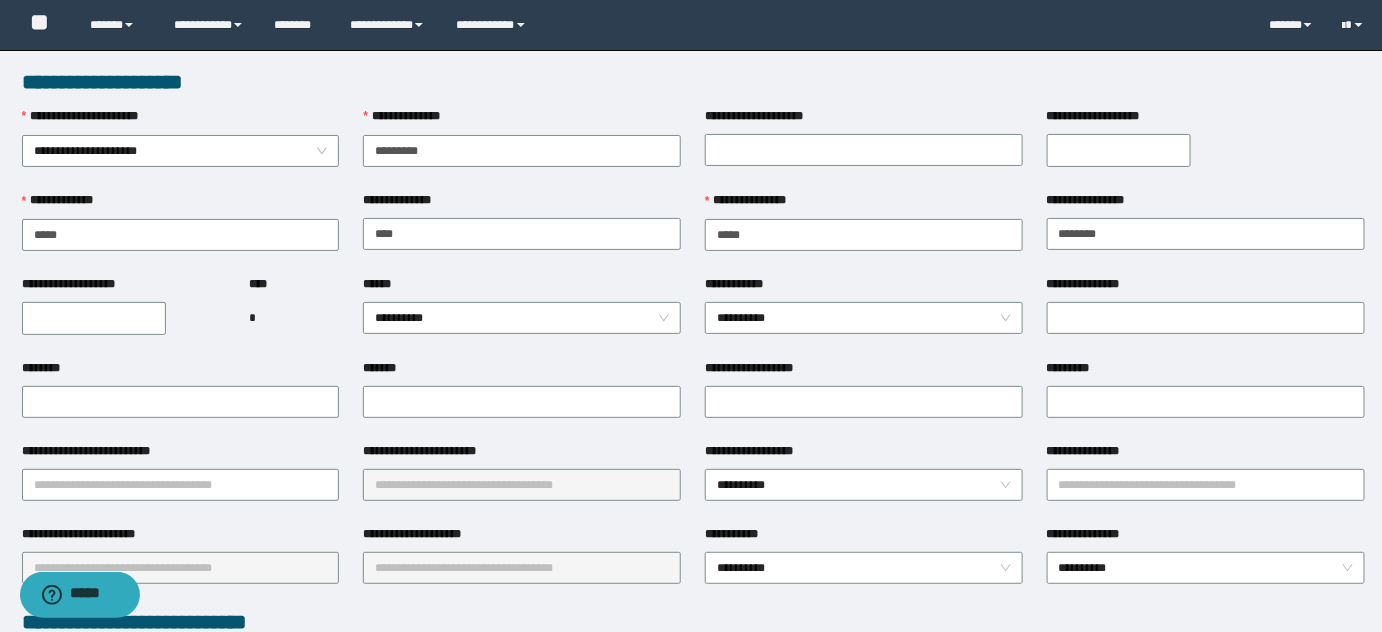 type on "*********" 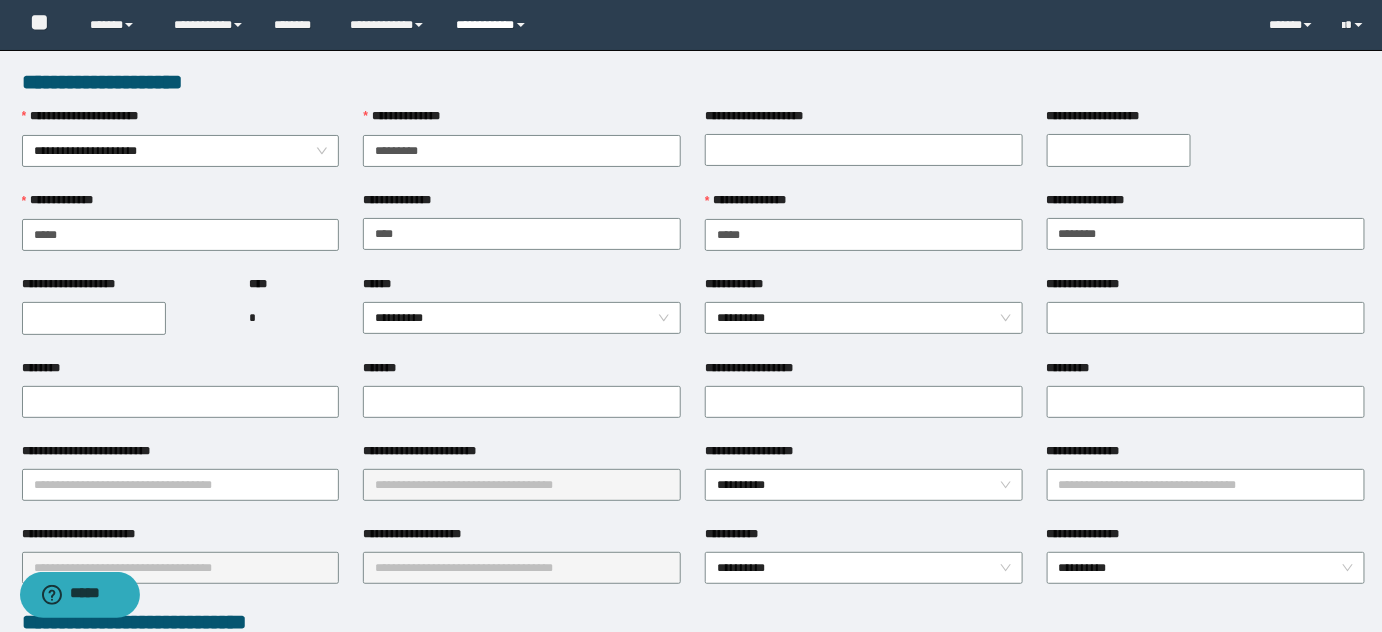 click on "**********" at bounding box center [494, 25] 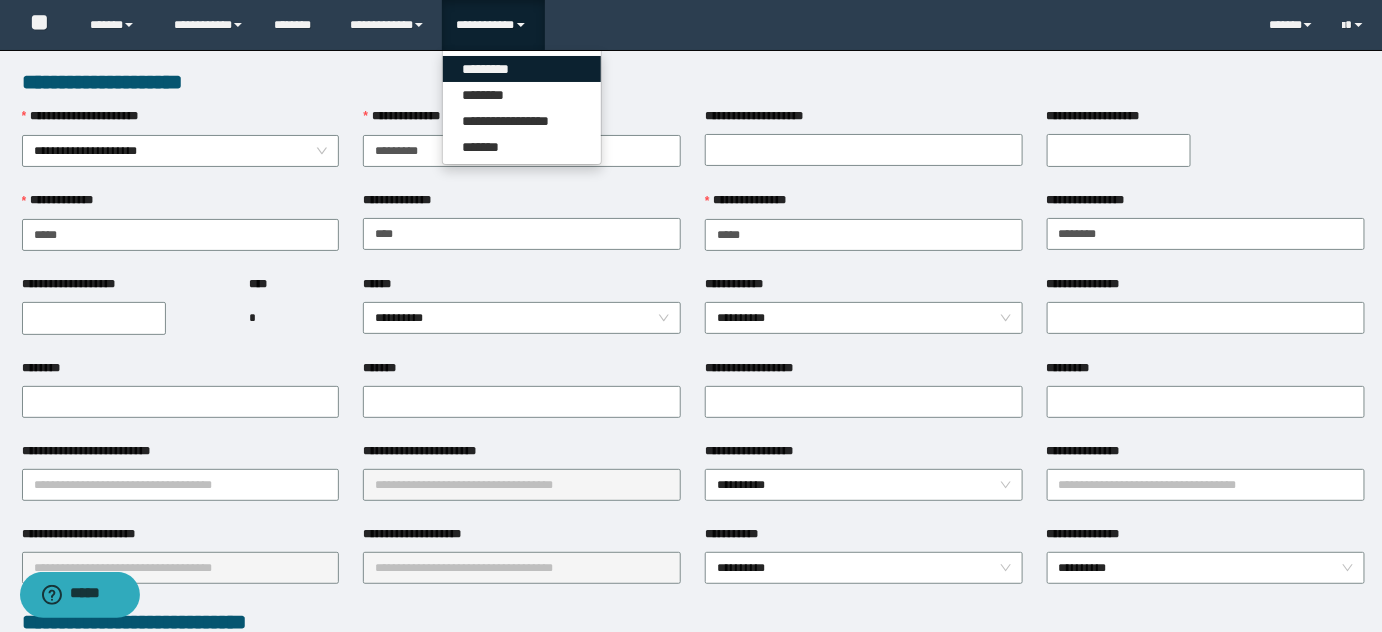 click on "*********" at bounding box center [522, 69] 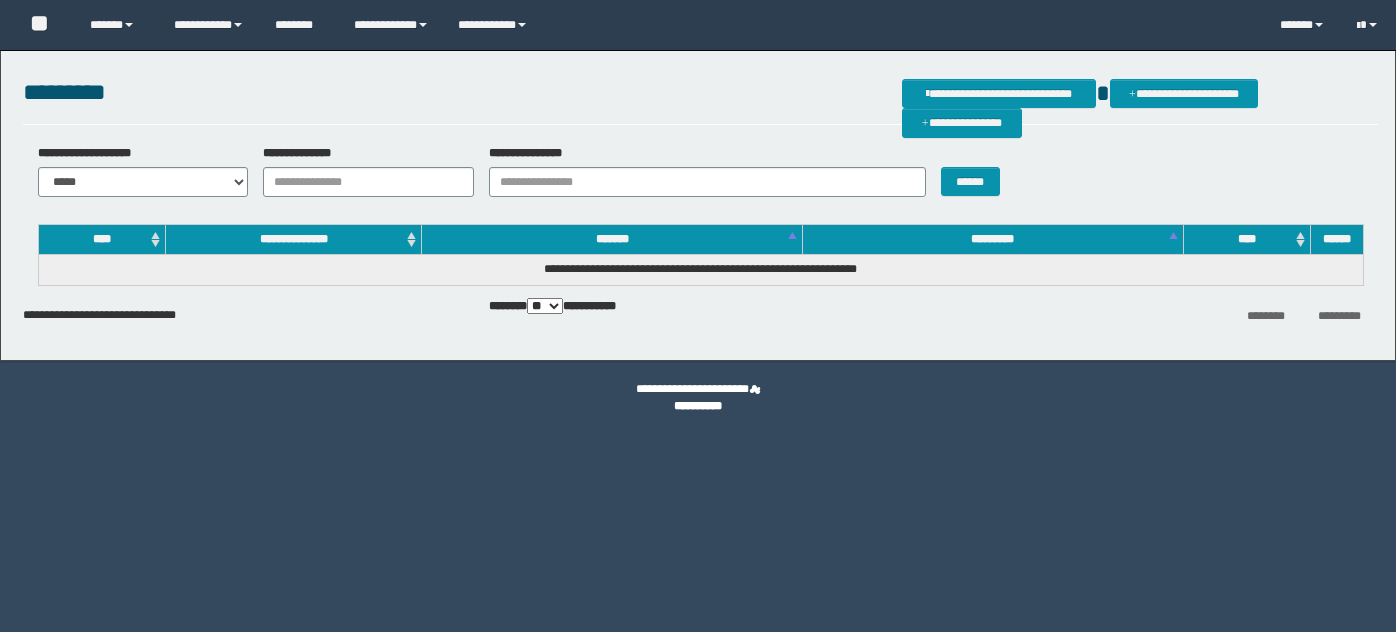 scroll, scrollTop: 0, scrollLeft: 0, axis: both 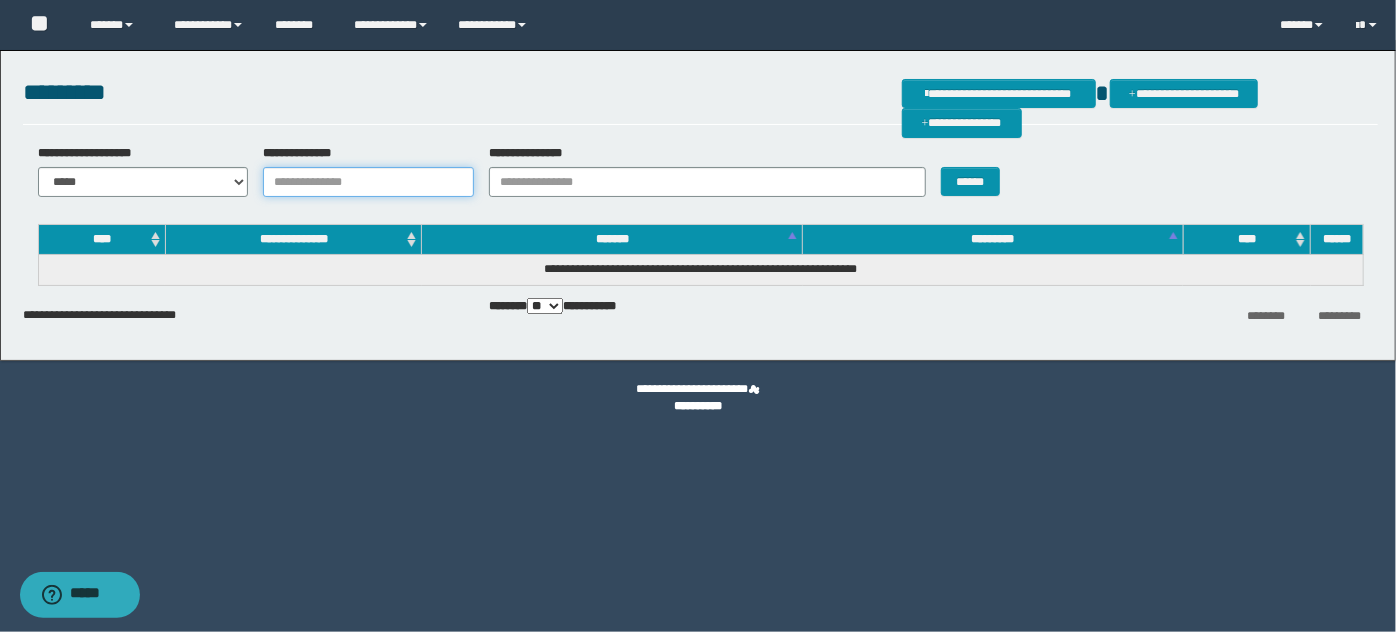 click on "**********" at bounding box center (368, 182) 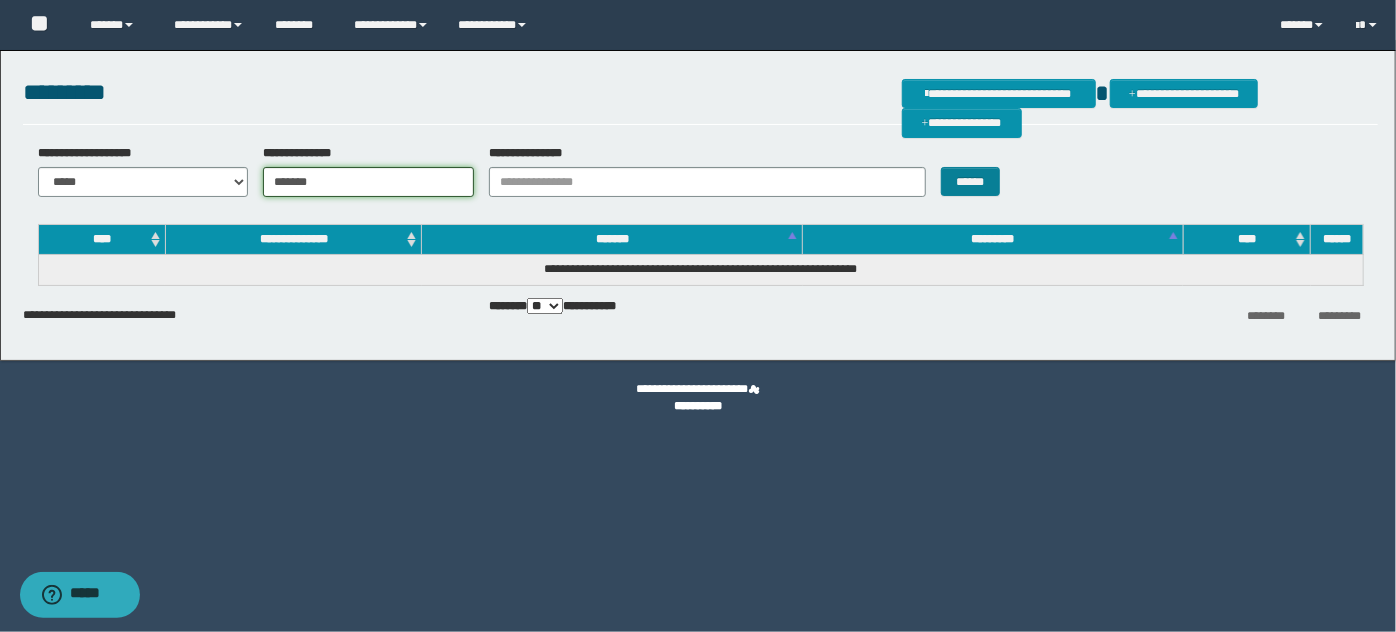 type on "*******" 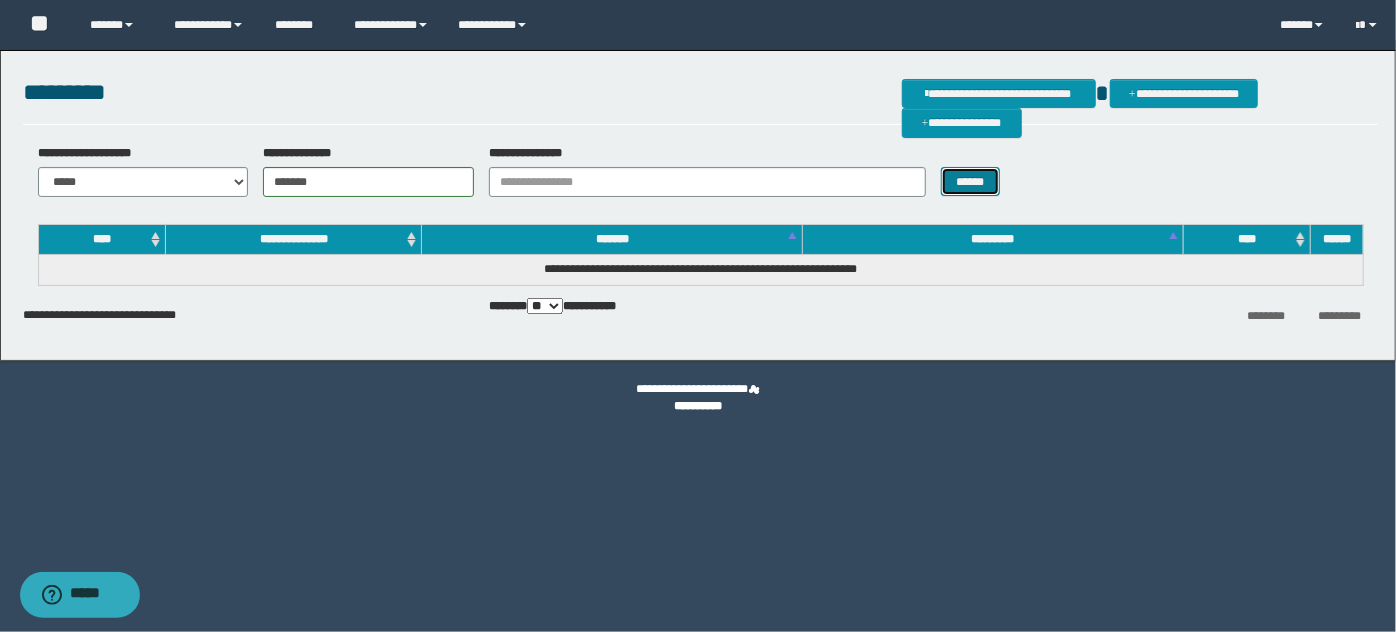 click on "******" at bounding box center [970, 181] 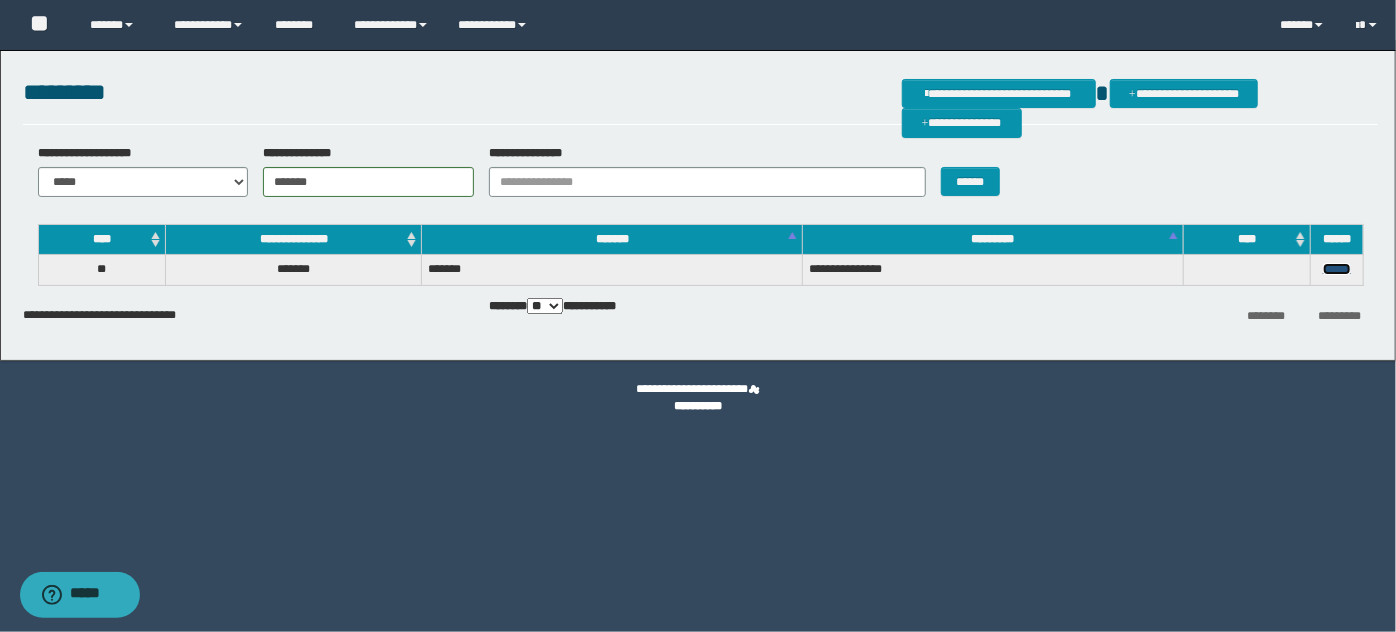 click on "******" at bounding box center [1337, 269] 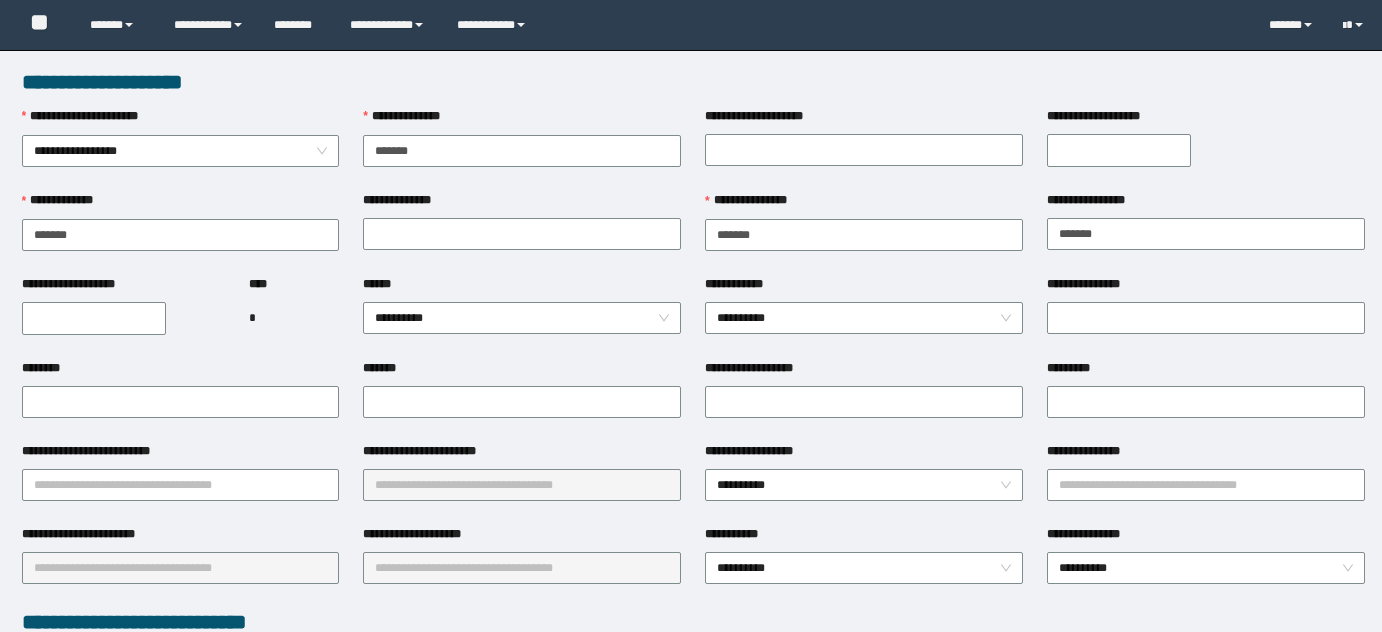 scroll, scrollTop: 0, scrollLeft: 0, axis: both 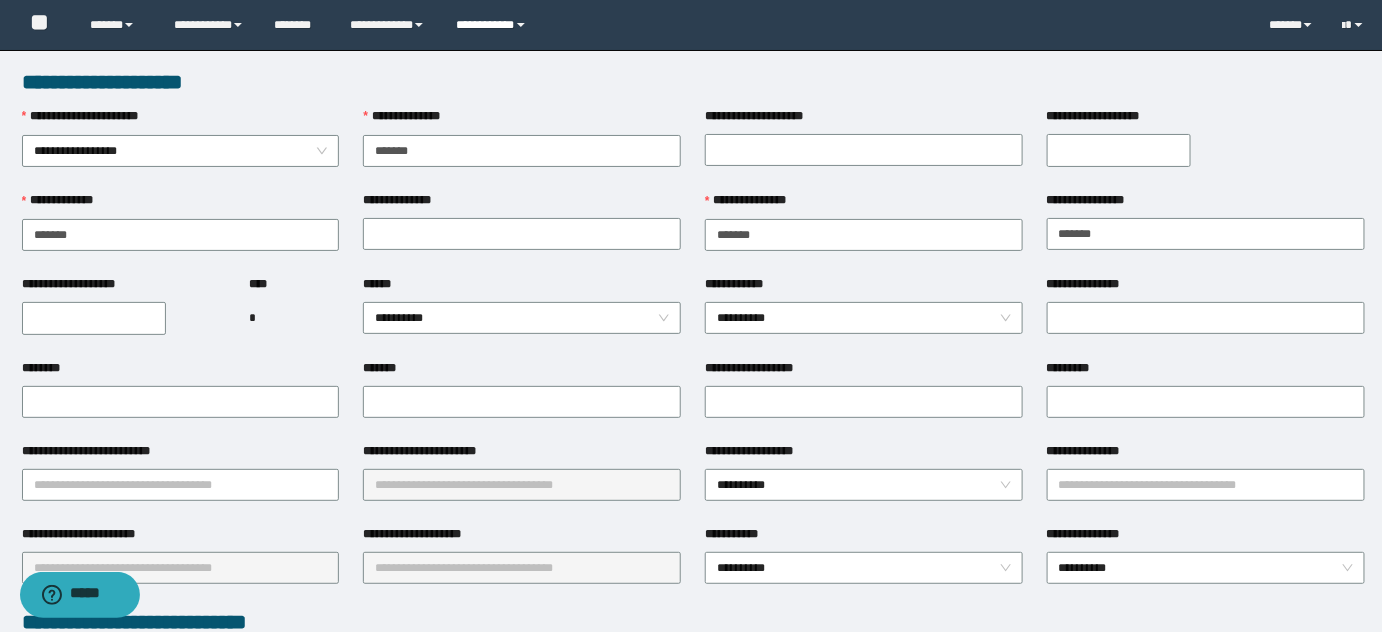 click on "**********" at bounding box center [494, 25] 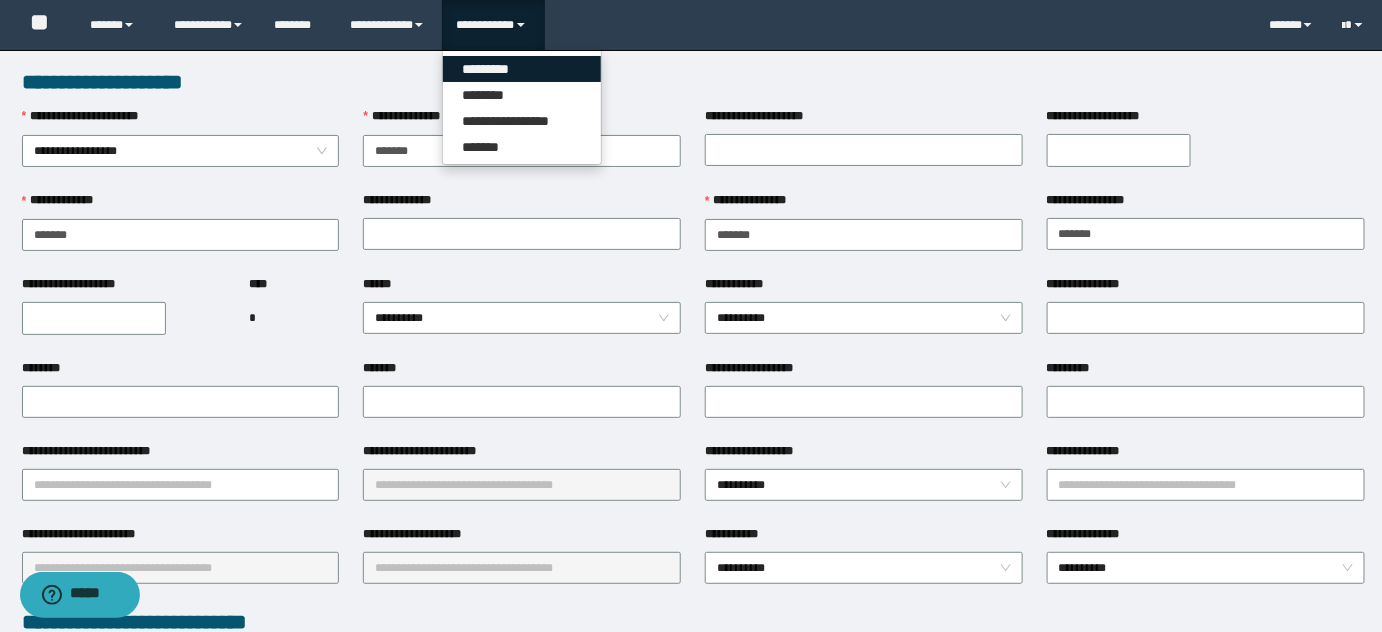click on "*********" at bounding box center [522, 69] 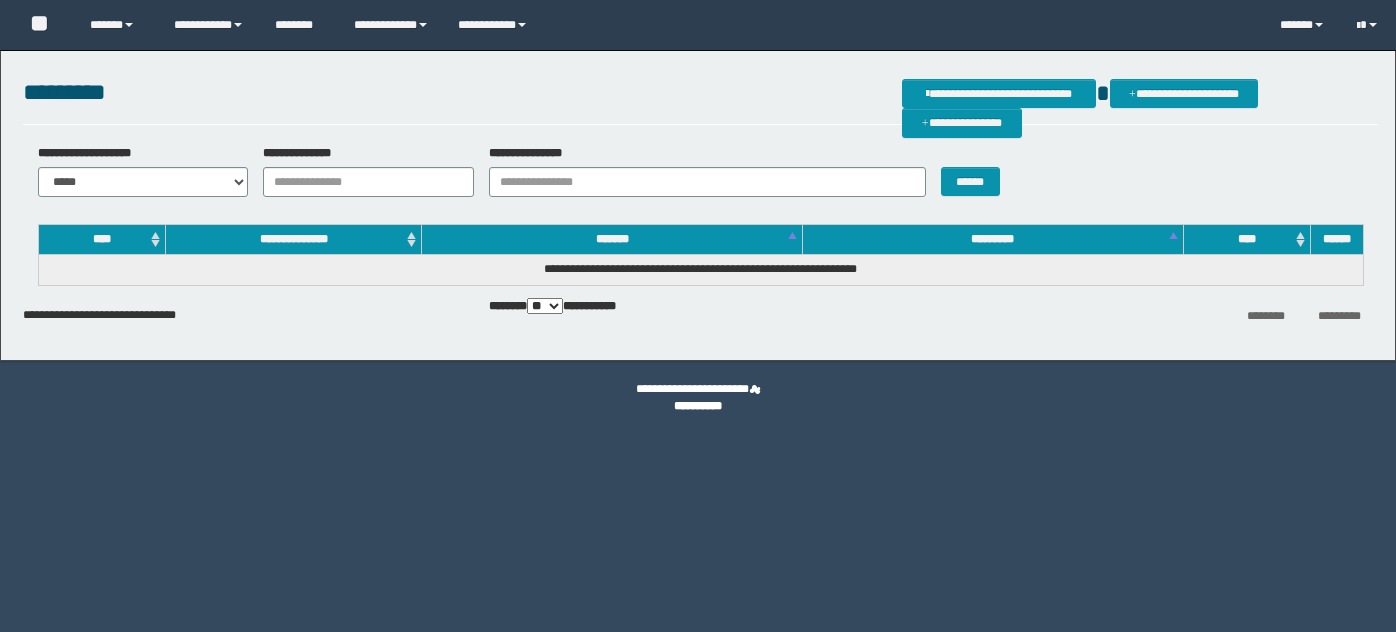 scroll, scrollTop: 0, scrollLeft: 0, axis: both 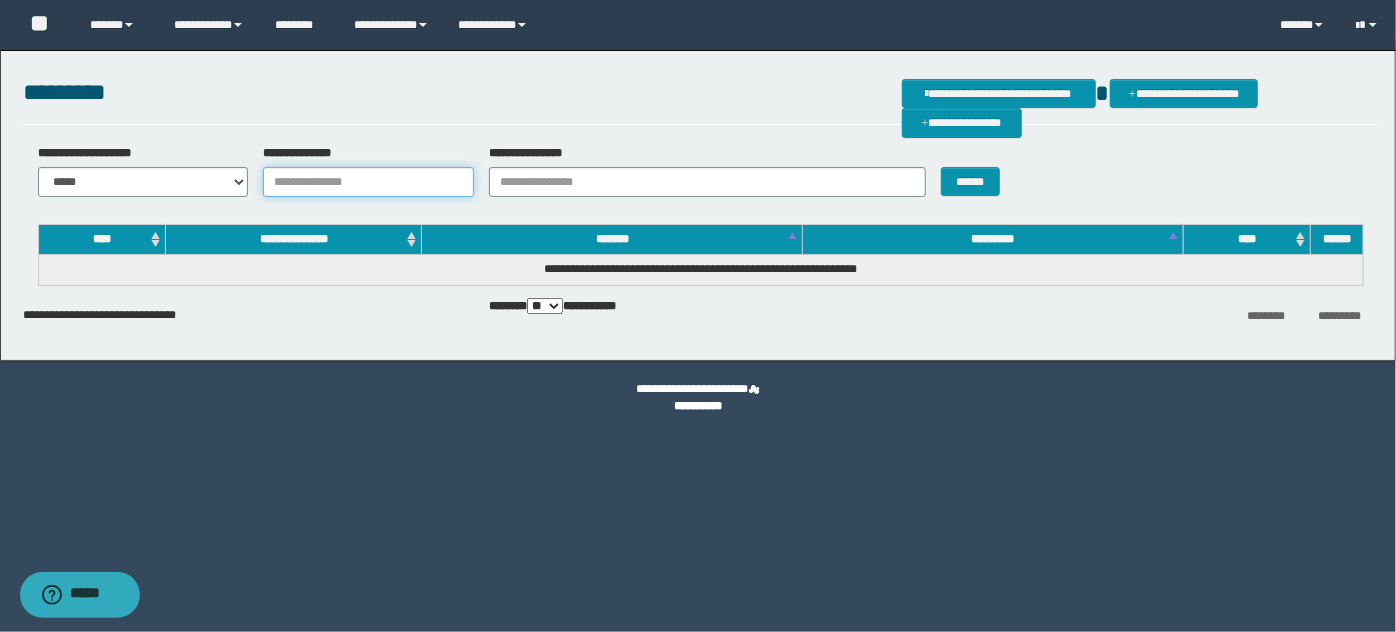 drag, startPoint x: 392, startPoint y: 193, endPoint x: 421, endPoint y: 182, distance: 31.016125 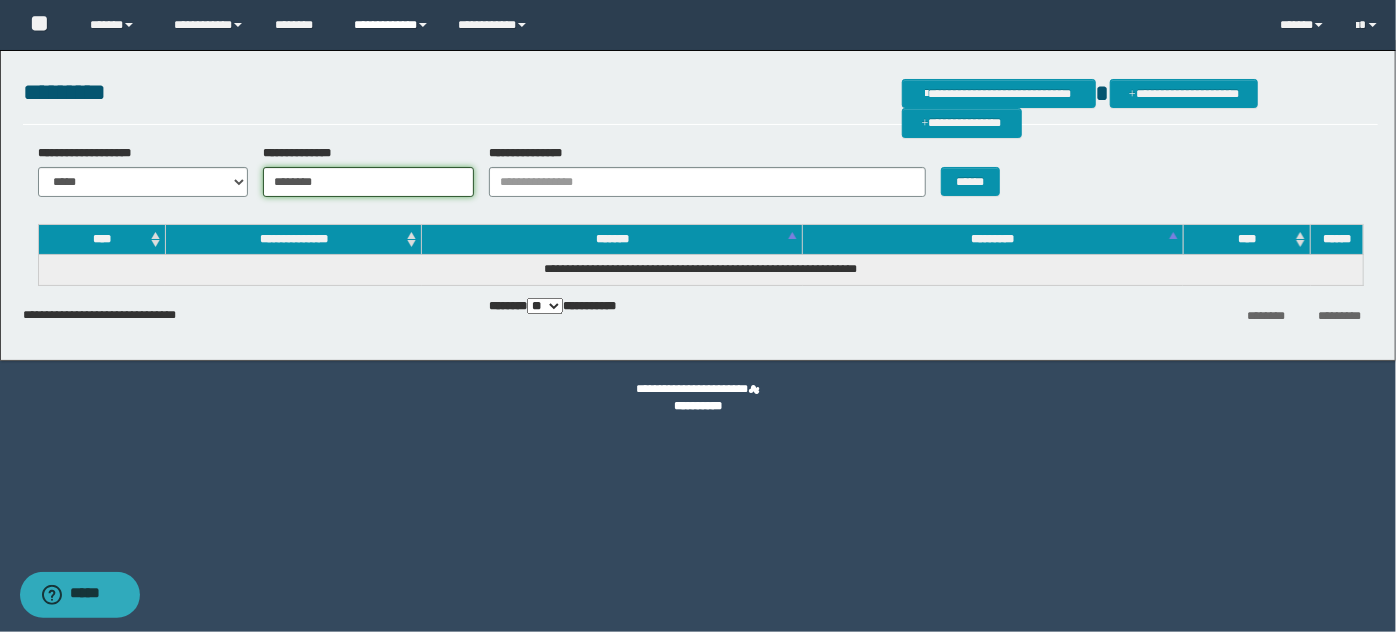 type on "********" 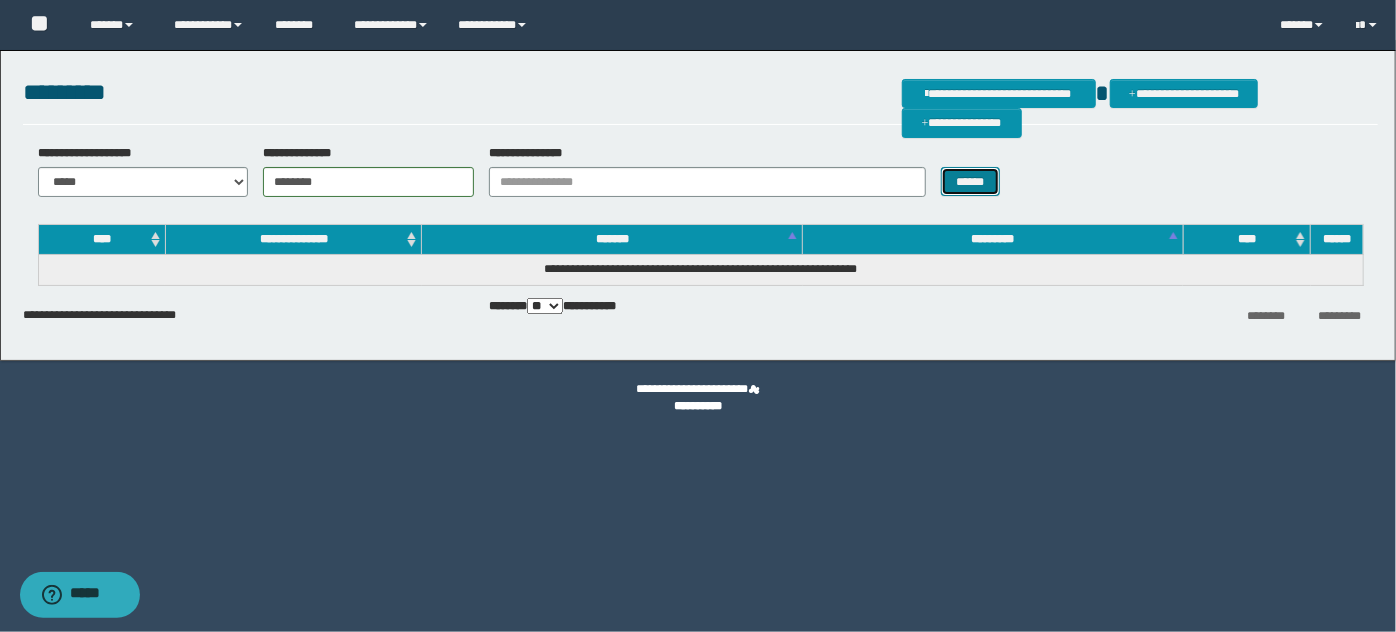 click on "******" at bounding box center [970, 181] 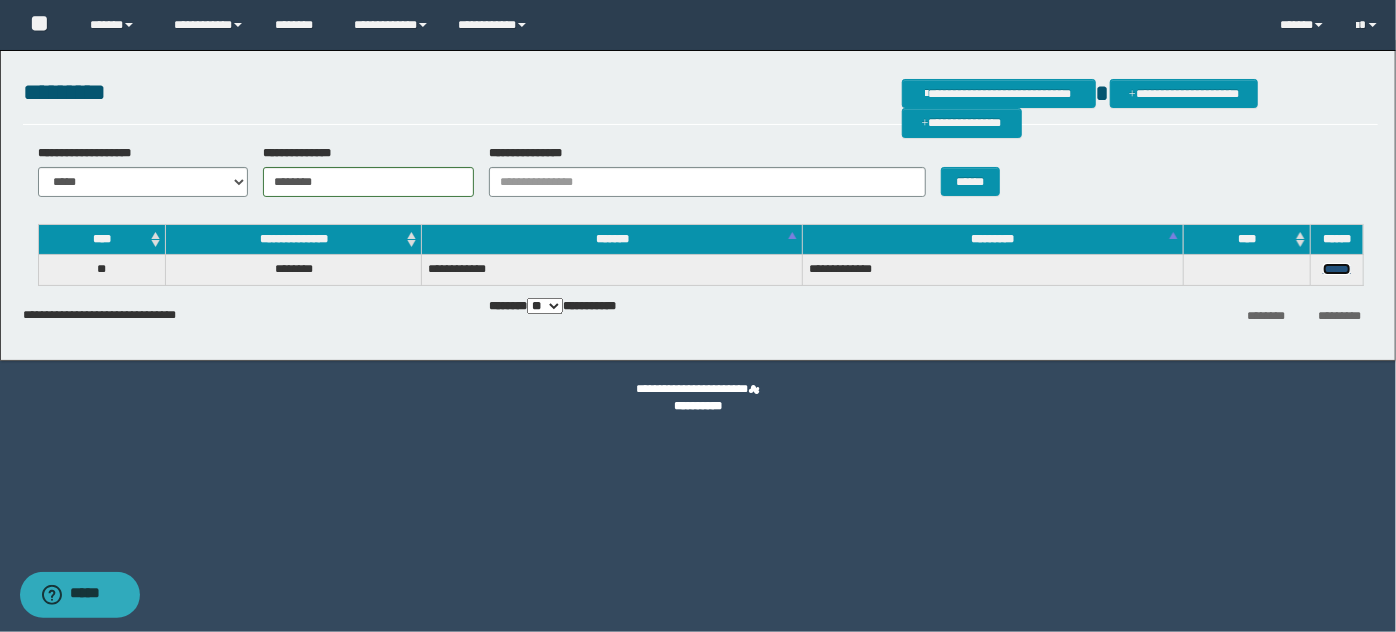 click on "******" at bounding box center [1337, 269] 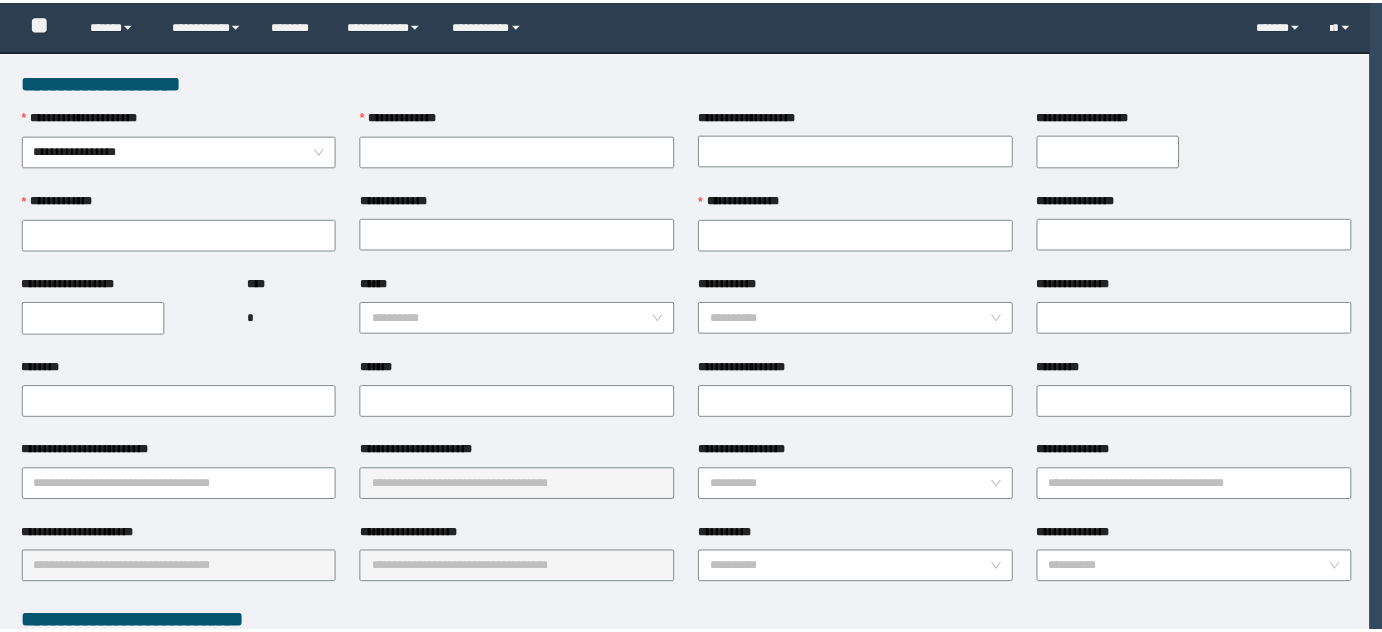 scroll, scrollTop: 0, scrollLeft: 0, axis: both 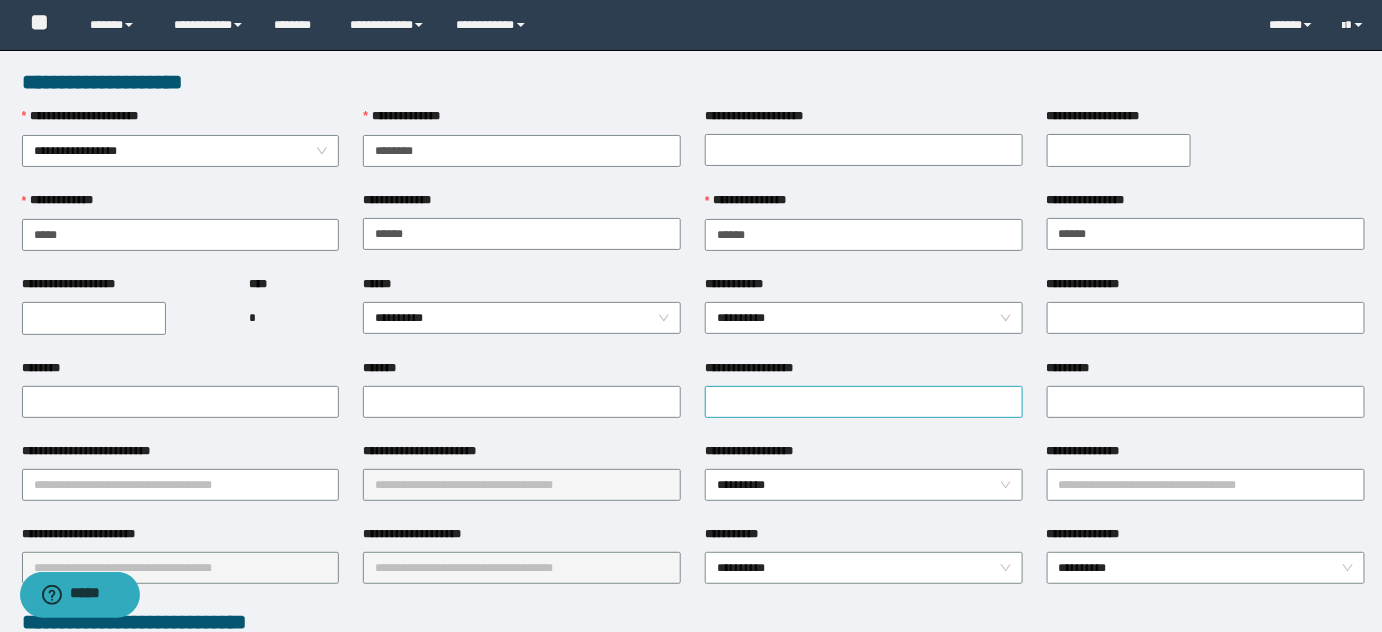 type on "********" 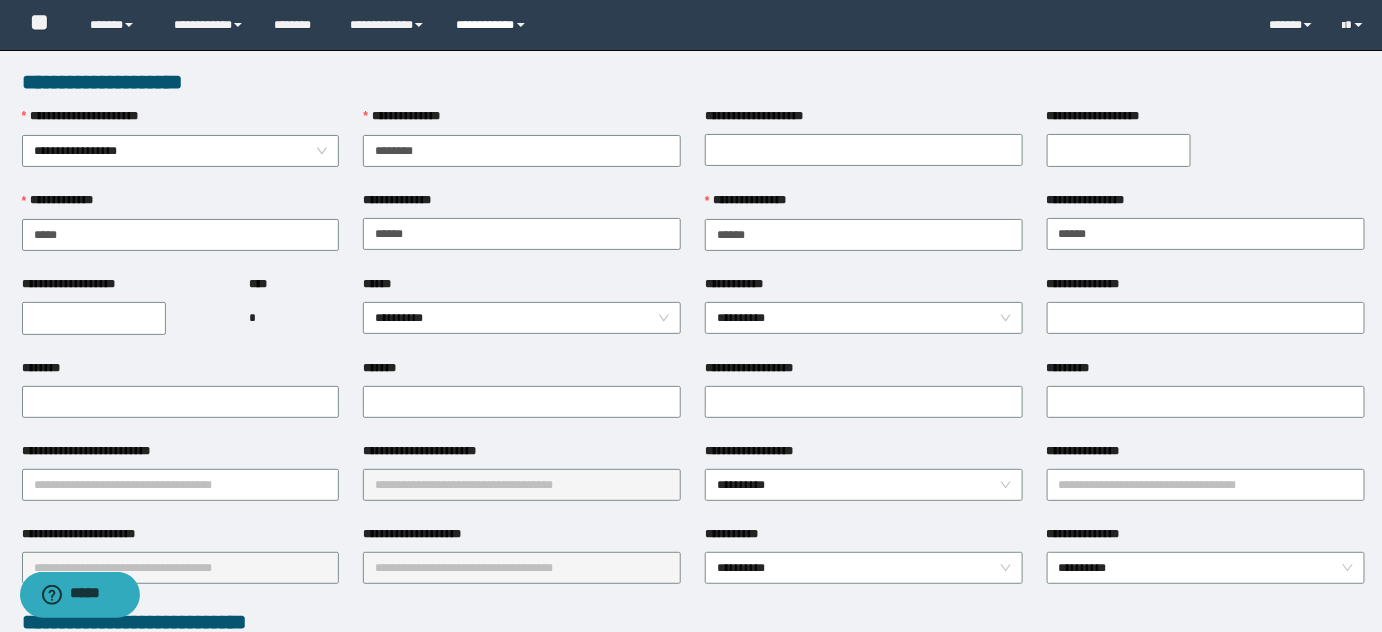 click on "**********" at bounding box center (494, 25) 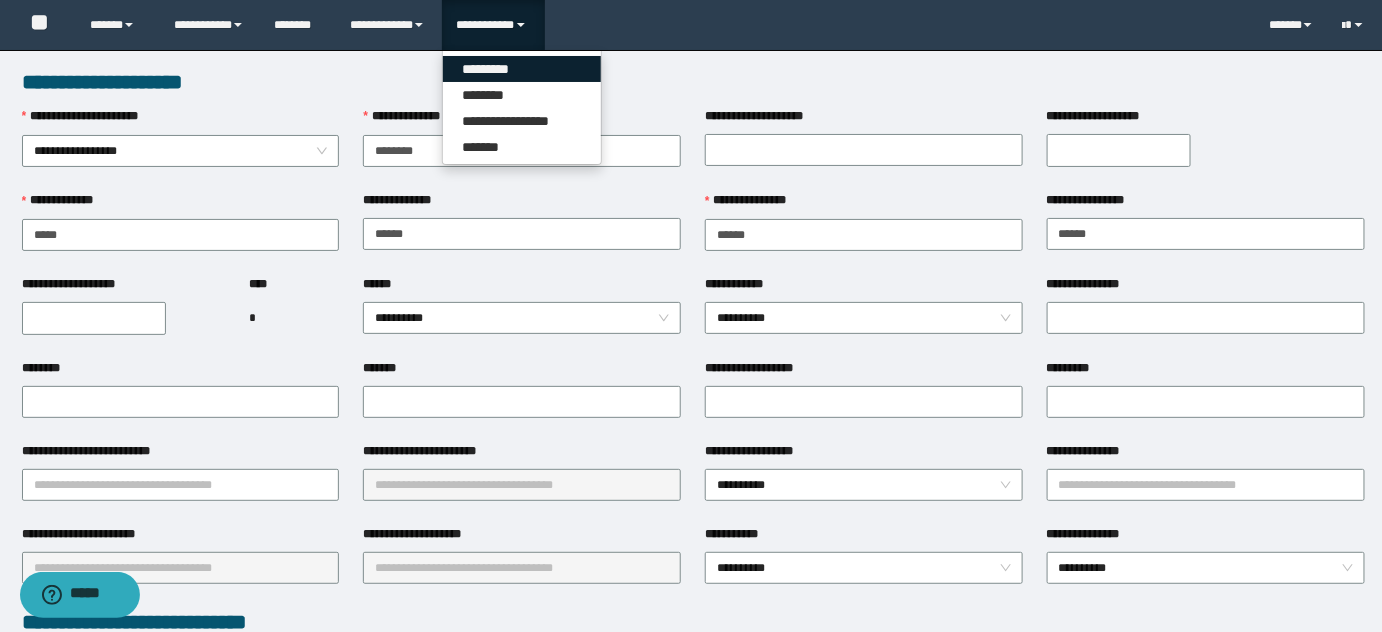 click on "*********" at bounding box center (522, 69) 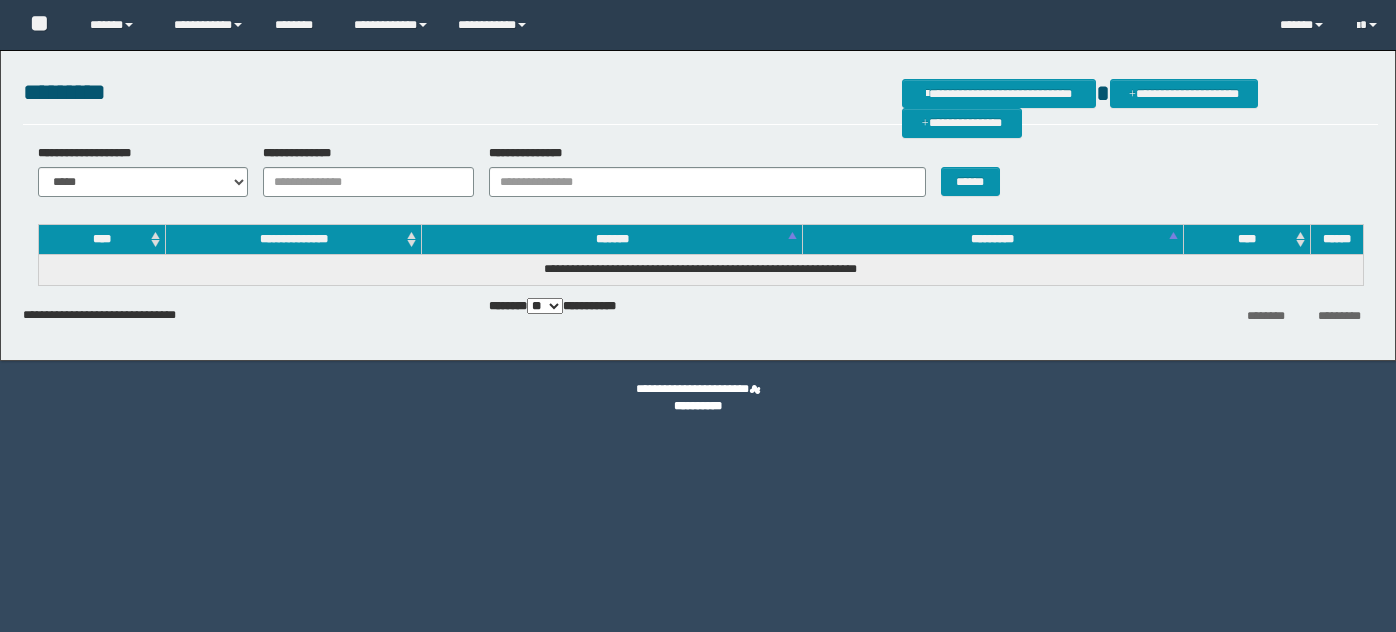 scroll, scrollTop: 0, scrollLeft: 0, axis: both 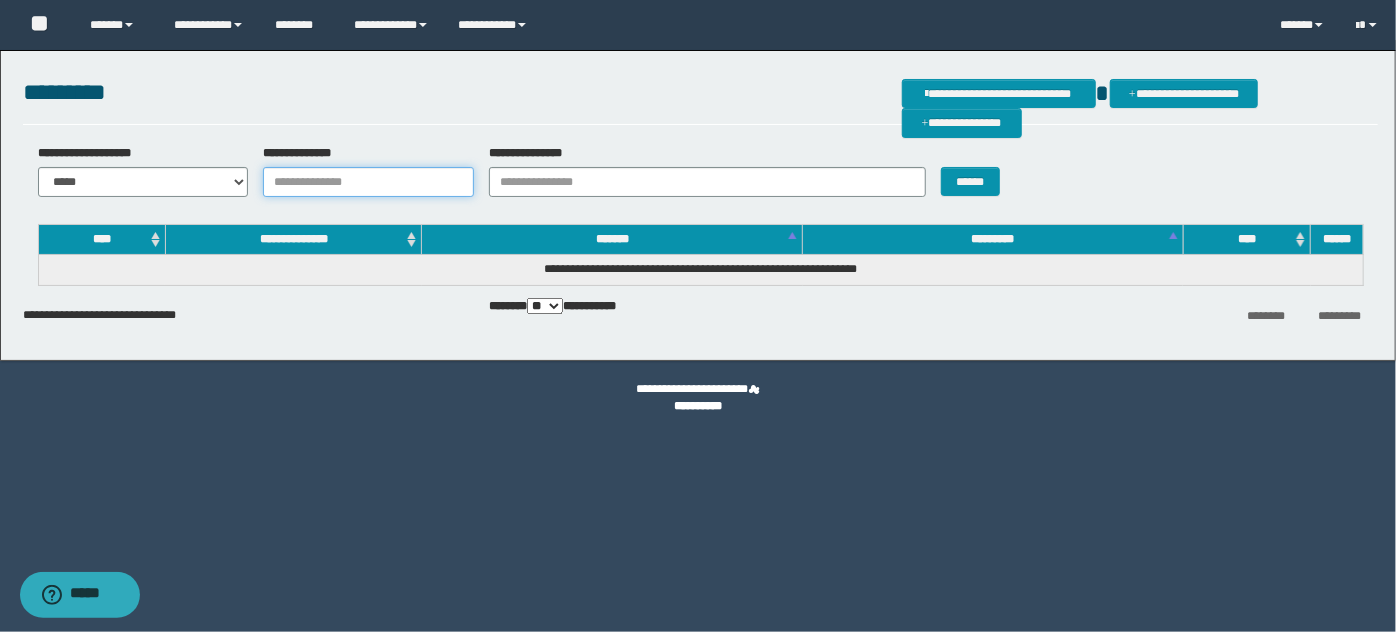click on "**********" at bounding box center (368, 182) 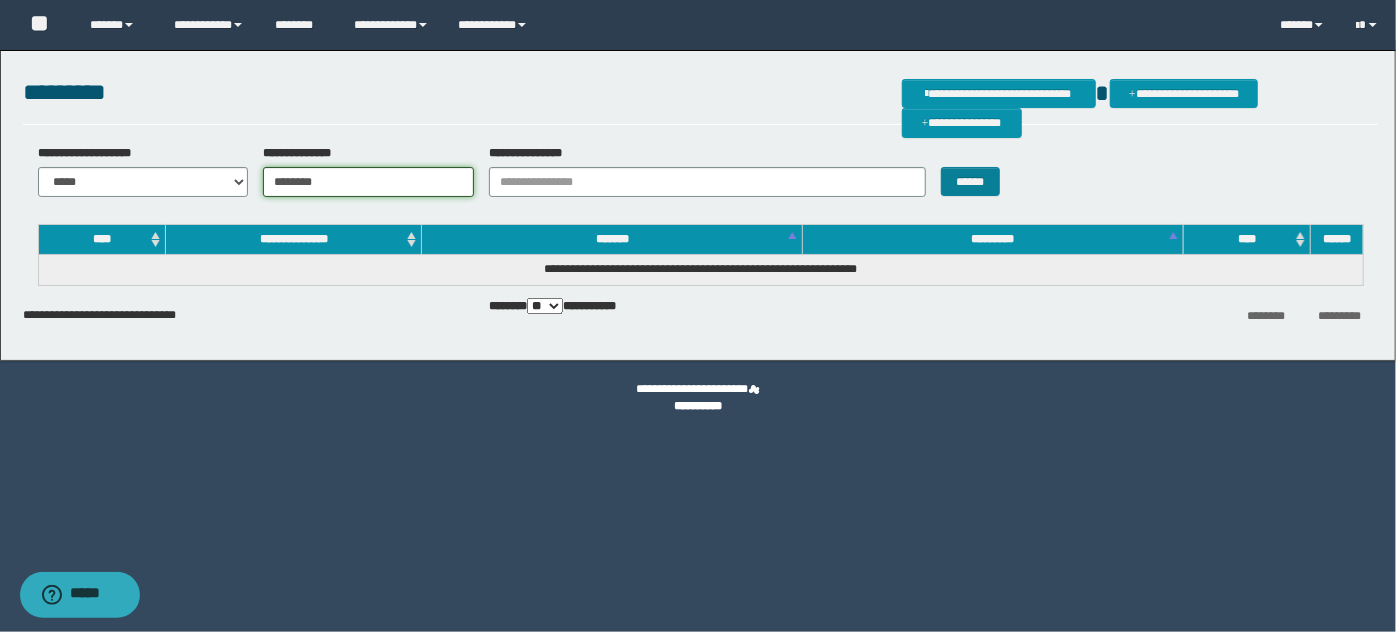 type on "********" 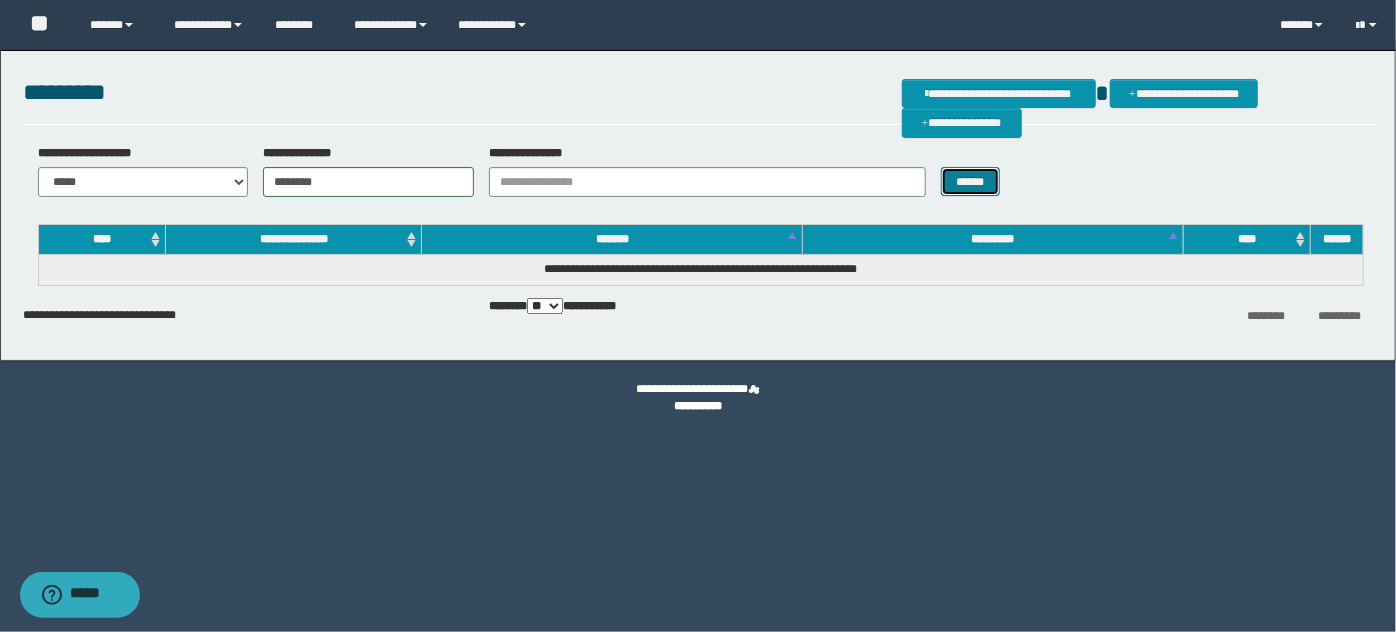 click on "******" at bounding box center [970, 181] 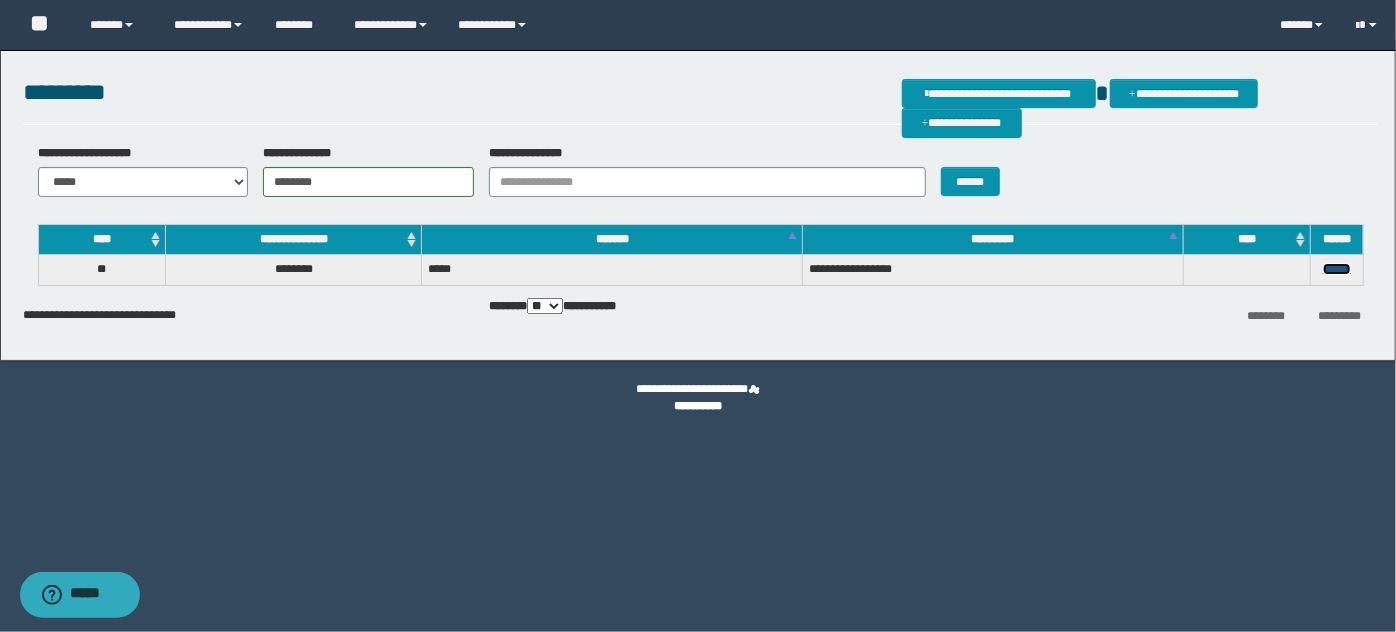 click on "******" at bounding box center (1337, 269) 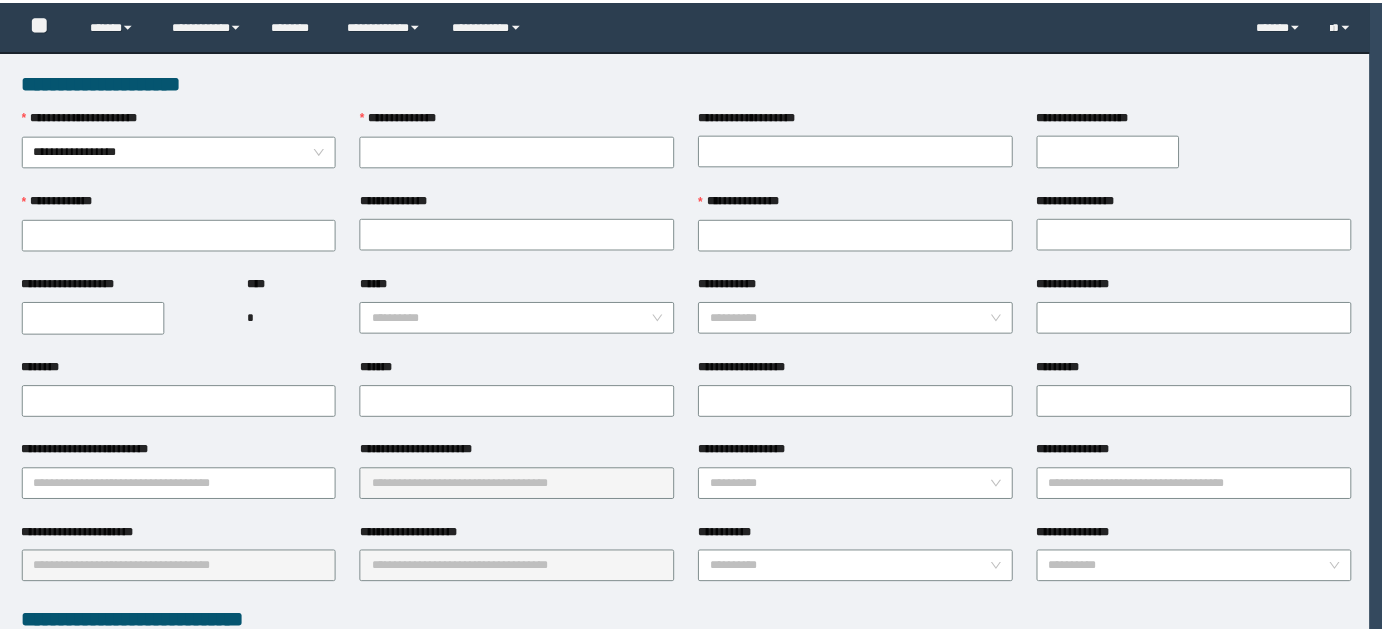 scroll, scrollTop: 0, scrollLeft: 0, axis: both 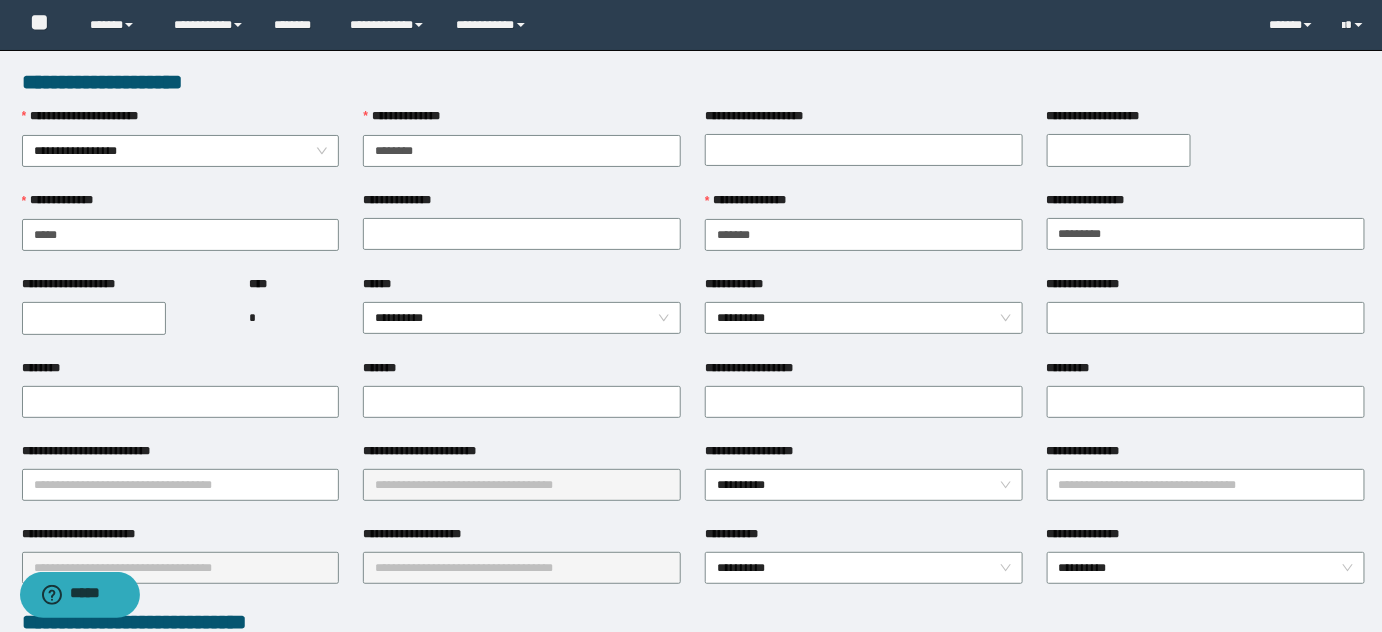 type on "********" 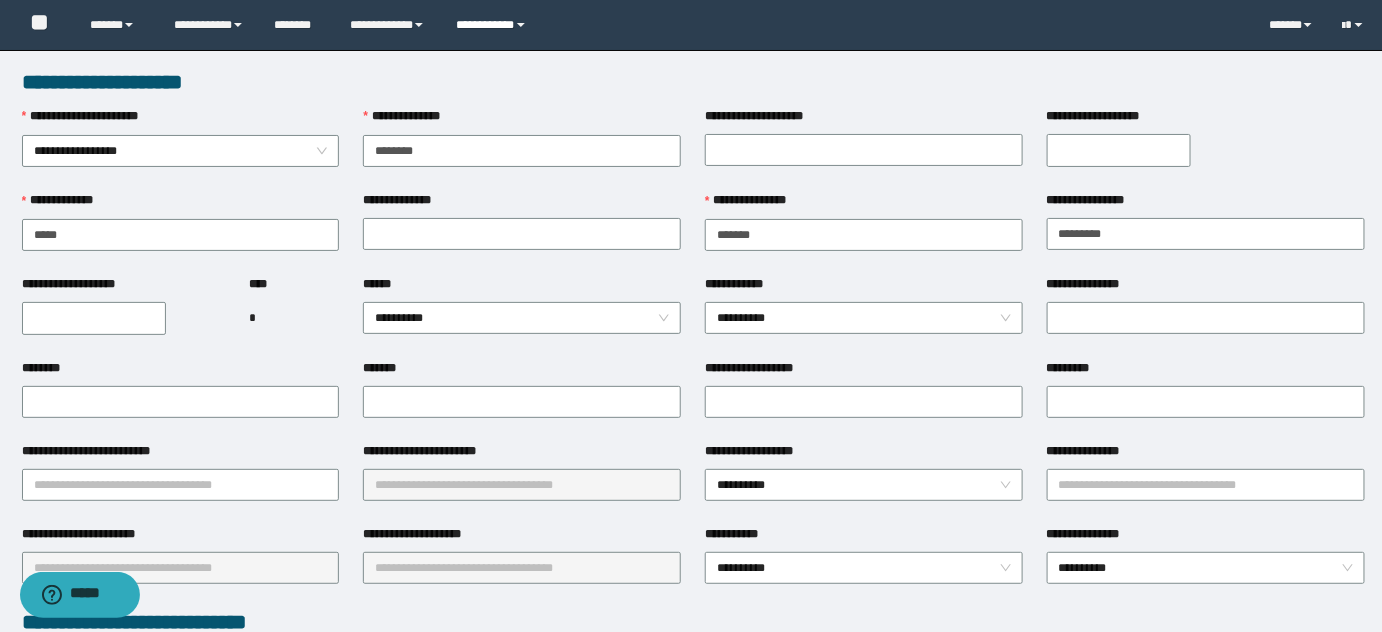 click on "**********" at bounding box center [494, 25] 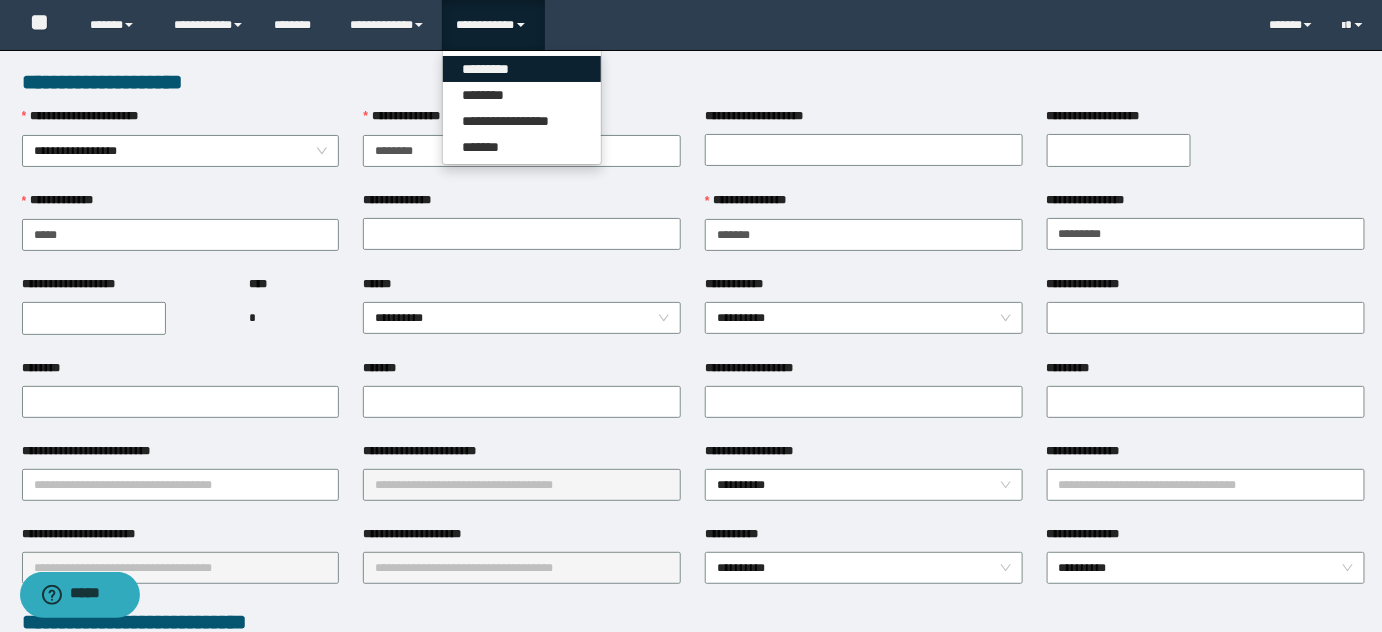click on "*********" at bounding box center (522, 69) 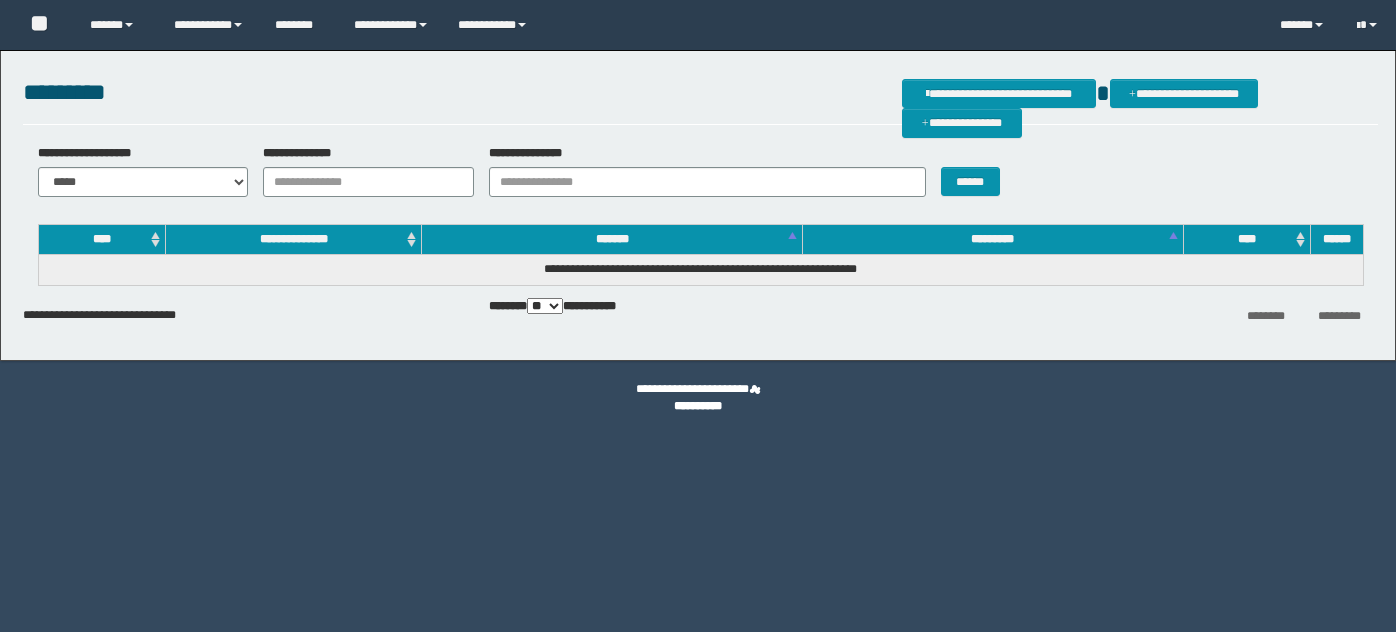 scroll, scrollTop: 0, scrollLeft: 0, axis: both 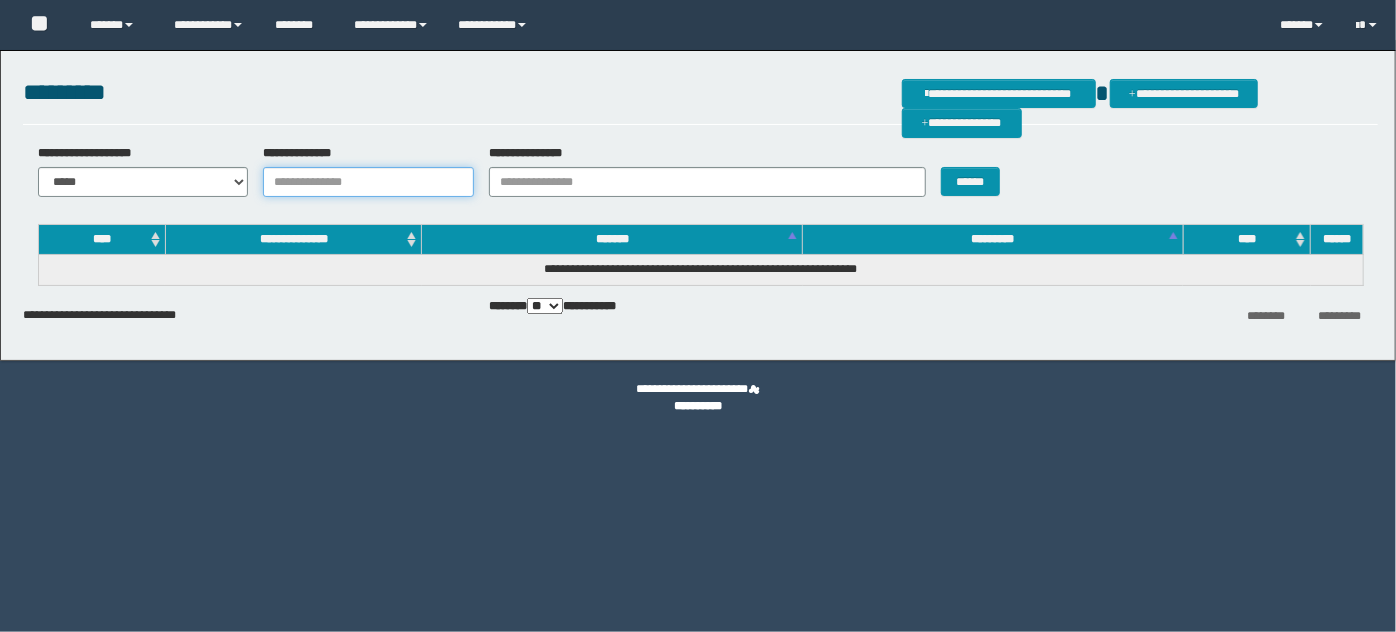 click on "**********" at bounding box center [368, 182] 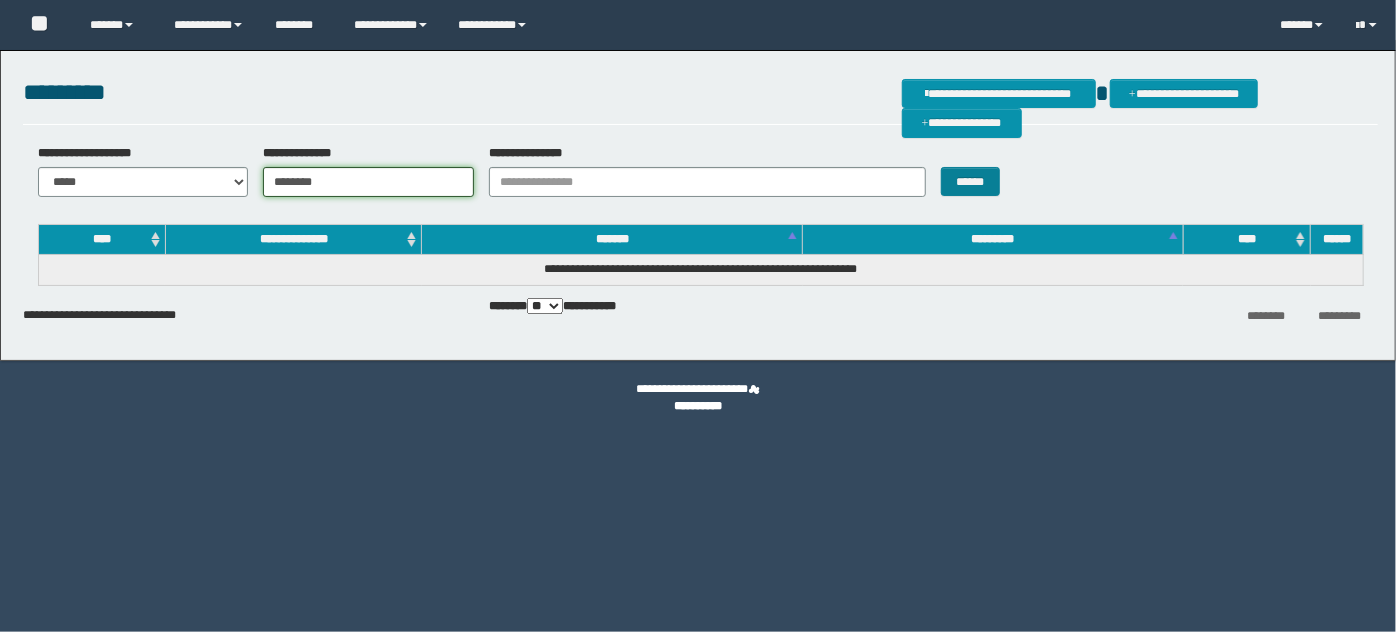 type on "********" 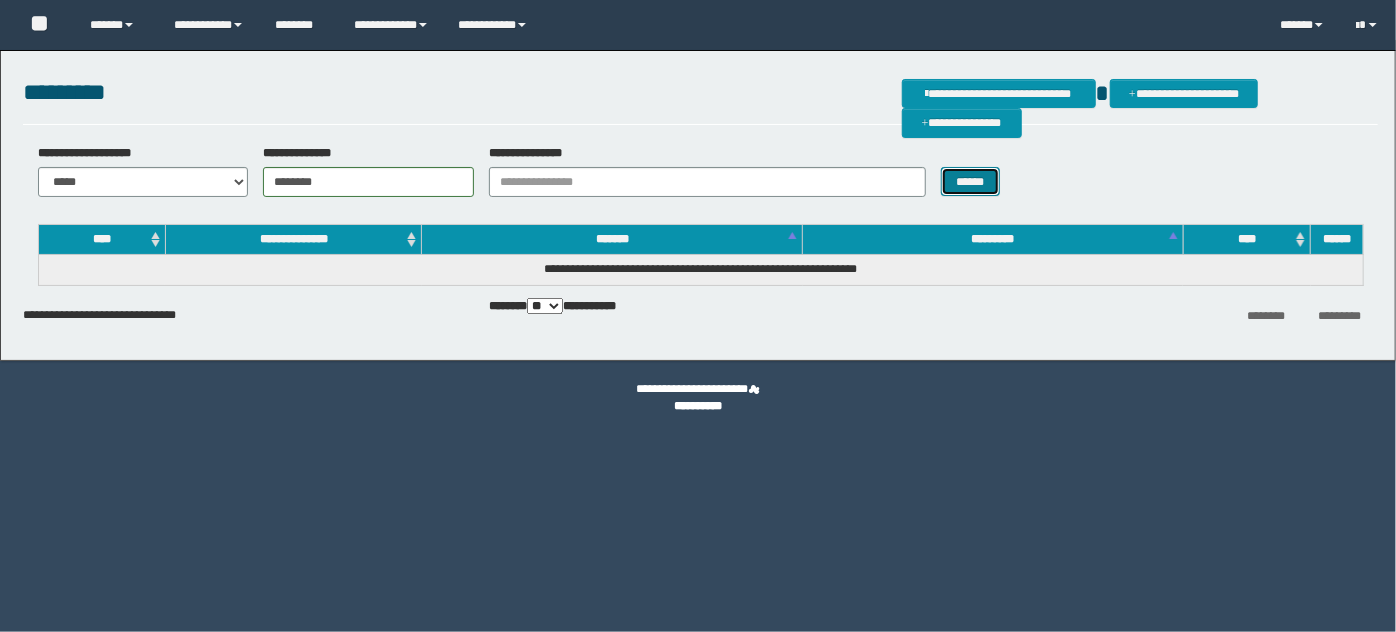click on "******" at bounding box center [970, 181] 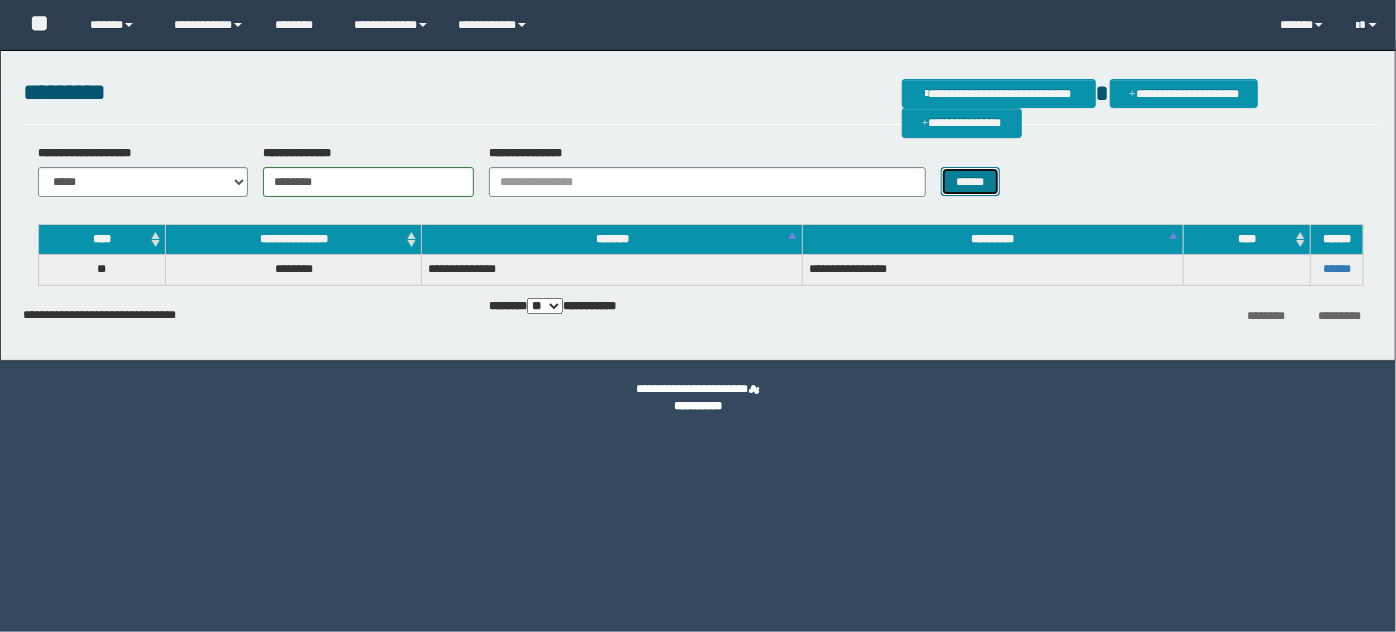 scroll, scrollTop: 0, scrollLeft: 0, axis: both 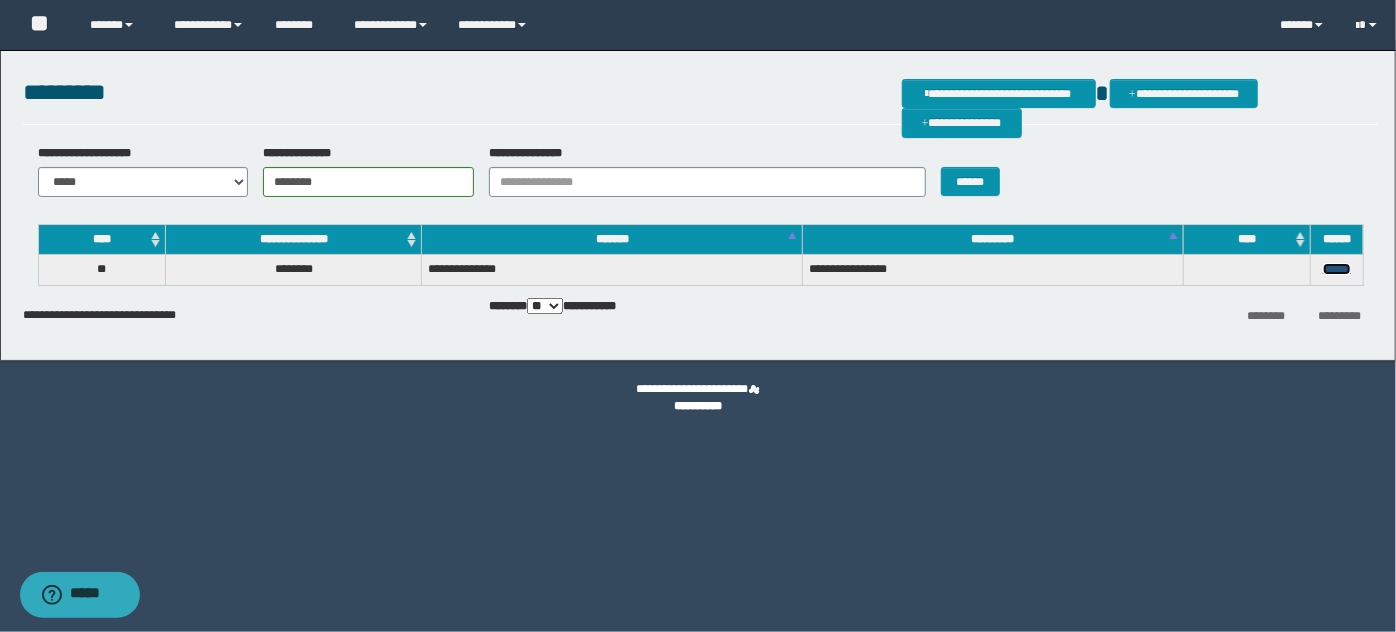 click on "******" at bounding box center [1337, 269] 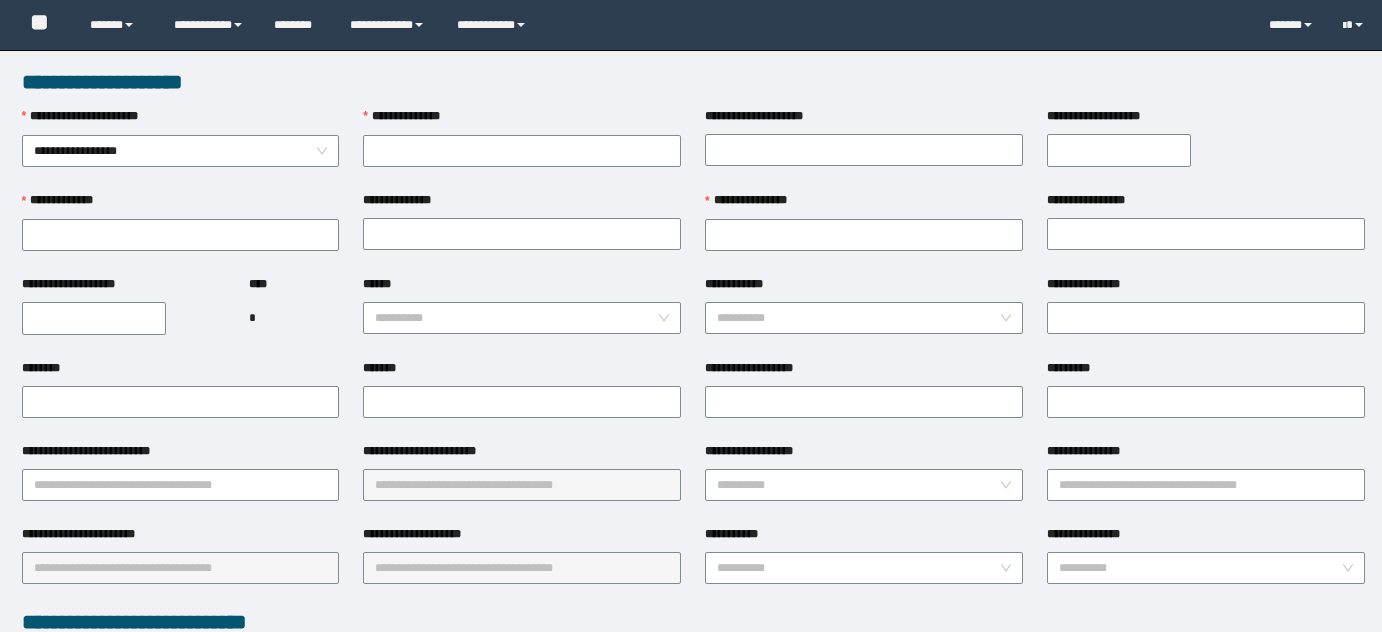 scroll, scrollTop: 0, scrollLeft: 0, axis: both 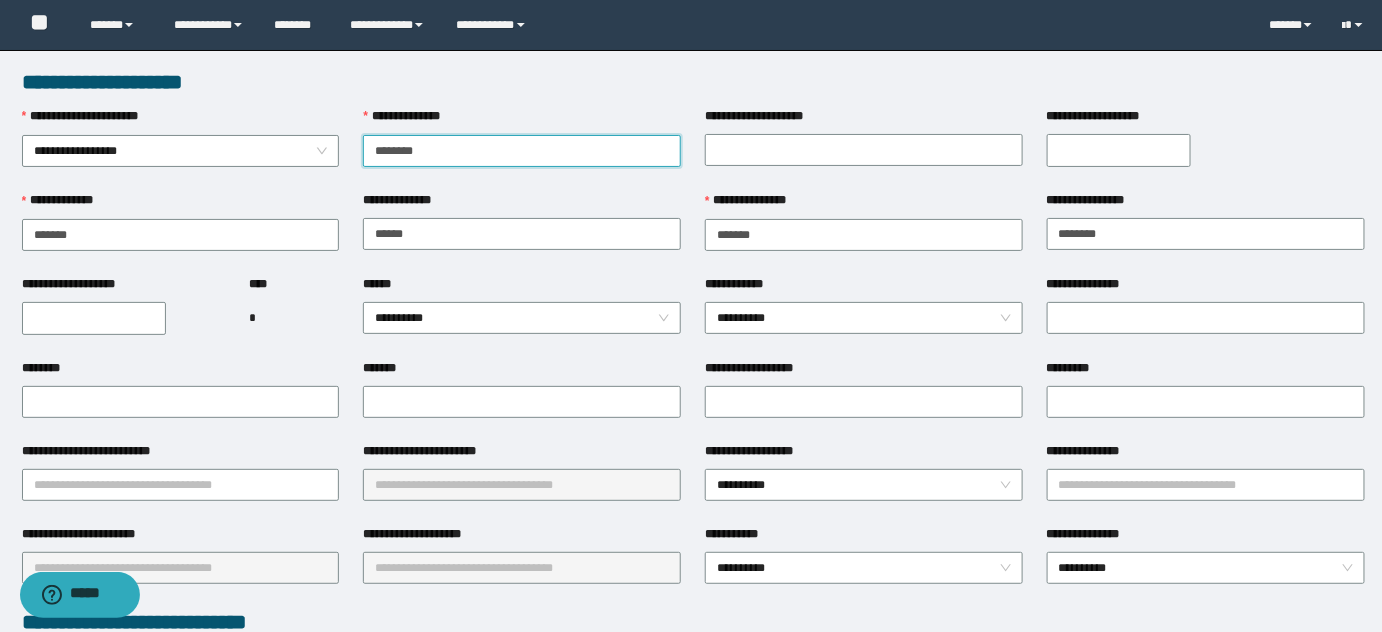 type on "********" 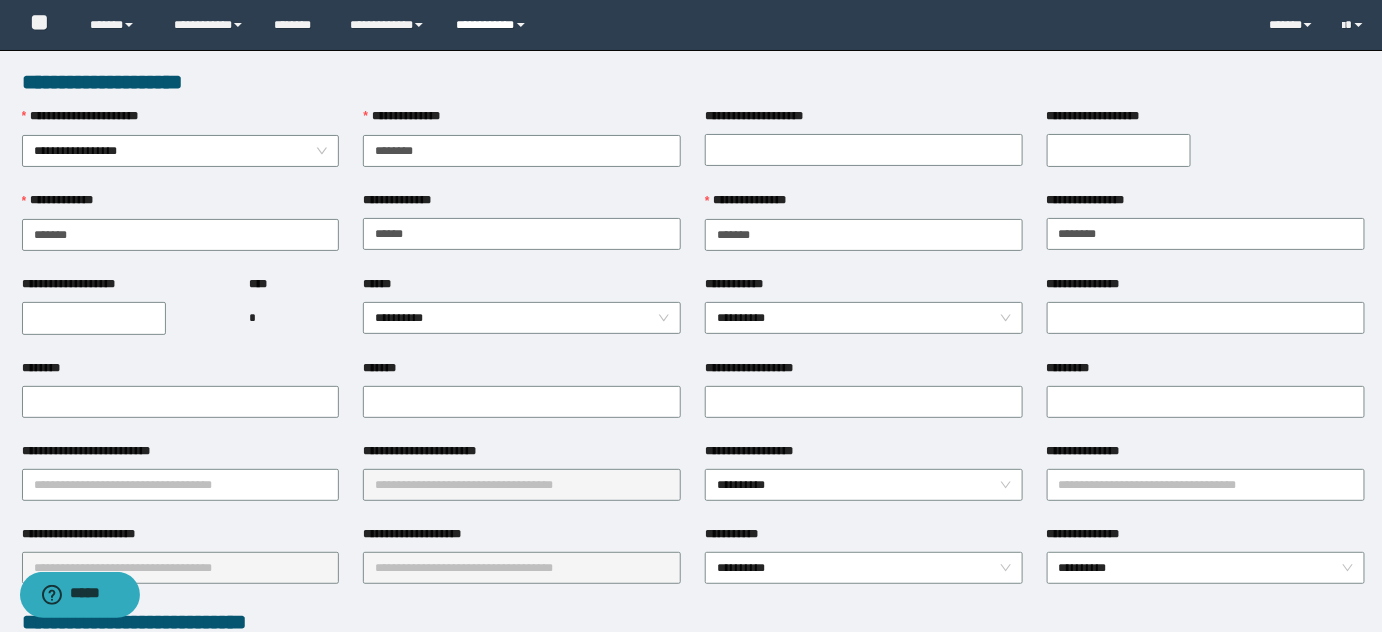click on "**********" at bounding box center [494, 25] 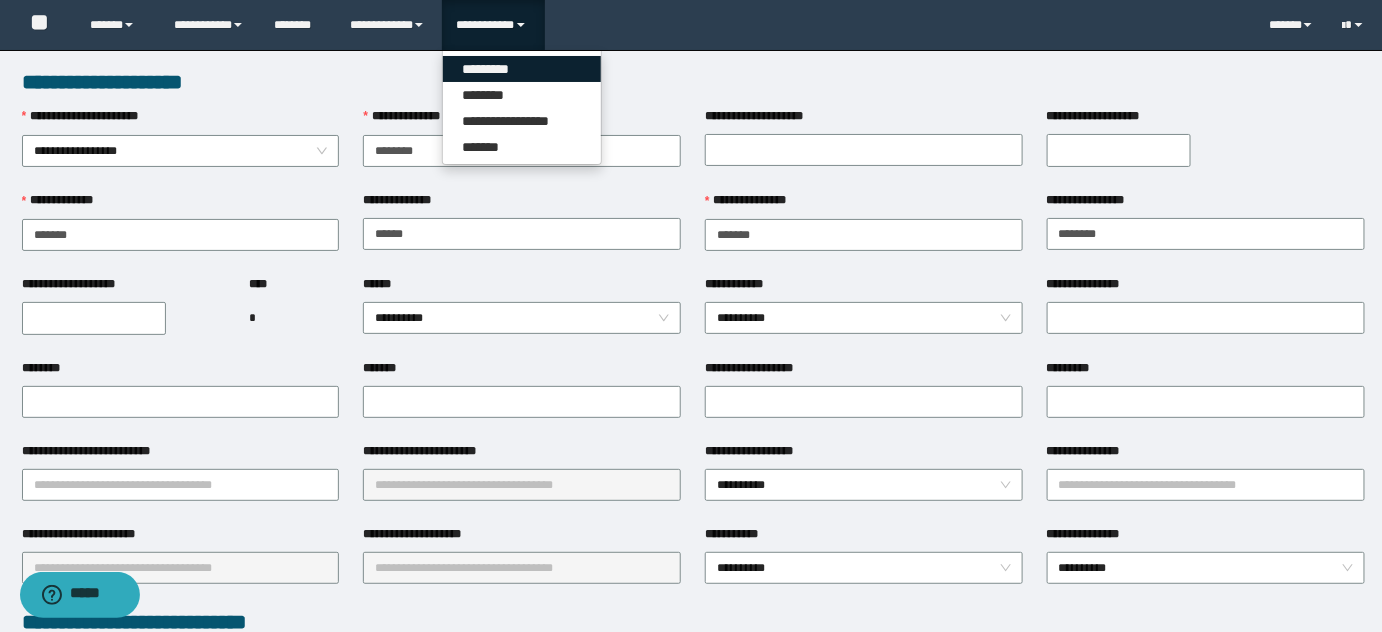click on "*********" at bounding box center [522, 69] 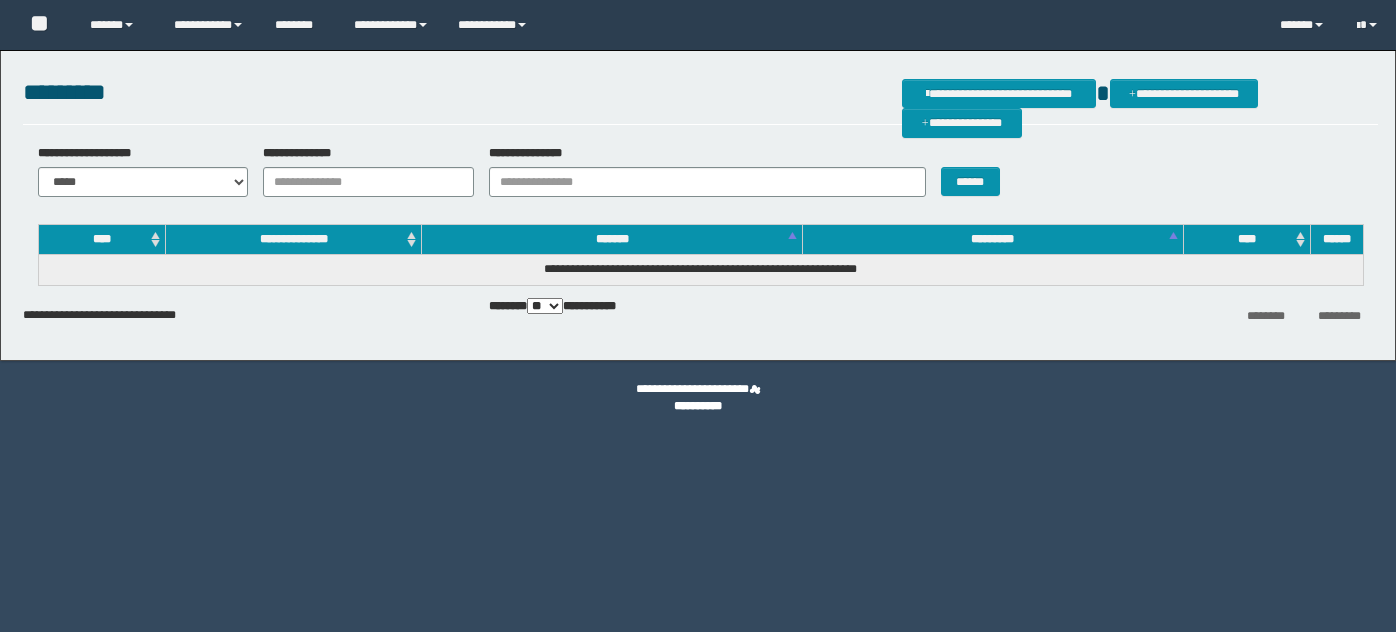 scroll, scrollTop: 0, scrollLeft: 0, axis: both 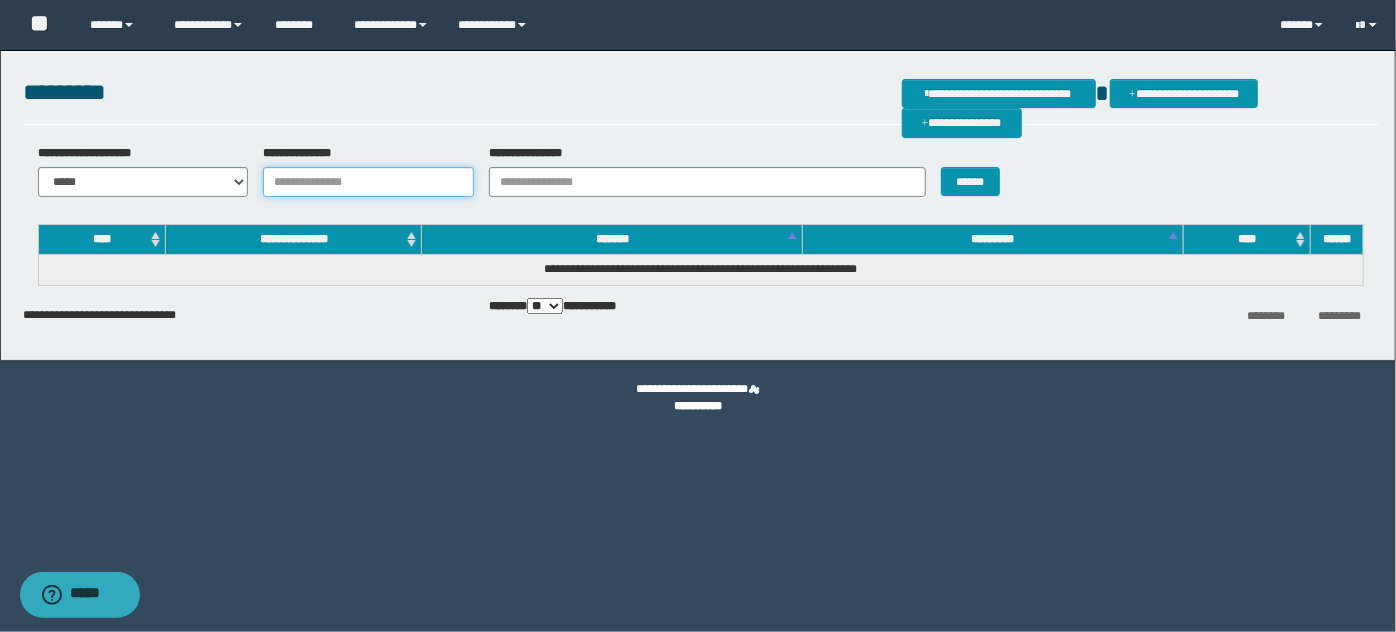 click on "**********" at bounding box center (368, 182) 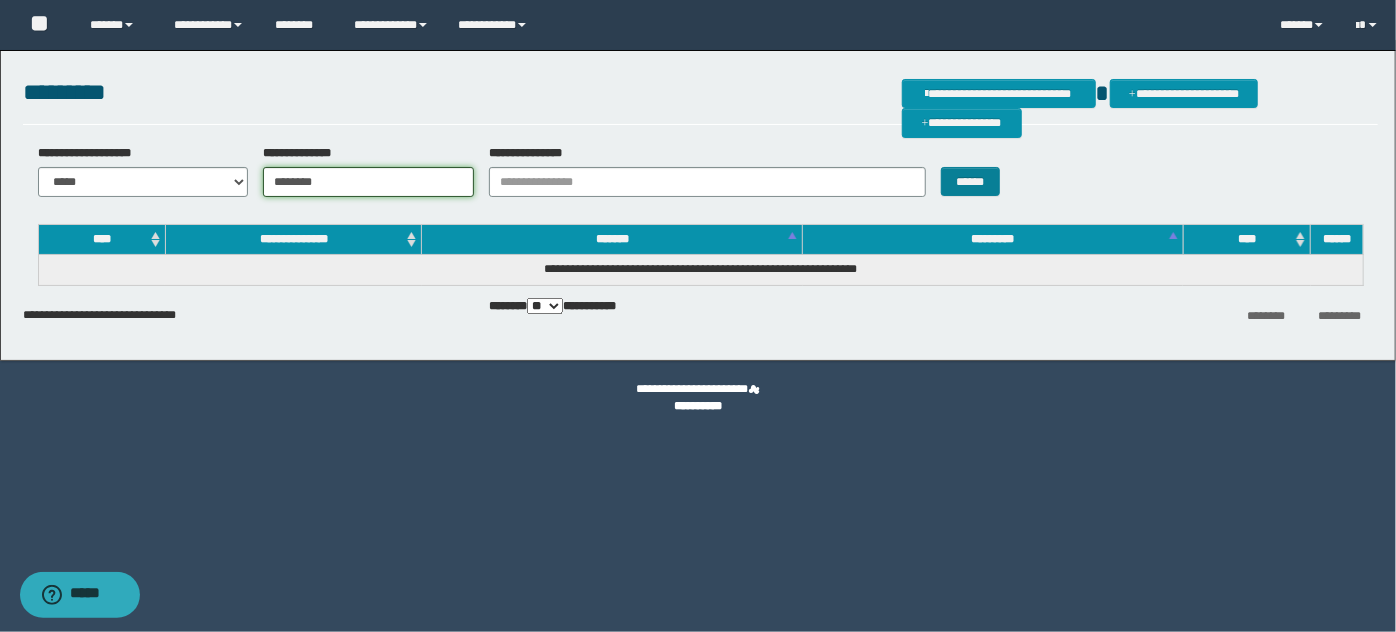 type on "********" 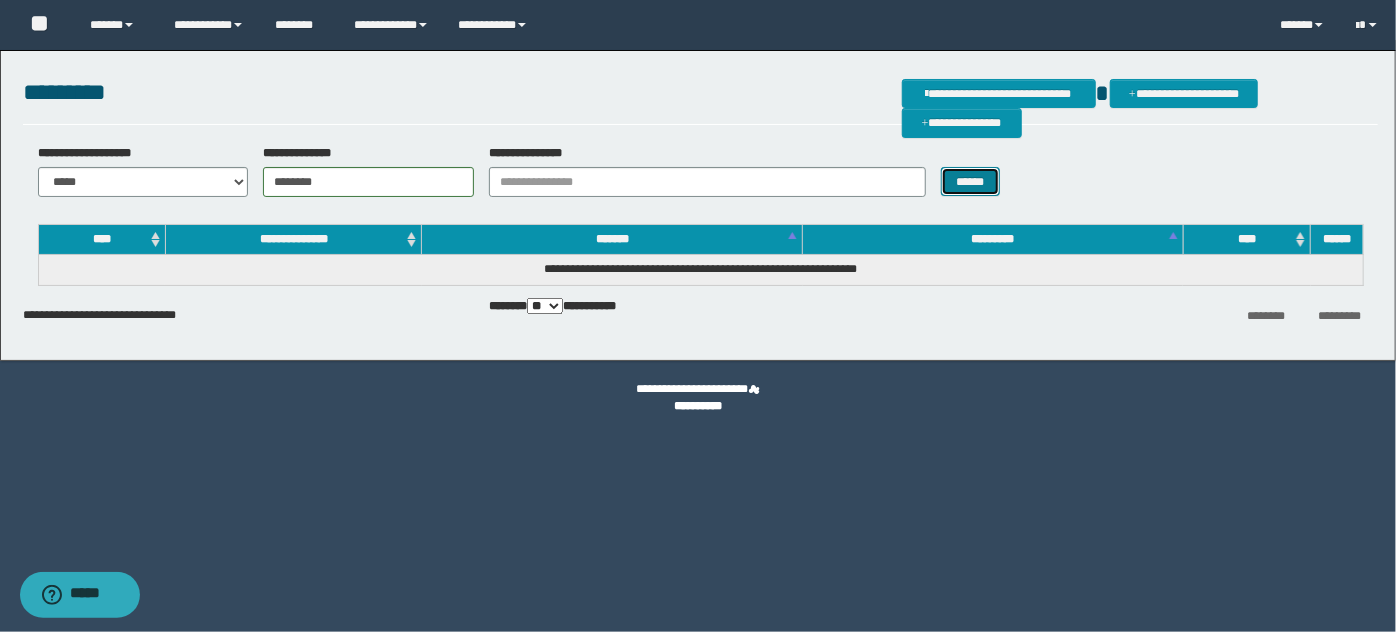 drag, startPoint x: 969, startPoint y: 181, endPoint x: 944, endPoint y: 182, distance: 25.019993 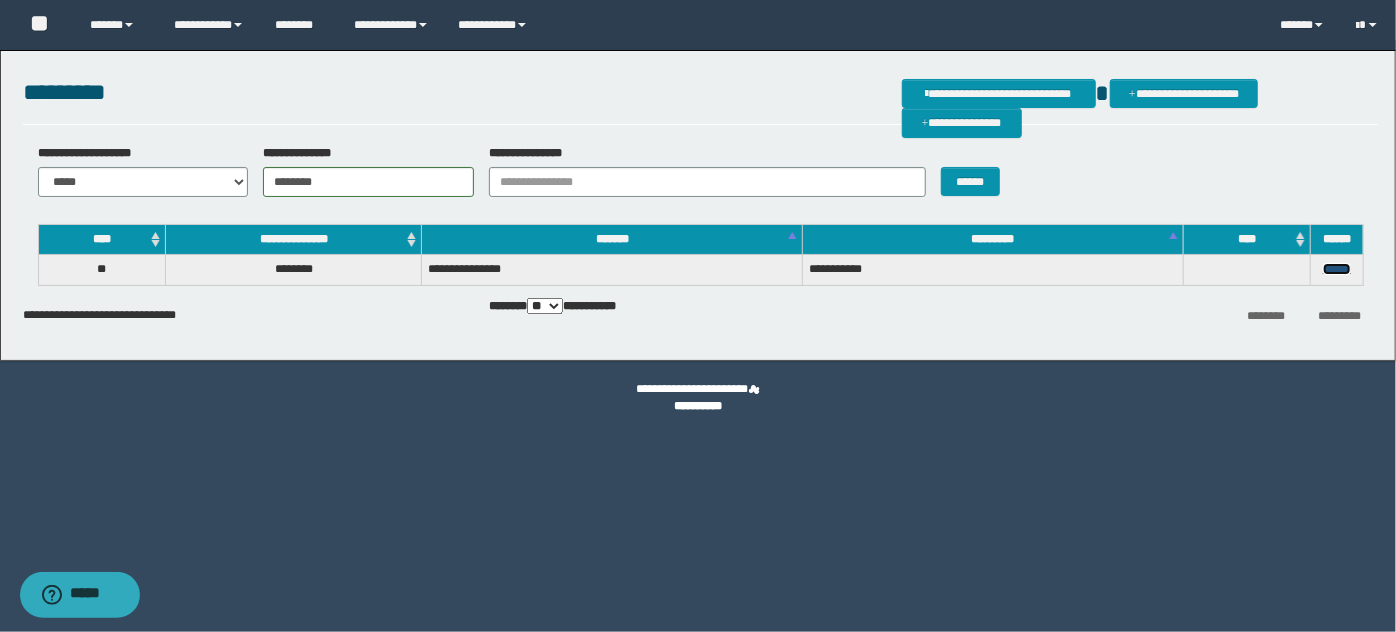 click on "******" at bounding box center (1337, 269) 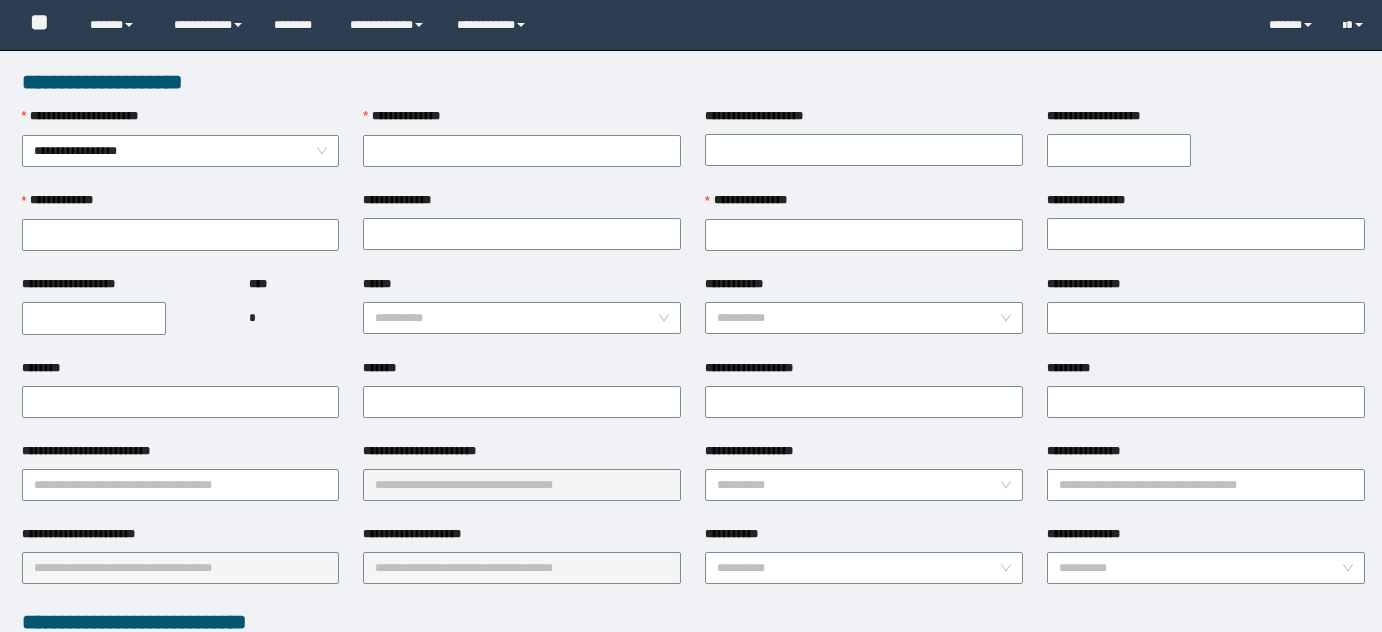 scroll, scrollTop: 0, scrollLeft: 0, axis: both 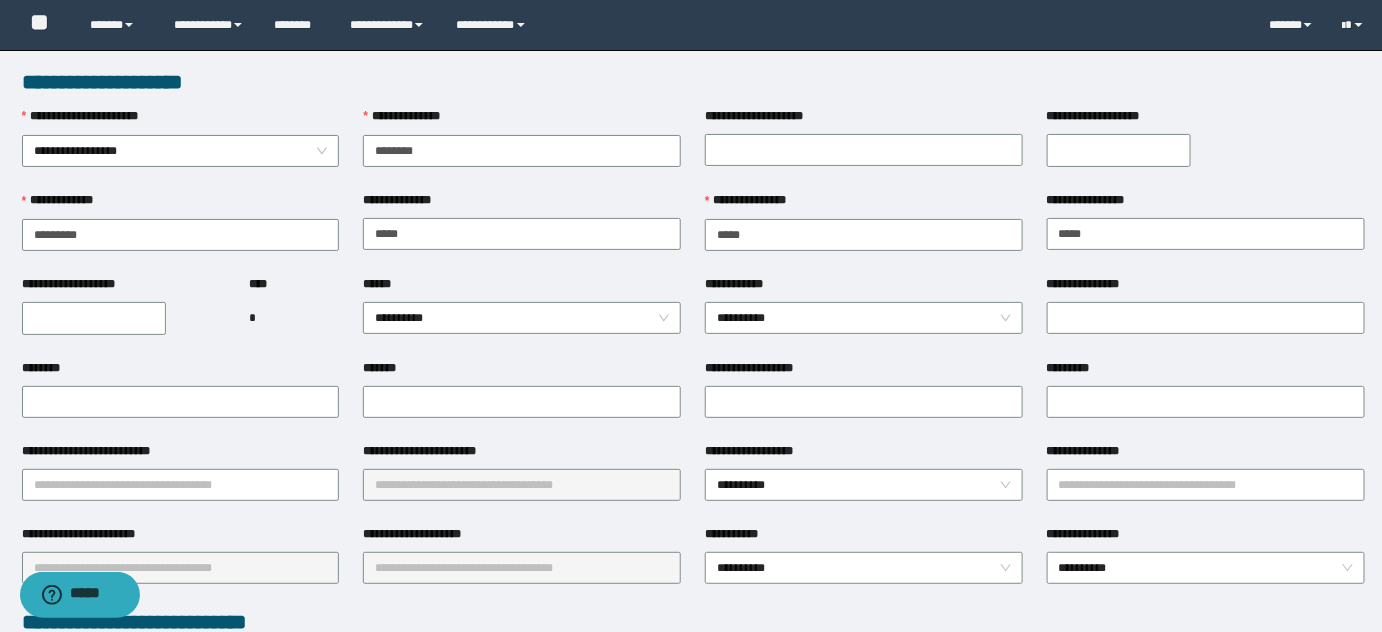 type on "********" 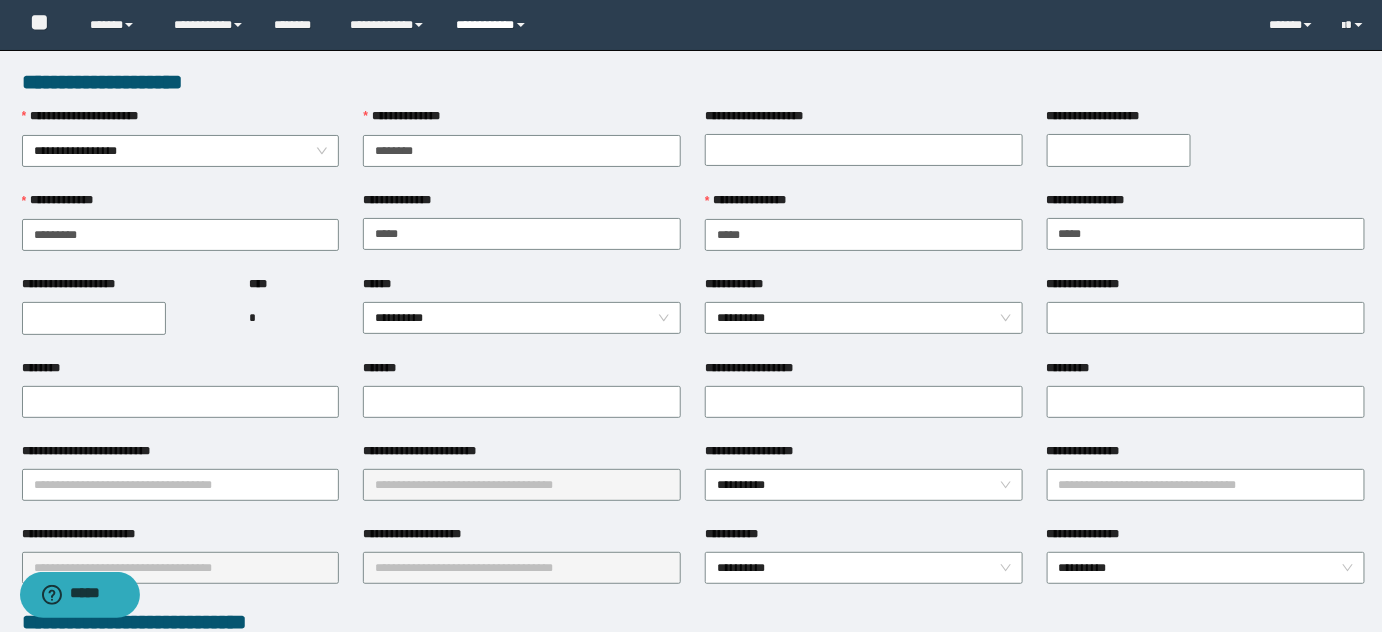 drag, startPoint x: 486, startPoint y: 26, endPoint x: 493, endPoint y: 44, distance: 19.313208 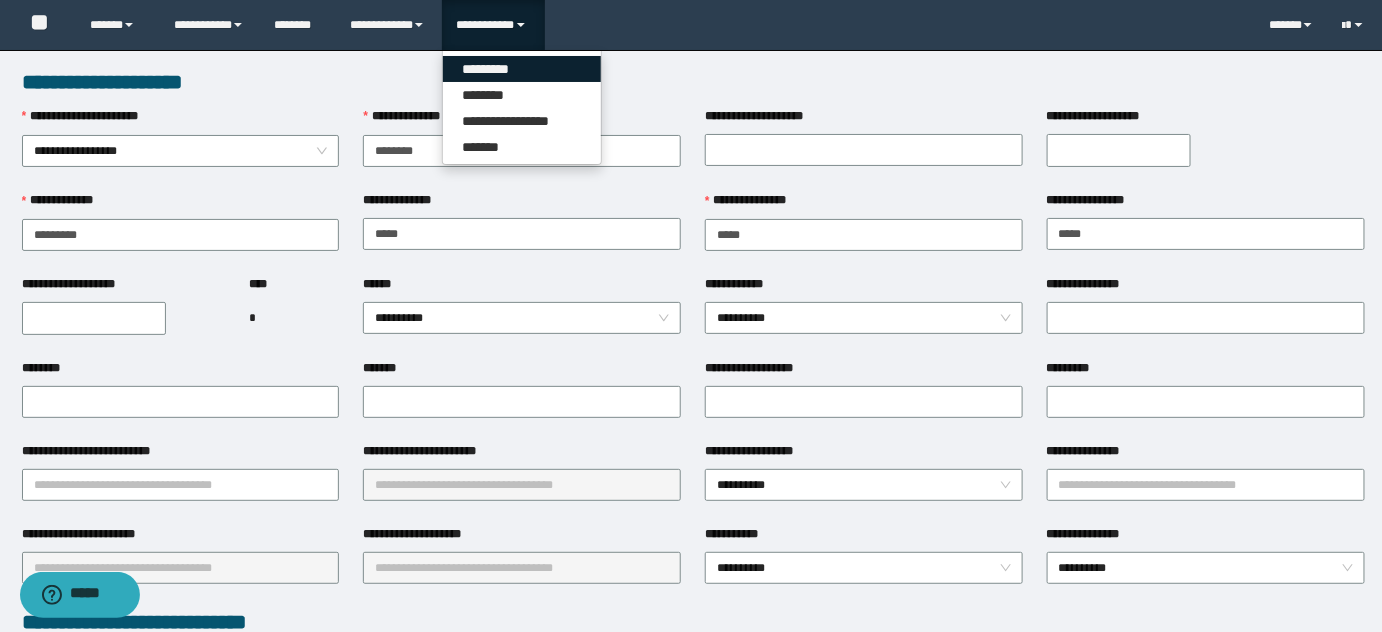 click on "*********" at bounding box center [522, 69] 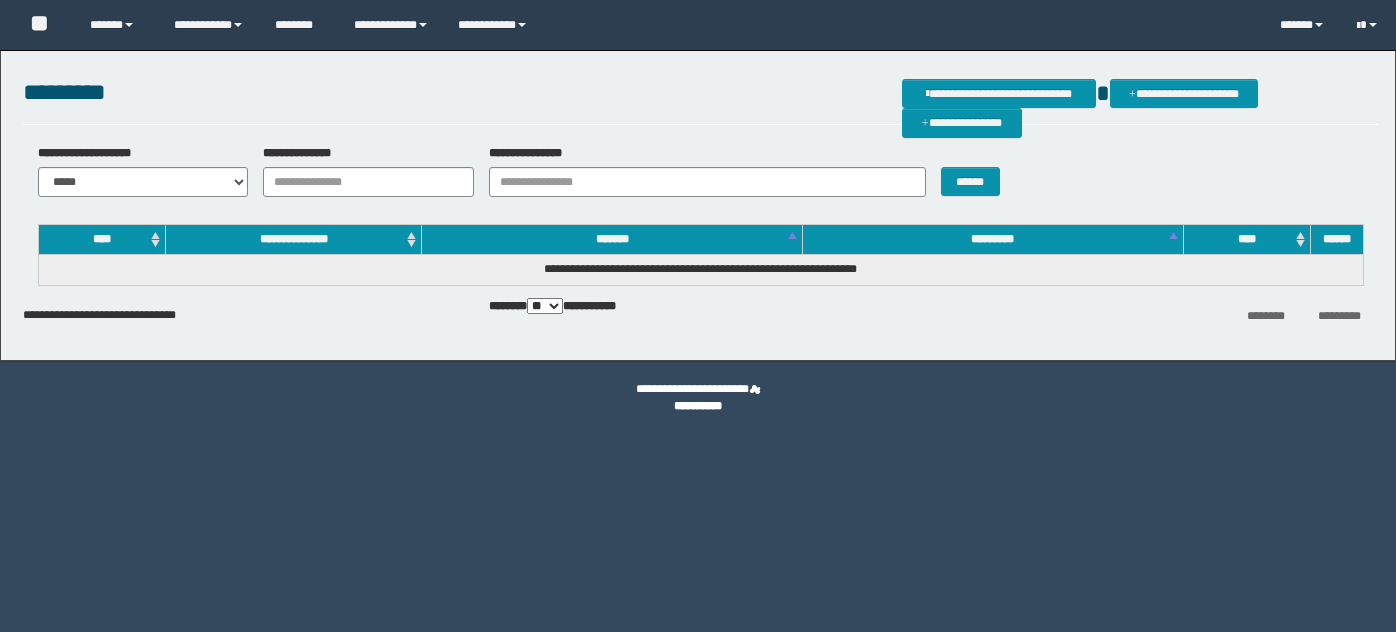 scroll, scrollTop: 0, scrollLeft: 0, axis: both 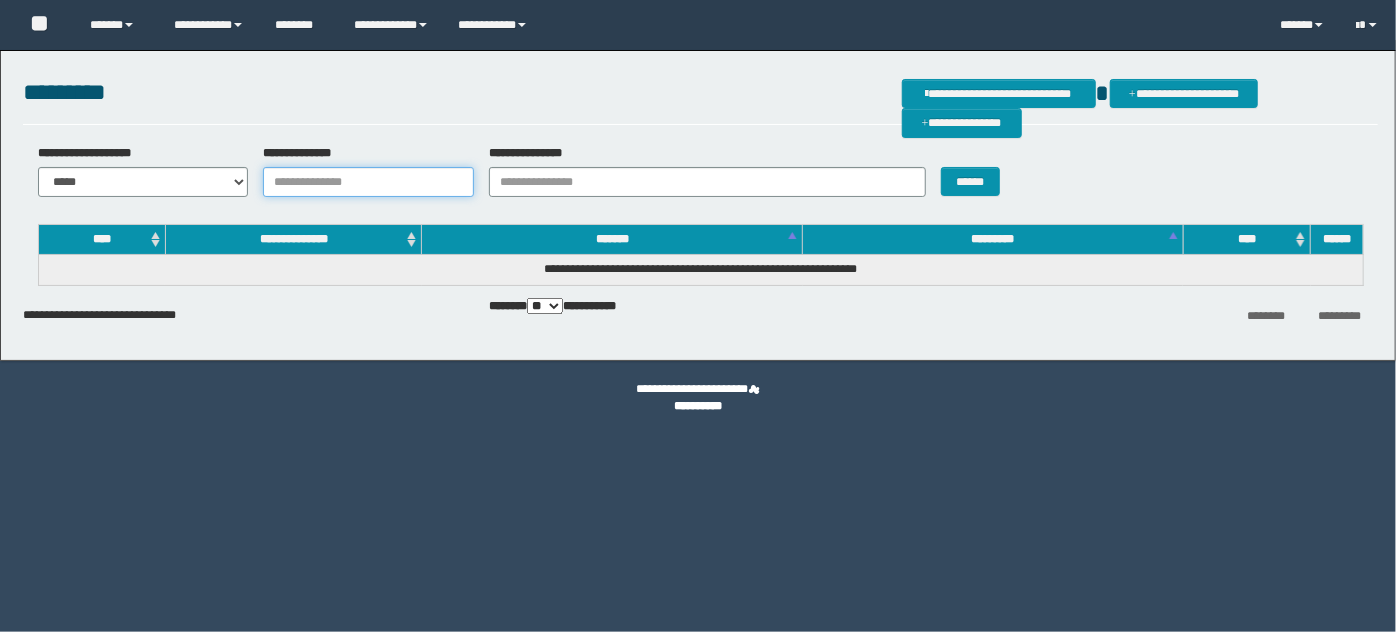 click on "**********" at bounding box center (368, 182) 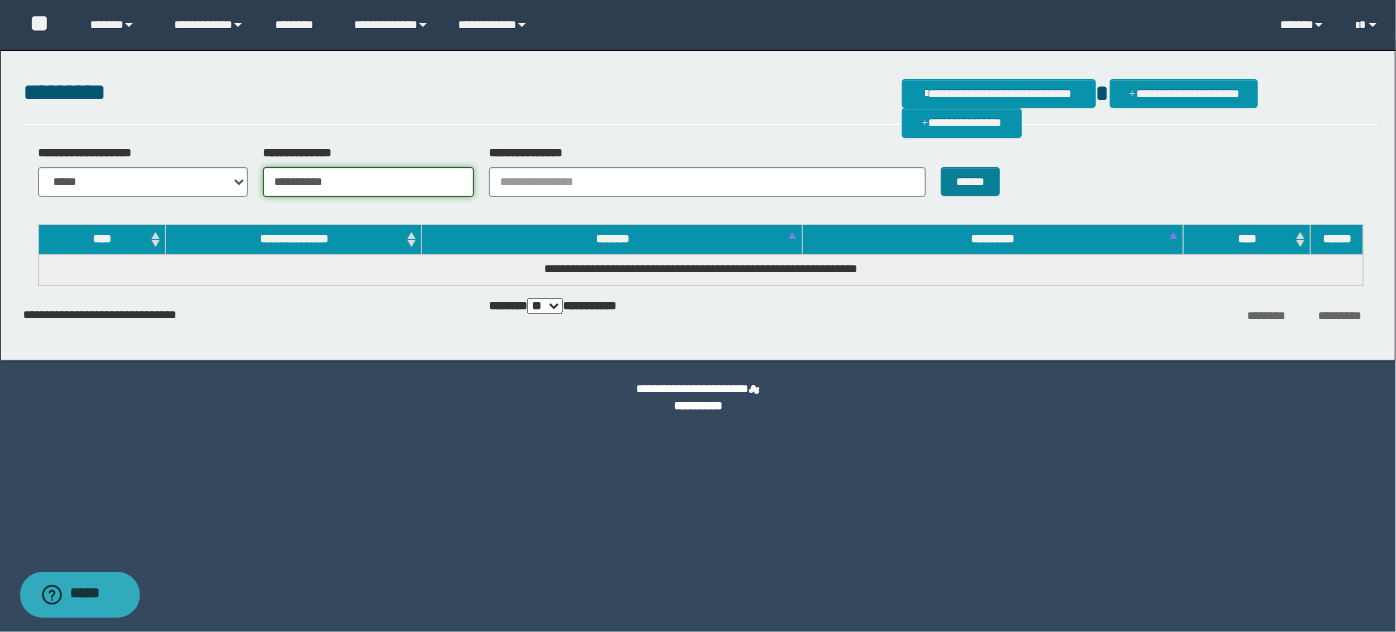 type on "**********" 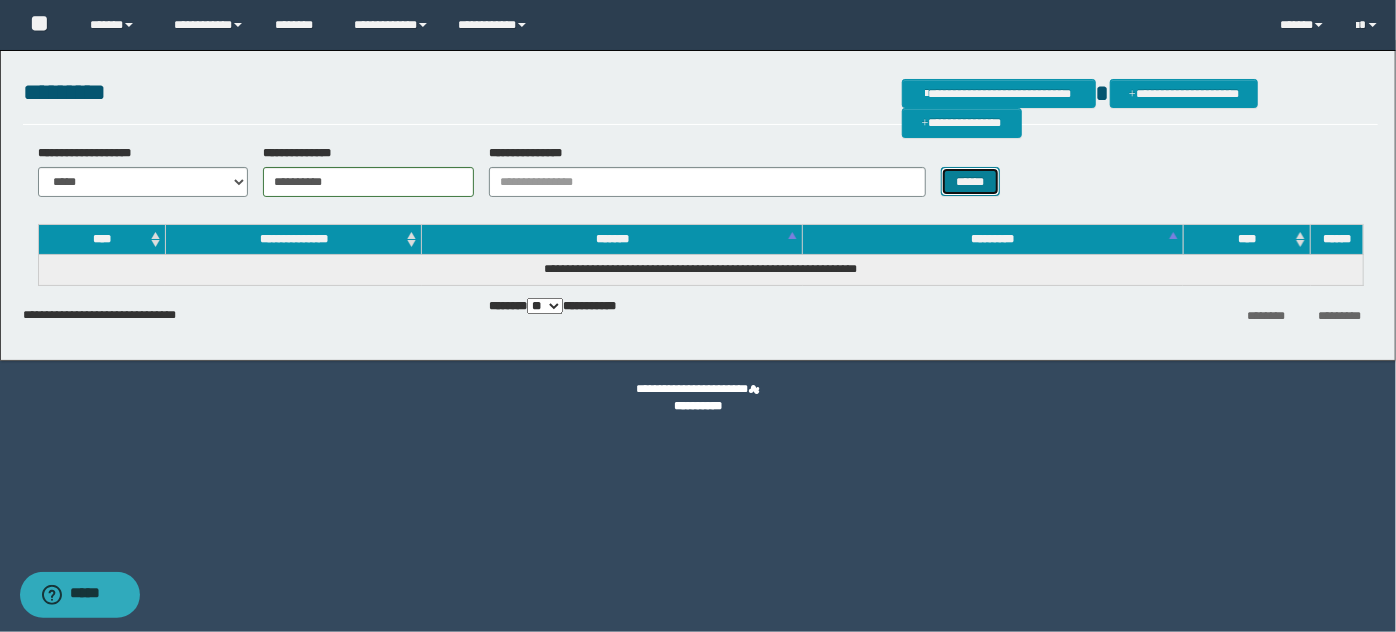 click on "******" at bounding box center [970, 181] 